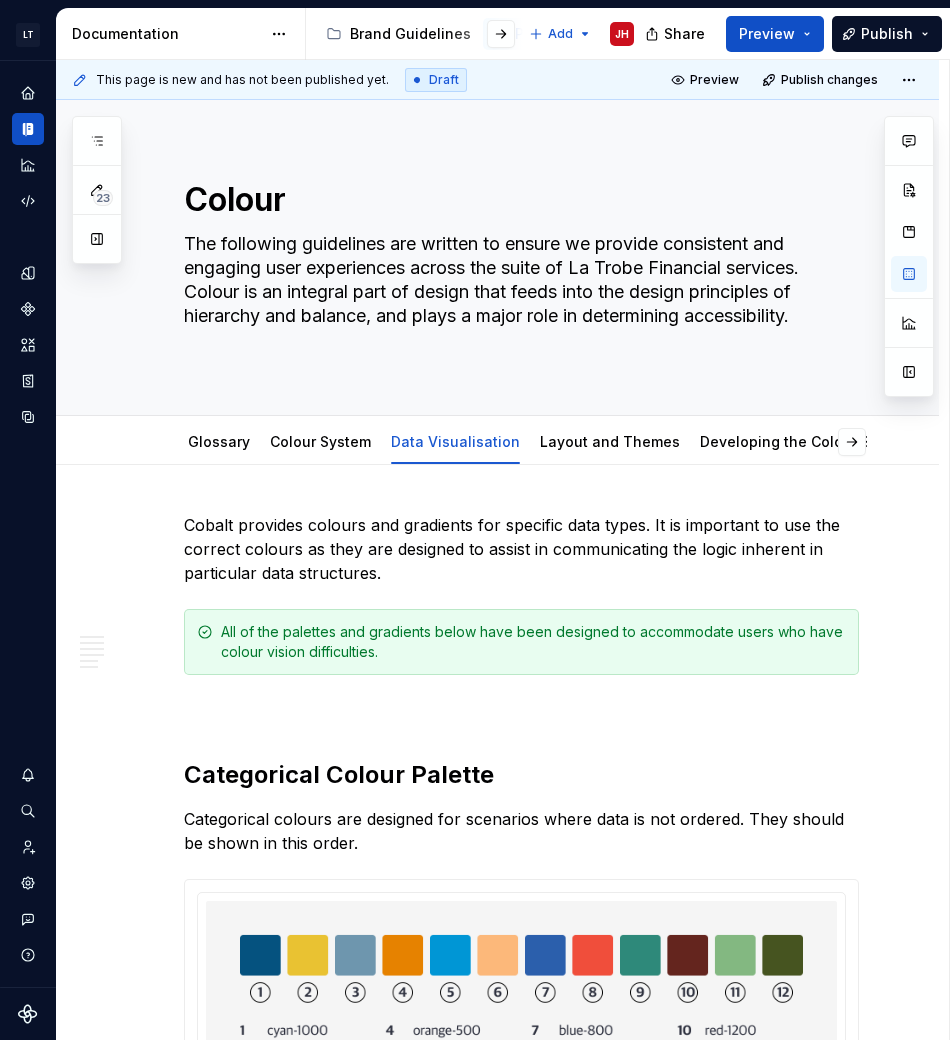 scroll, scrollTop: 0, scrollLeft: 0, axis: both 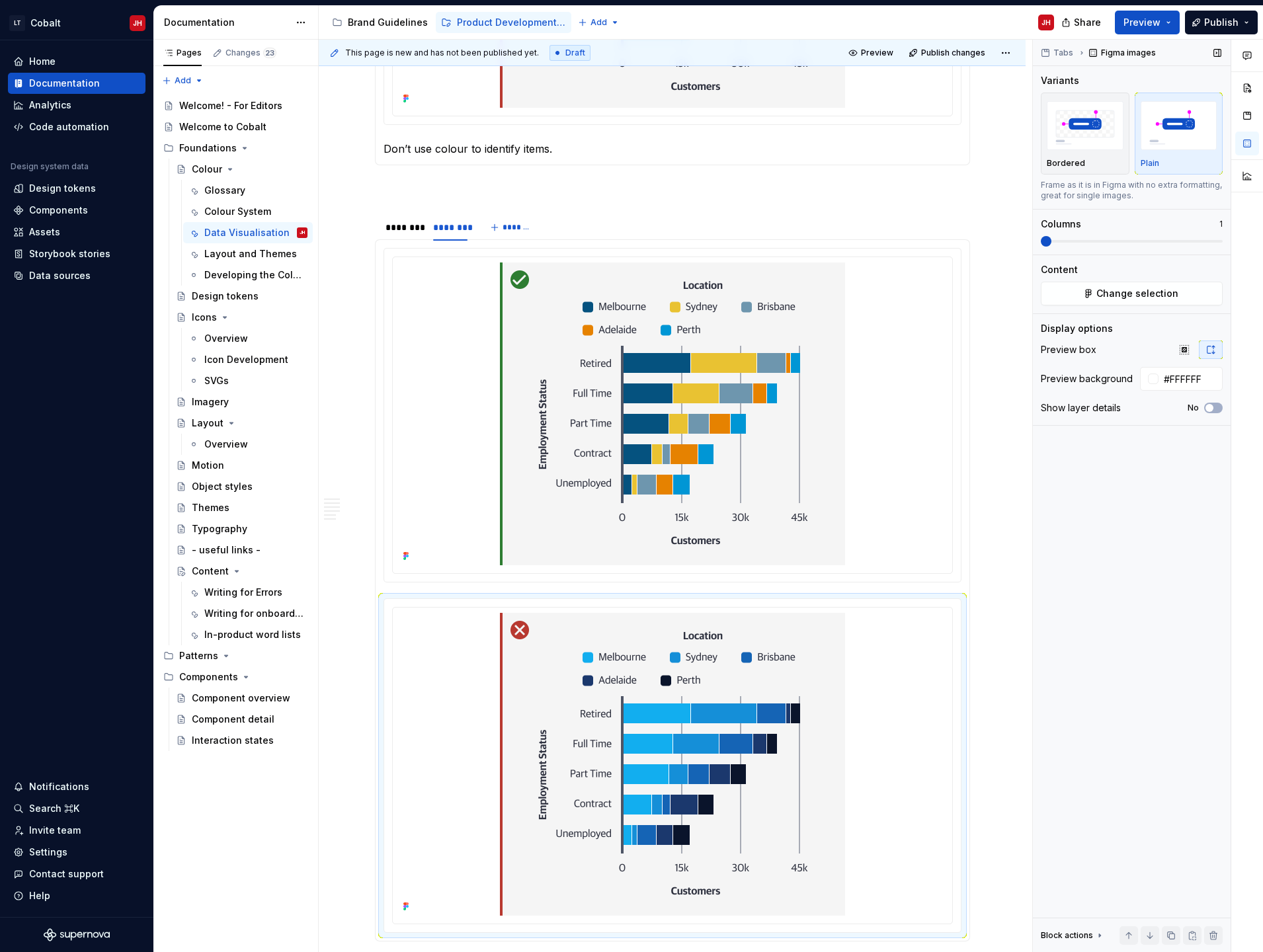 type on "*" 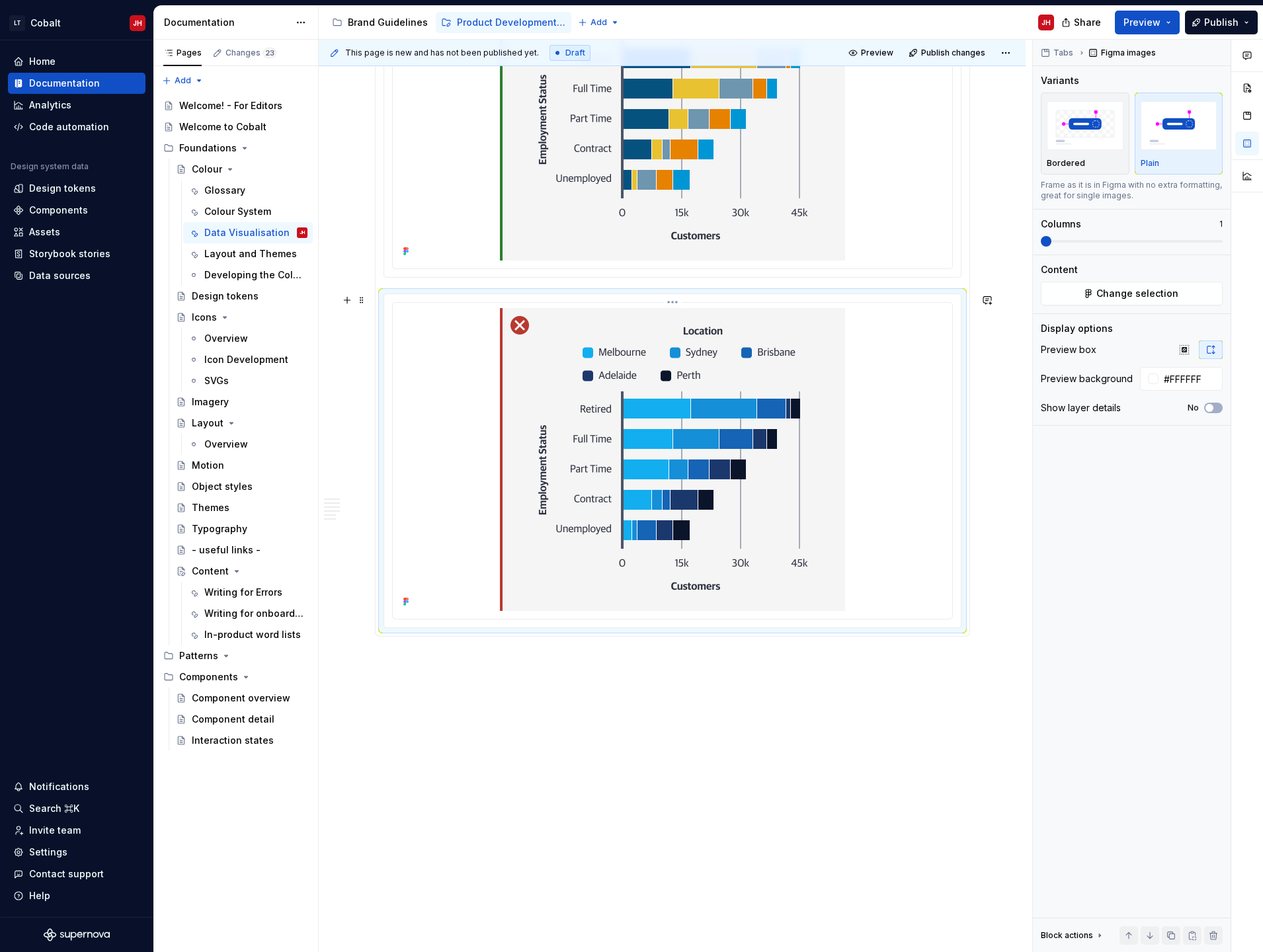 scroll, scrollTop: 3148, scrollLeft: 0, axis: vertical 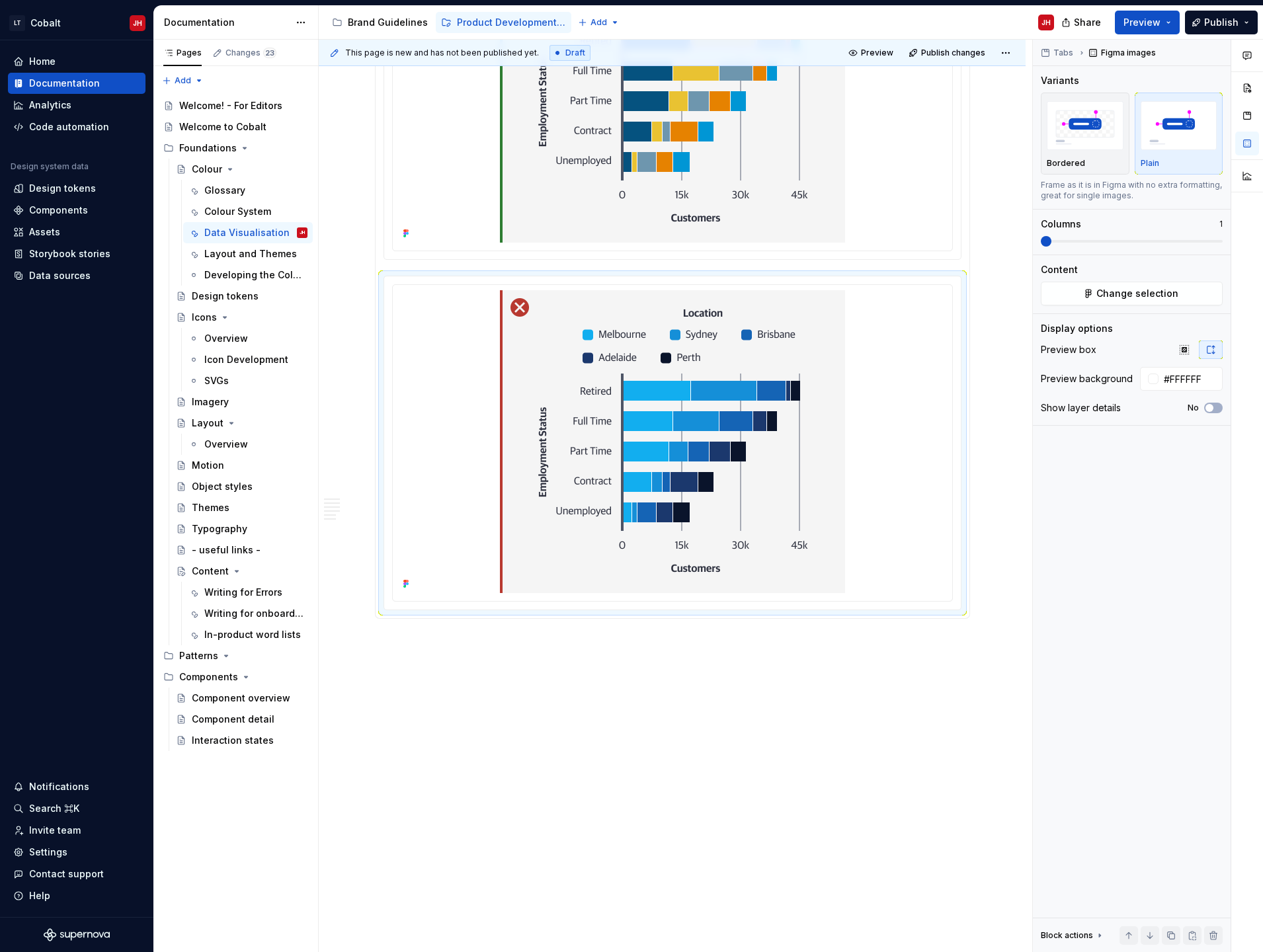 click on "This page is new and has not been published yet. Draft Preview Publish changes Colour The following guidelines are written to ensure we provide consistent and engaging user experiences across the suite of La Trobe Financial services. Colour is an integral part of design that feeds into the design principles of hierarchy and balance, and plays a major role in determining accessibility. Edit header Glossary Colour System Data Visualisation Layout and Themes Developing the Colour System Categorical Colour Palette Sequential Colours Diverging Colours Usage Applying multiple categorical colours  Don’t use sequential colours for categorical data Cobalt provides colours and gradients for specific data types. It is important to use the correct colours as they are designed to assist in communicating the logic inherent in particular data structures.  All of the palettes and gradients below have been designed to accommodate users who have colour vision difficulties. Categorical Colour Palette Sequential Colours Usage" at bounding box center (675, 496) 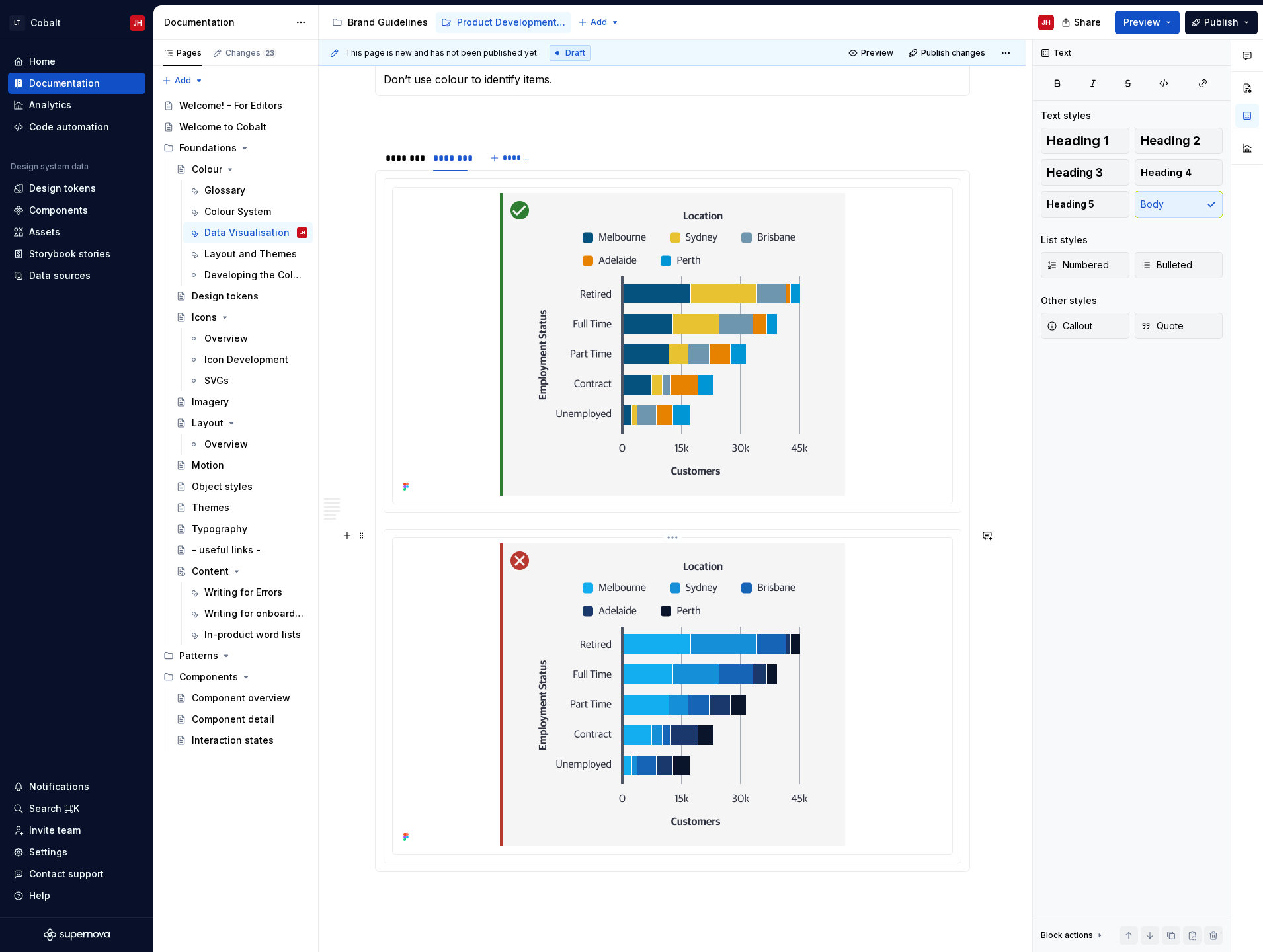 scroll, scrollTop: 2818, scrollLeft: 0, axis: vertical 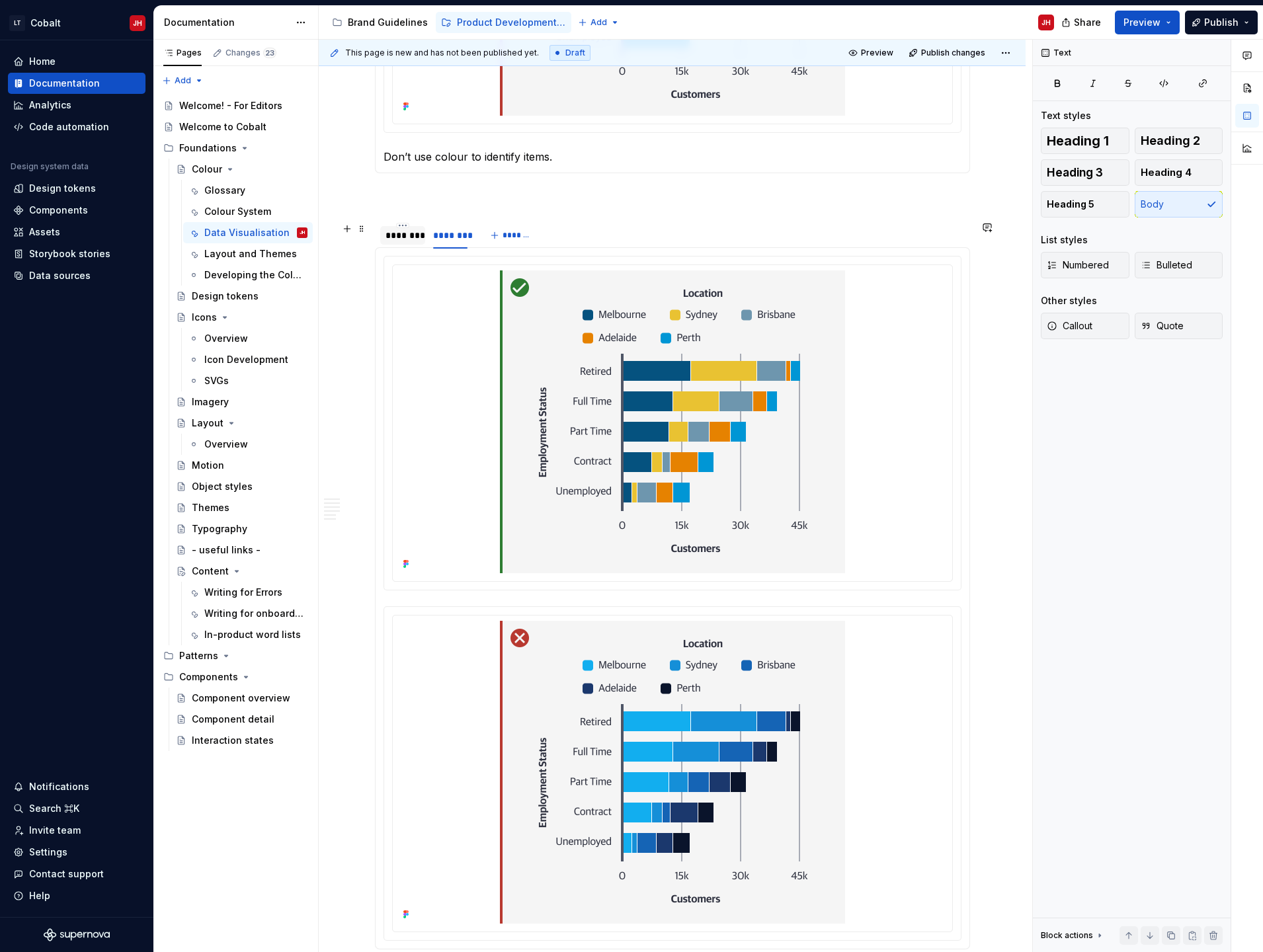 click on "********" at bounding box center [403, 235] 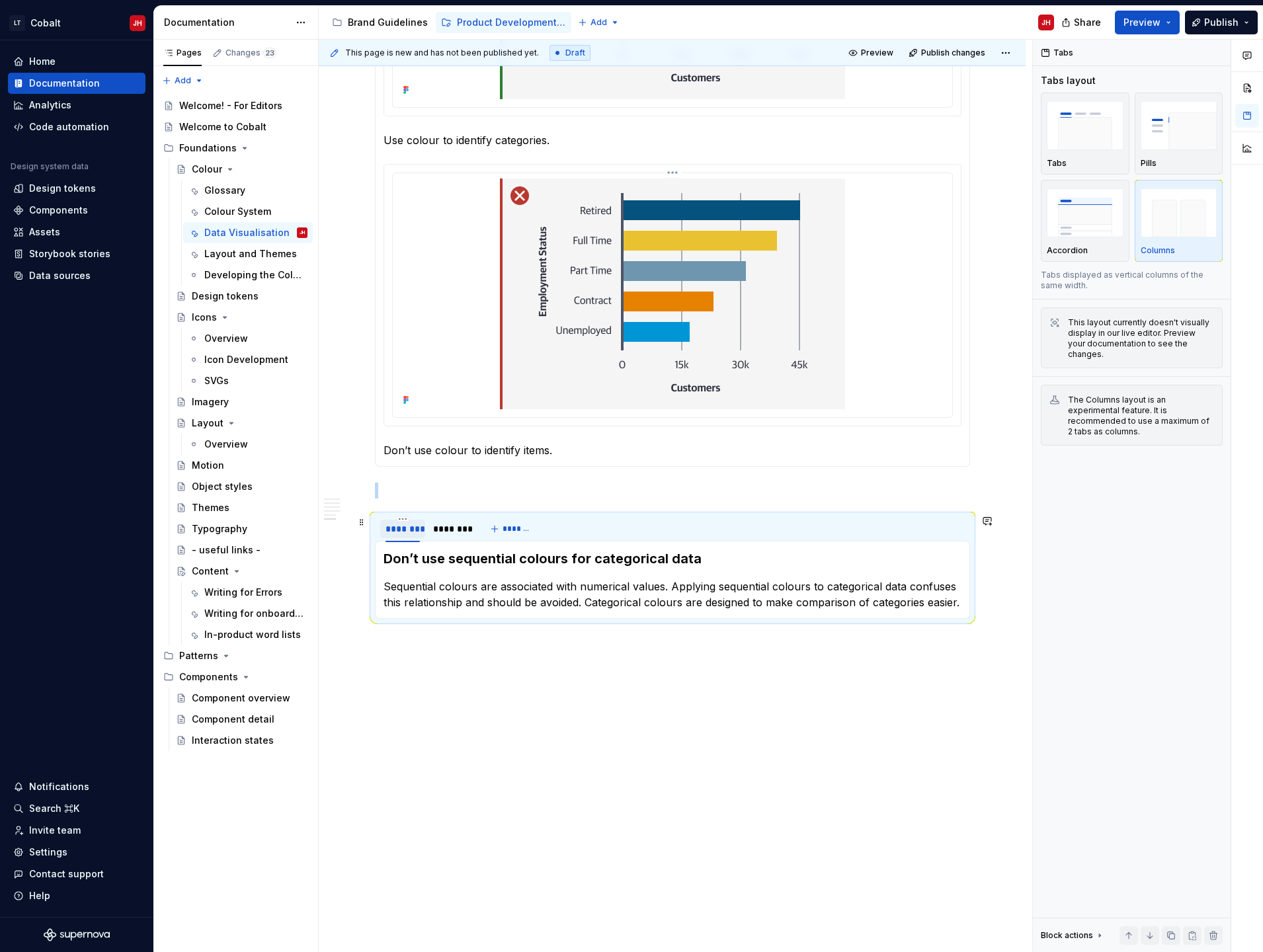 scroll, scrollTop: 2524, scrollLeft: 0, axis: vertical 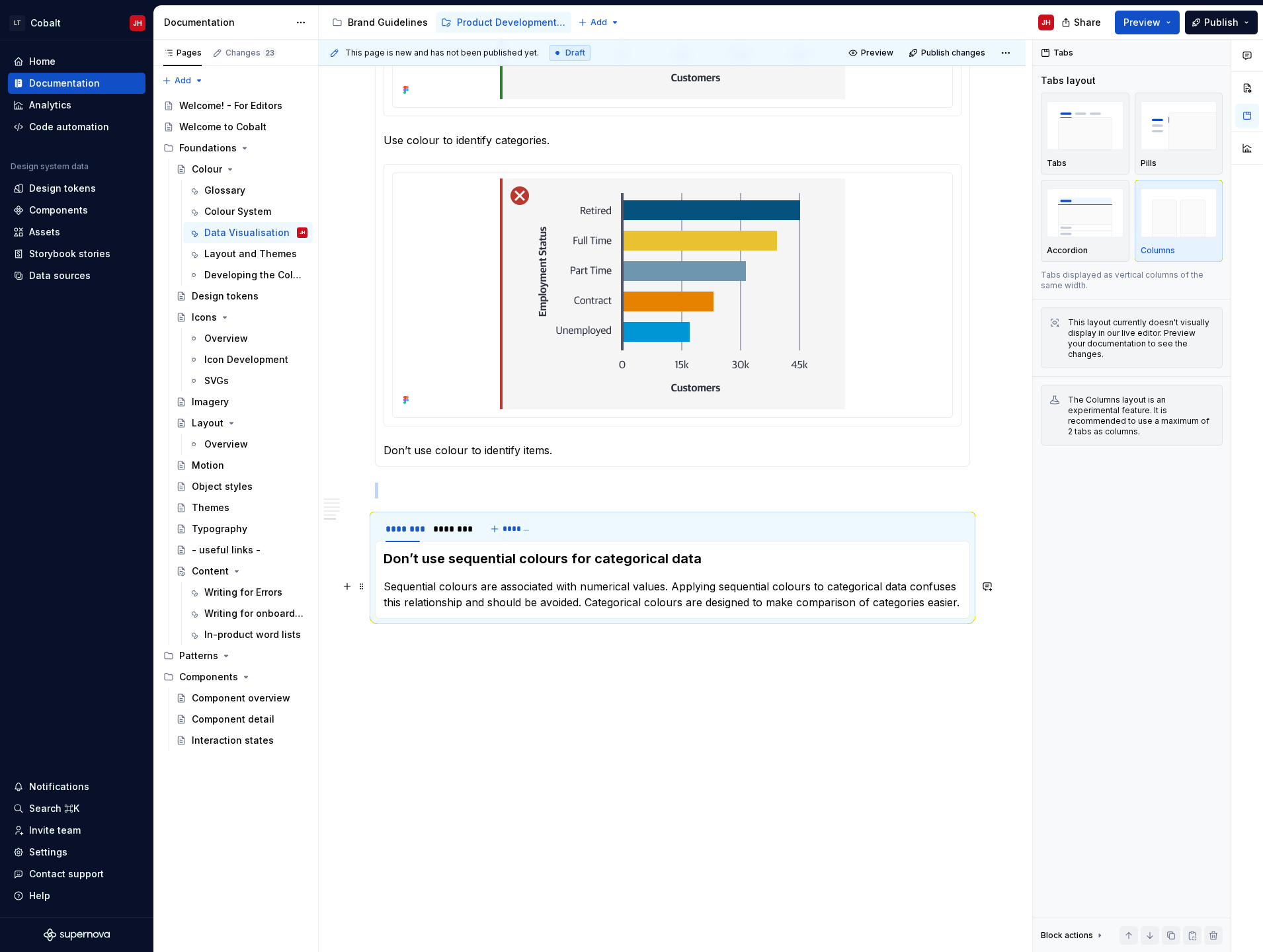 click on "Sequential colours are associated with numerical values. Applying sequential colours to categorical data confuses this relationship and should be avoided. Categorical colours are designed to make comparison of categories easier." at bounding box center [672, 594] 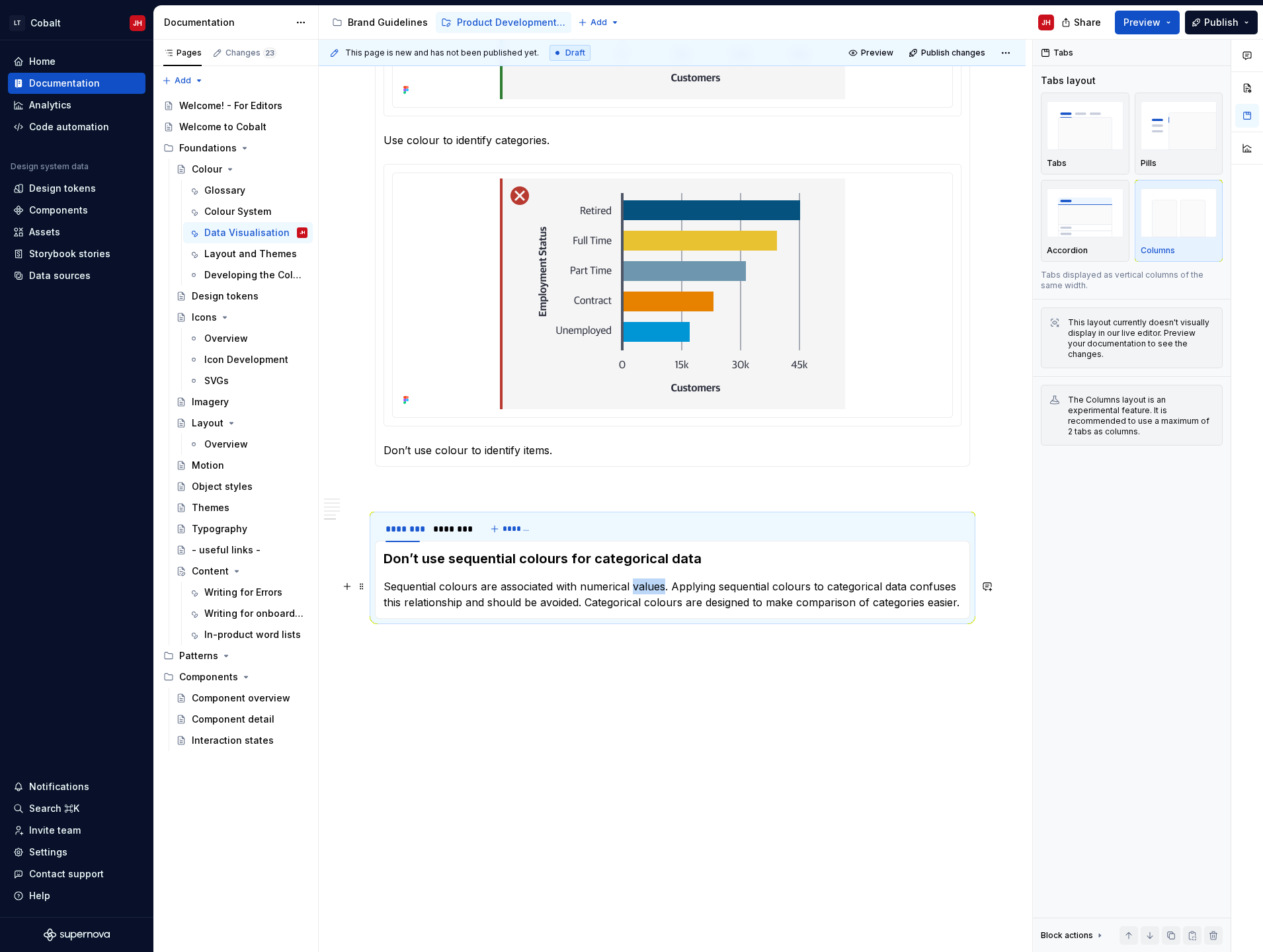 click on "Sequential colours are associated with numerical values. Applying sequential colours to categorical data confuses this relationship and should be avoided. Categorical colours are designed to make comparison of categories easier." at bounding box center [672, 594] 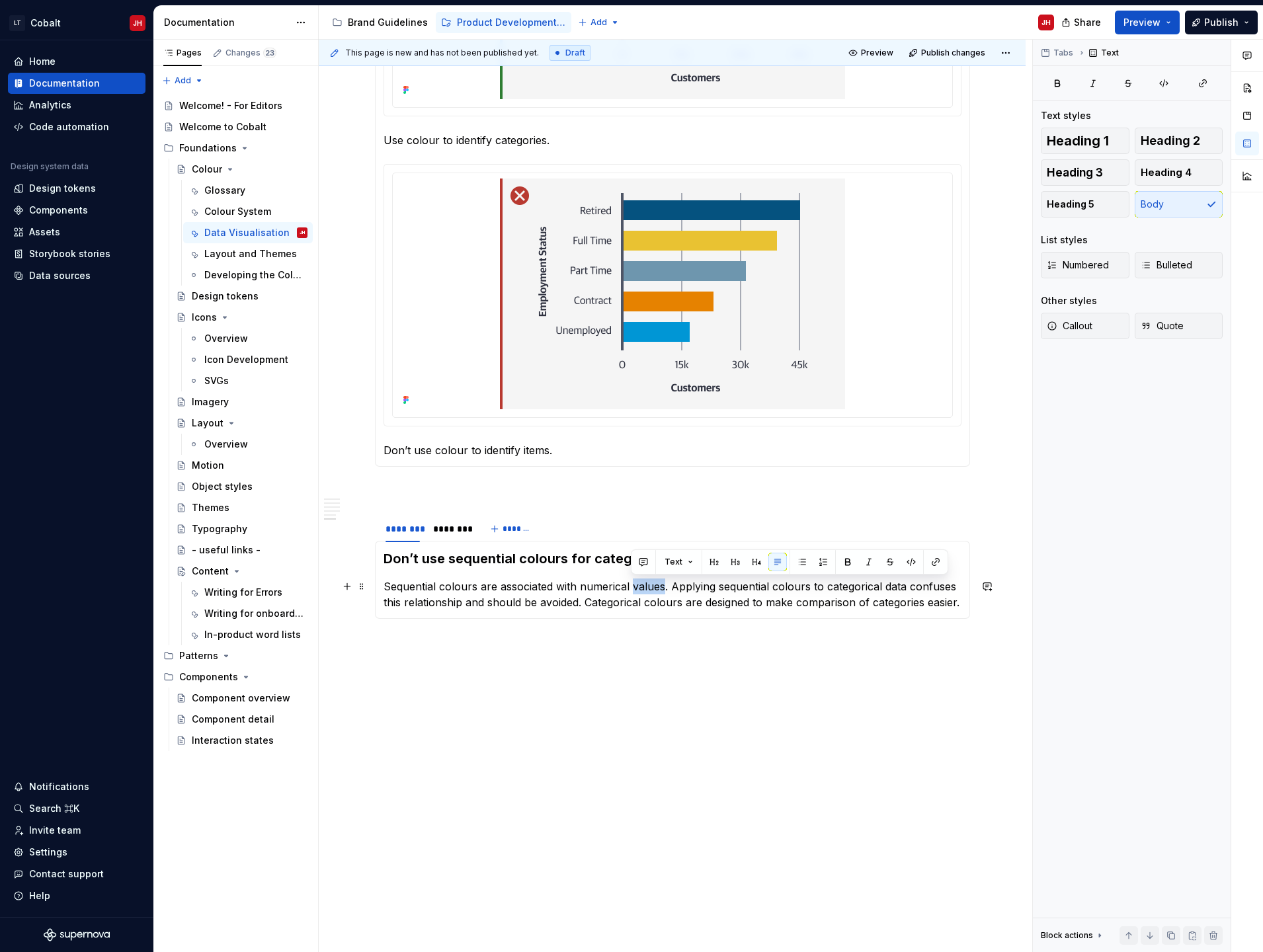type 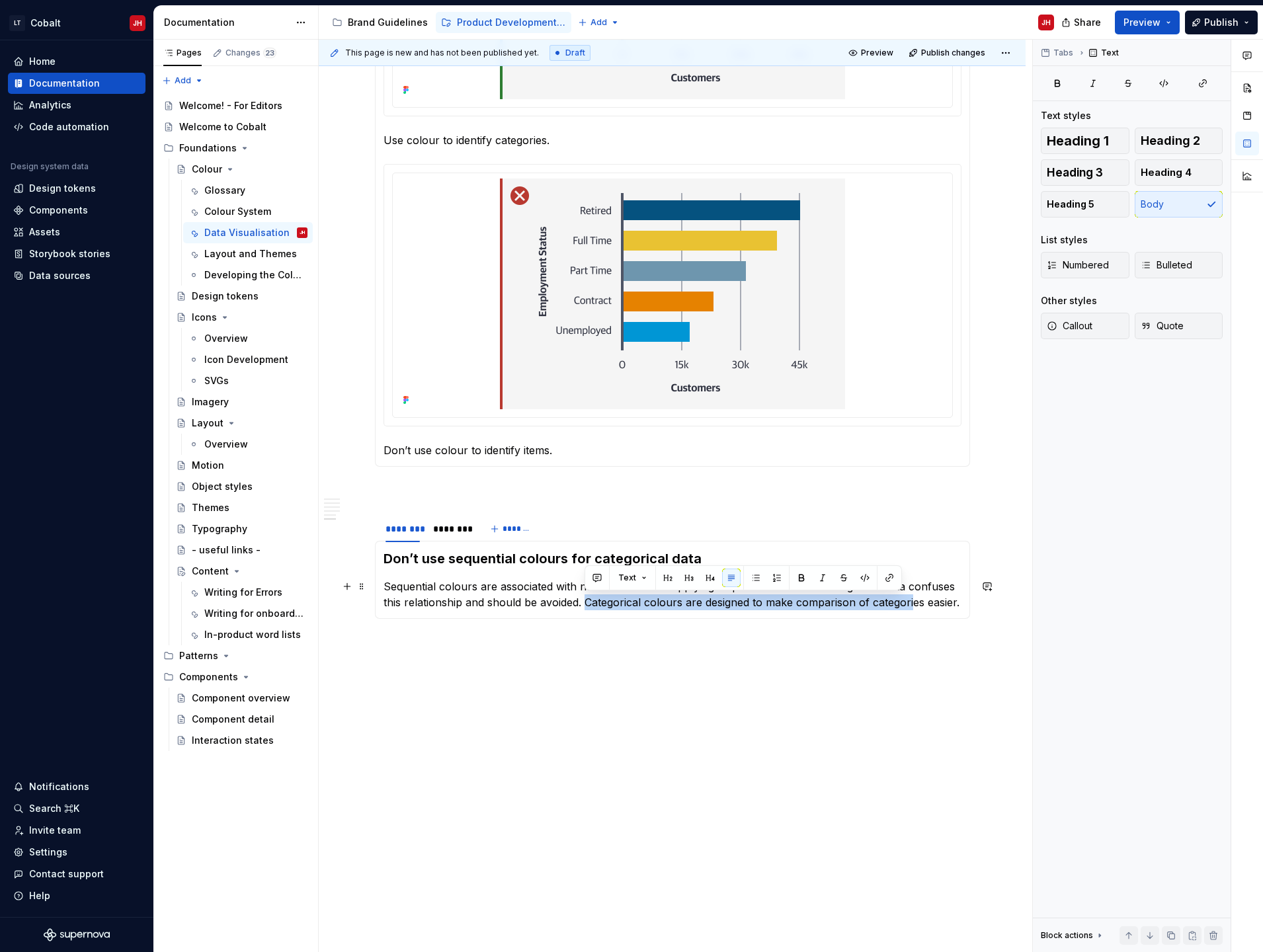 drag, startPoint x: 585, startPoint y: 601, endPoint x: 912, endPoint y: 604, distance: 327.01376 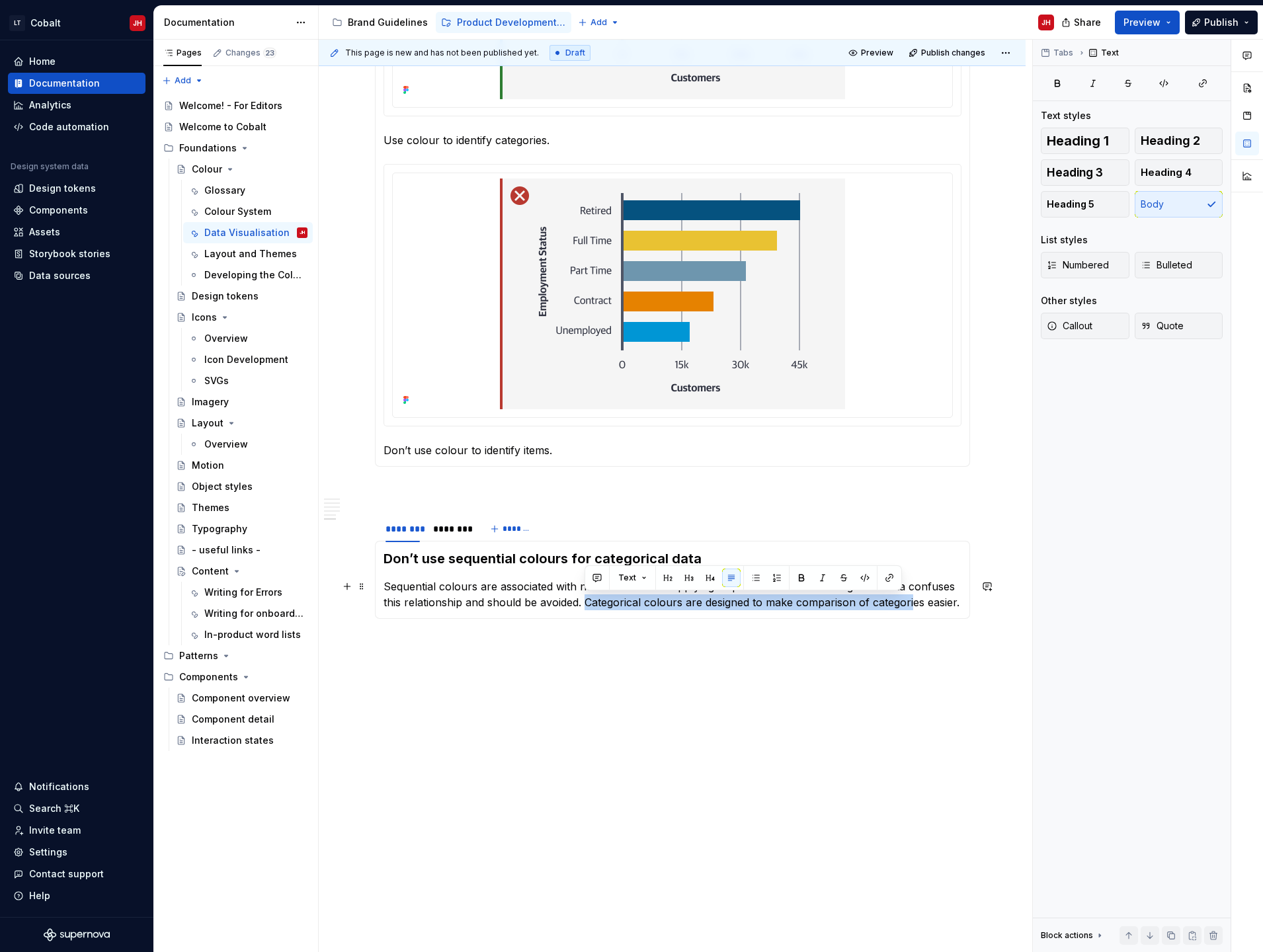 click on "Sequential colours are associated with numerical scales. Applying sequential colours to categorical data confuses this relationship and should be avoided. Categorical colours are designed to make comparison of categories easier." at bounding box center (672, 594) 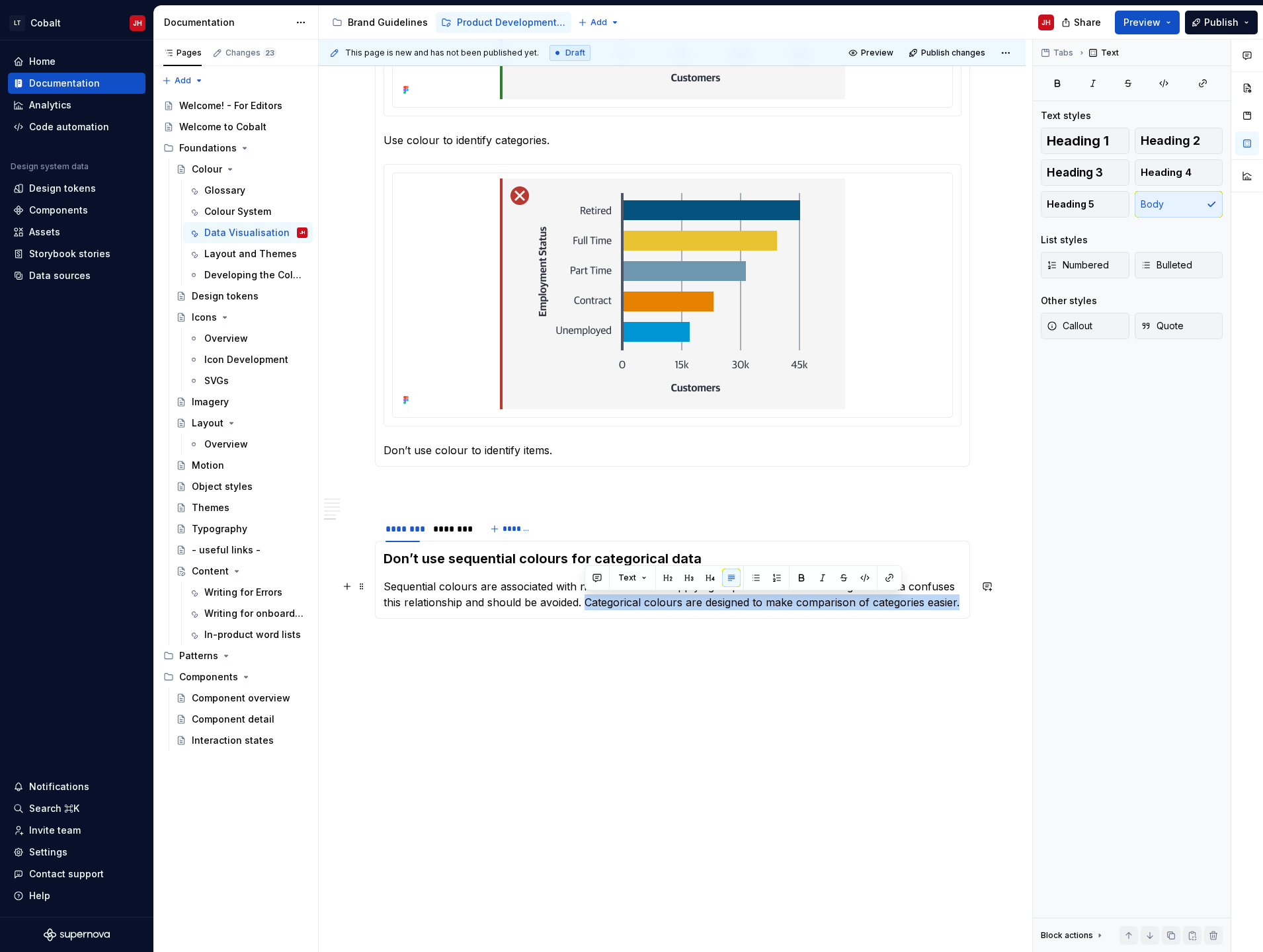 drag, startPoint x: 588, startPoint y: 605, endPoint x: 967, endPoint y: 599, distance: 379.0475 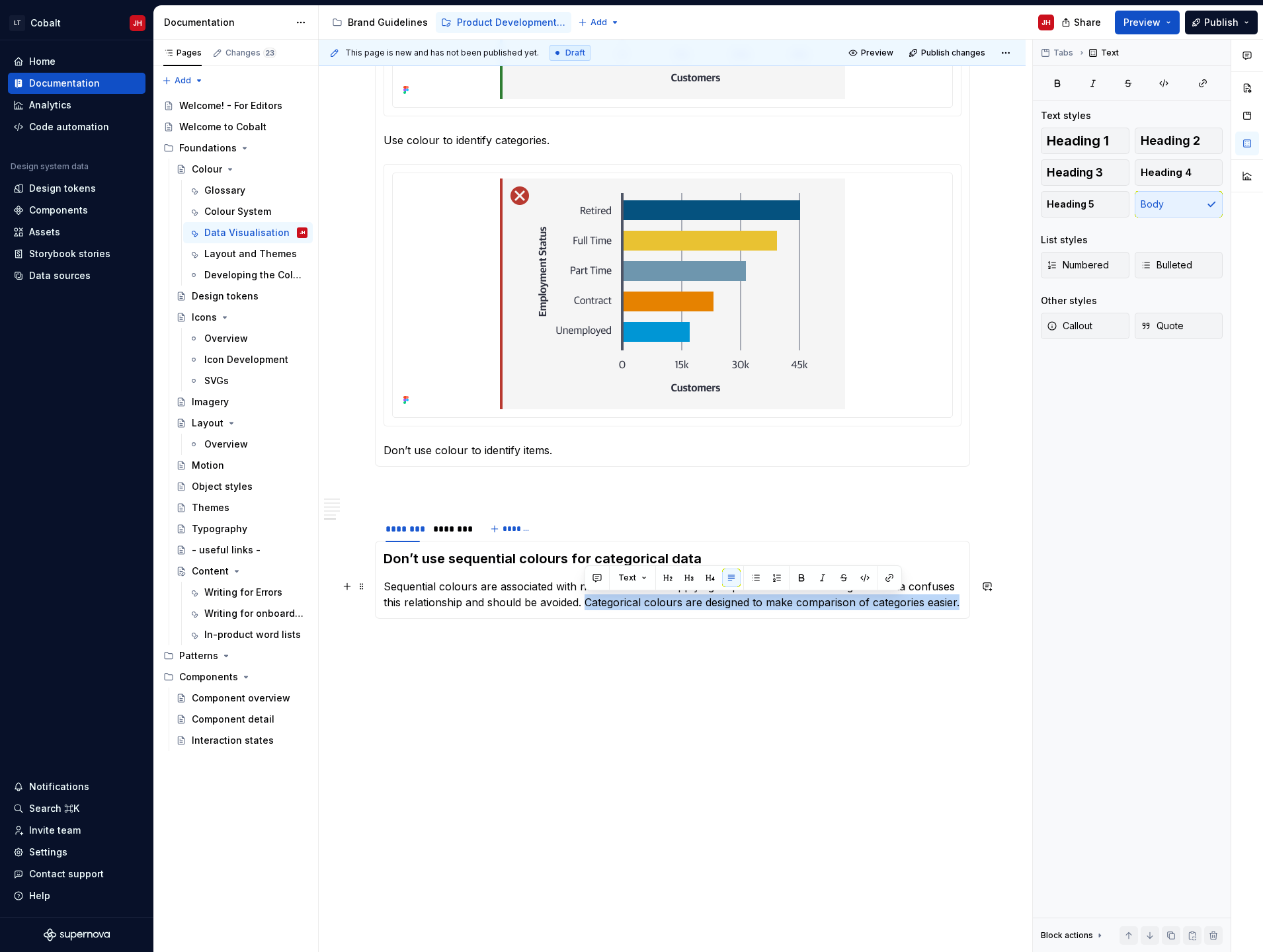 click on "Don’t use sequential colours for categorical data Sequential colours are associated with numerical scales. Applying sequential colours to categorical data confuses this relationship and should be avoided. Categorical colours are designed to make comparison of categories easier." at bounding box center (672, 580) 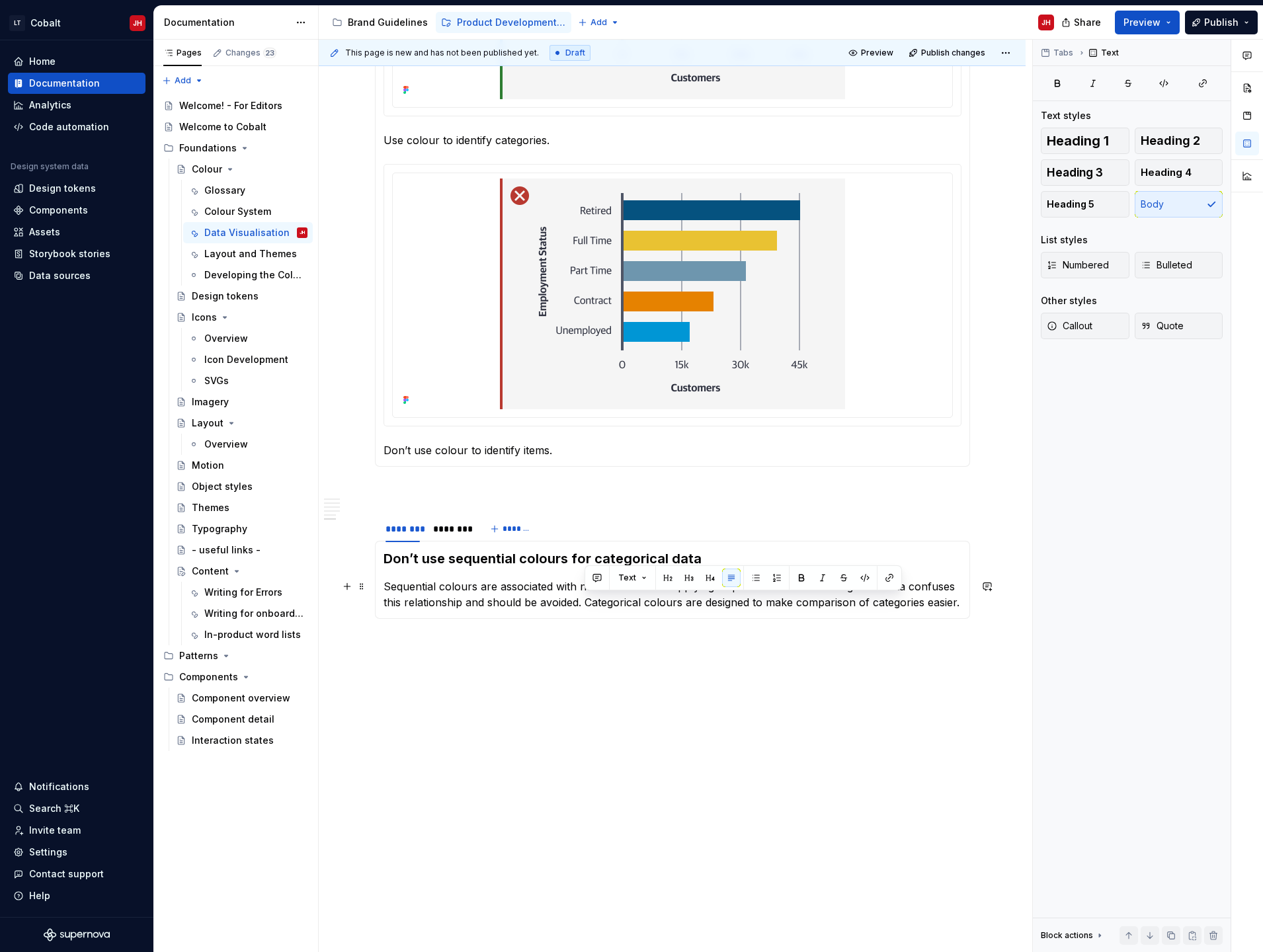 click on "Sequential colours are associated with numerical scales. Applying sequential colours to categorical data confuses this relationship and should be avoided. Categorical colours are designed to make comparison of categories easier." at bounding box center [672, 594] 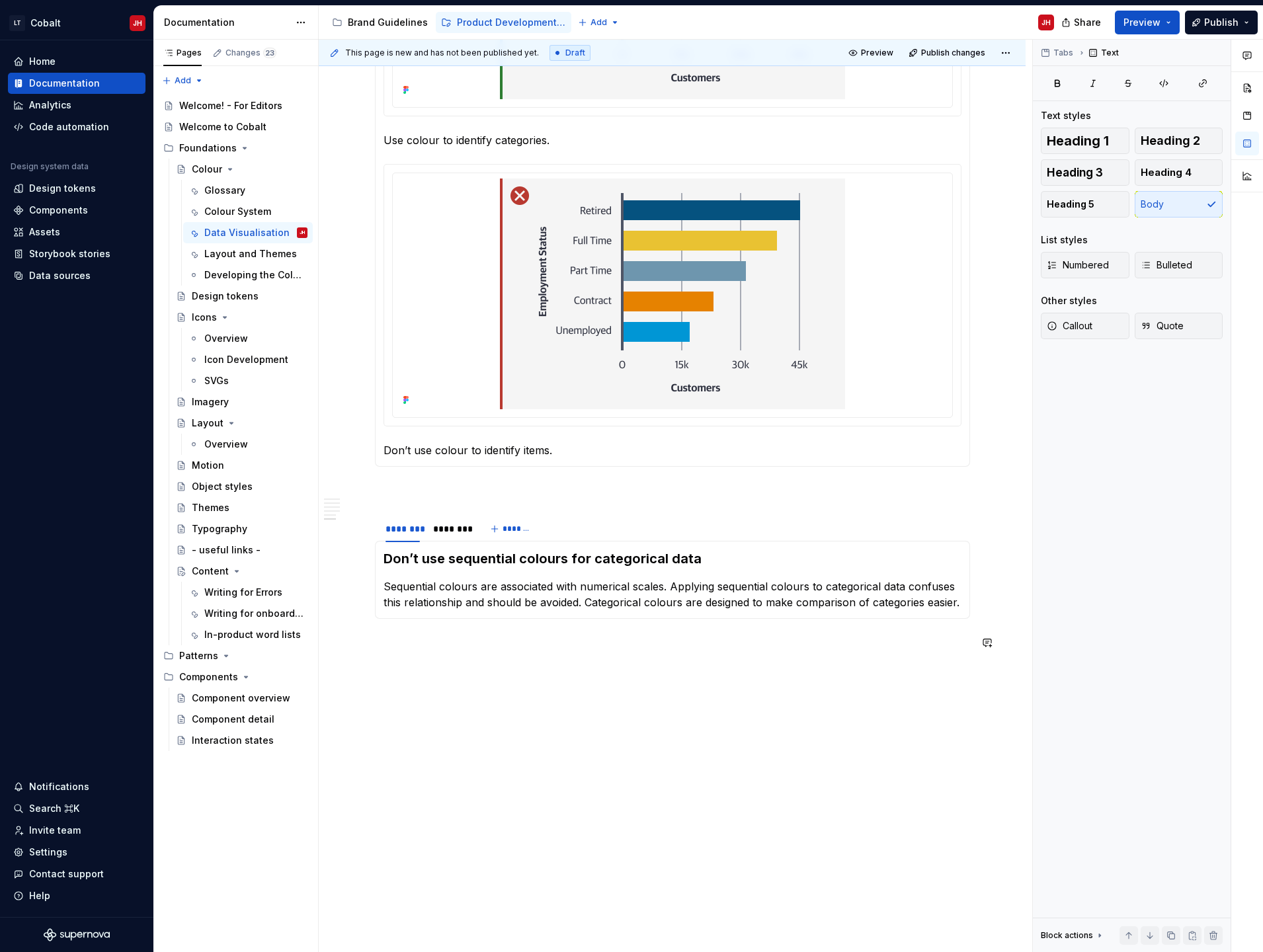 click on "Cobalt provides colours and gradients for specific data types. It is important to use the correct colours as they are designed to assist in communicating the logic inherent in particular data structures.  All of the palettes and gradients below have been designed to accommodate users who have colour vision difficulties. Categorical Colour Palette Categorical colours are designed for scenarios where data is not ordered. They should be shown in this order. Sequential Colours When conveying data that grows from a baseline two gradients are available. These gradients transition from light to dark with each shift in colour signifying a numerical increase. Diverging Colours When the baseline of the data is in the middle and both positive and negative values need to be represented, diverging gradients should be used. These gradients include two contrasting dark polar hues. Usage ******** ******** ******** ******* ******** ******** ******* Applying multiple categorical colours  Use colour to identify categories." at bounding box center (672, -656) 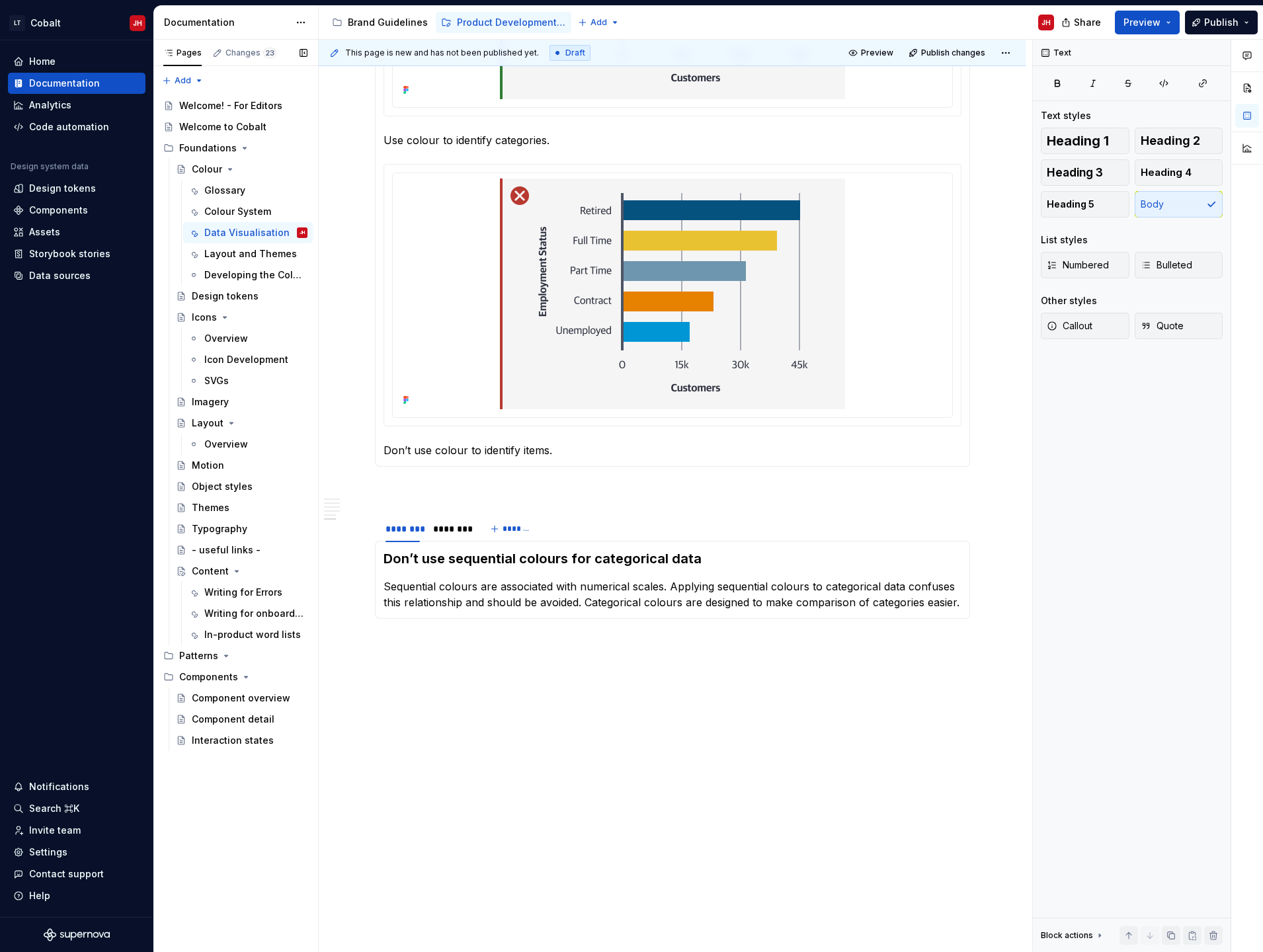 click on "Pages Changes 23 Add
Accessibility guide for tree Page tree.
Navigate the tree with the arrow keys. Common tree hotkeys apply. Further keybindings are available:
enter to execute primary action on focused item
f2 to start renaming the focused item
escape to abort renaming an item
control+d to start dragging selected items
Welcome! - For Editors Welcome to Cobalt Foundations Colour Glossary Colour System Data Visualisation JH Layout and Themes Developing the Colour System Design tokens Icons Overview Icon Development SVGs Imagery Layout Overview Motion Object styles Themes Typography  - useful links - Content Writing for Errors Writing for onboarding In-product word lists Patterns Components Component overview Component detail Interaction states Enable approval workflow View edited pages by status when selecting which pages to publish.  Learn more . Turn on Dismiss Brand Guidelines  /  Brand Guidelines  /  Introduction  /   /" at bounding box center [235, 496] 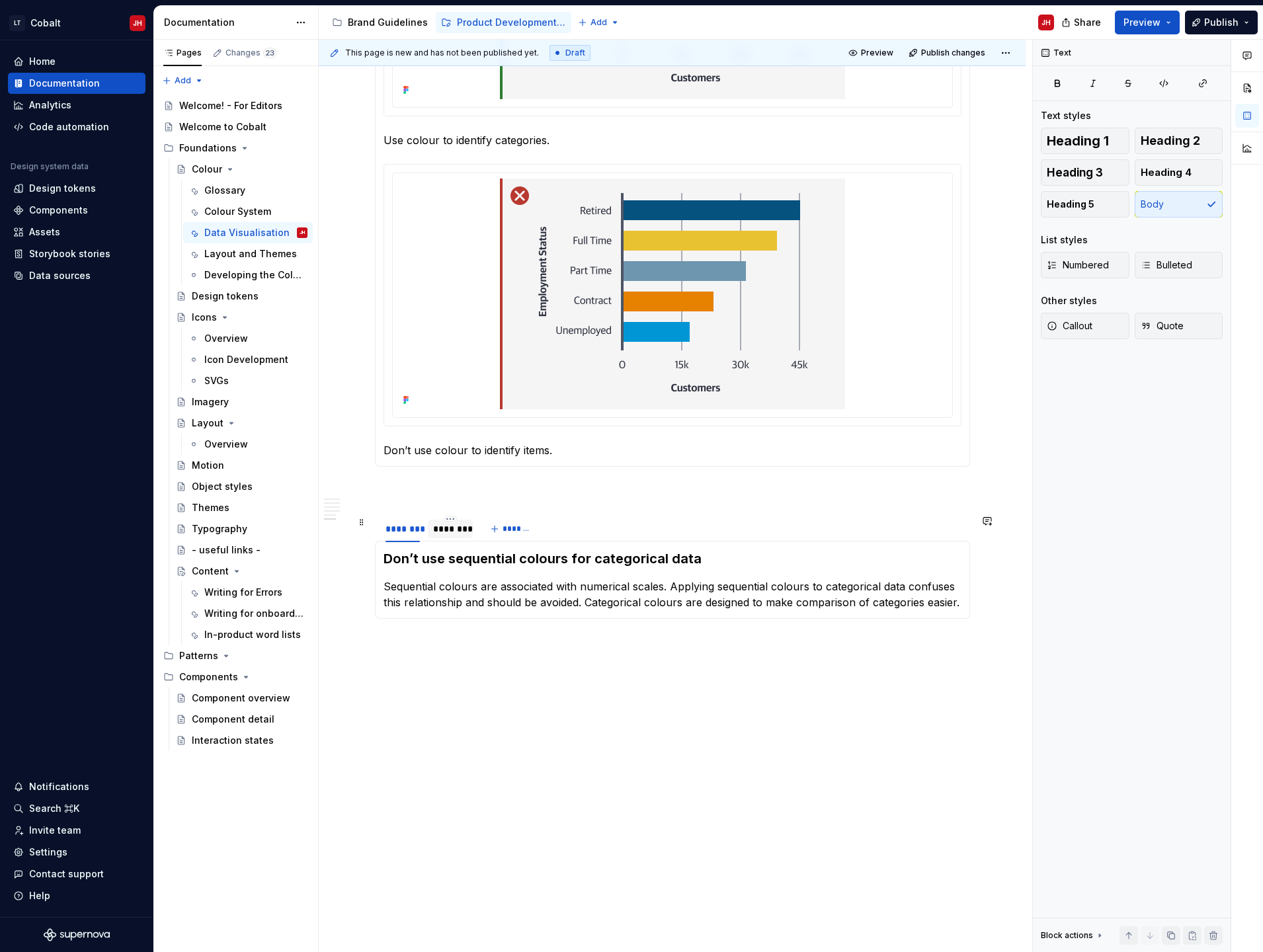 click on "********" at bounding box center (450, 529) 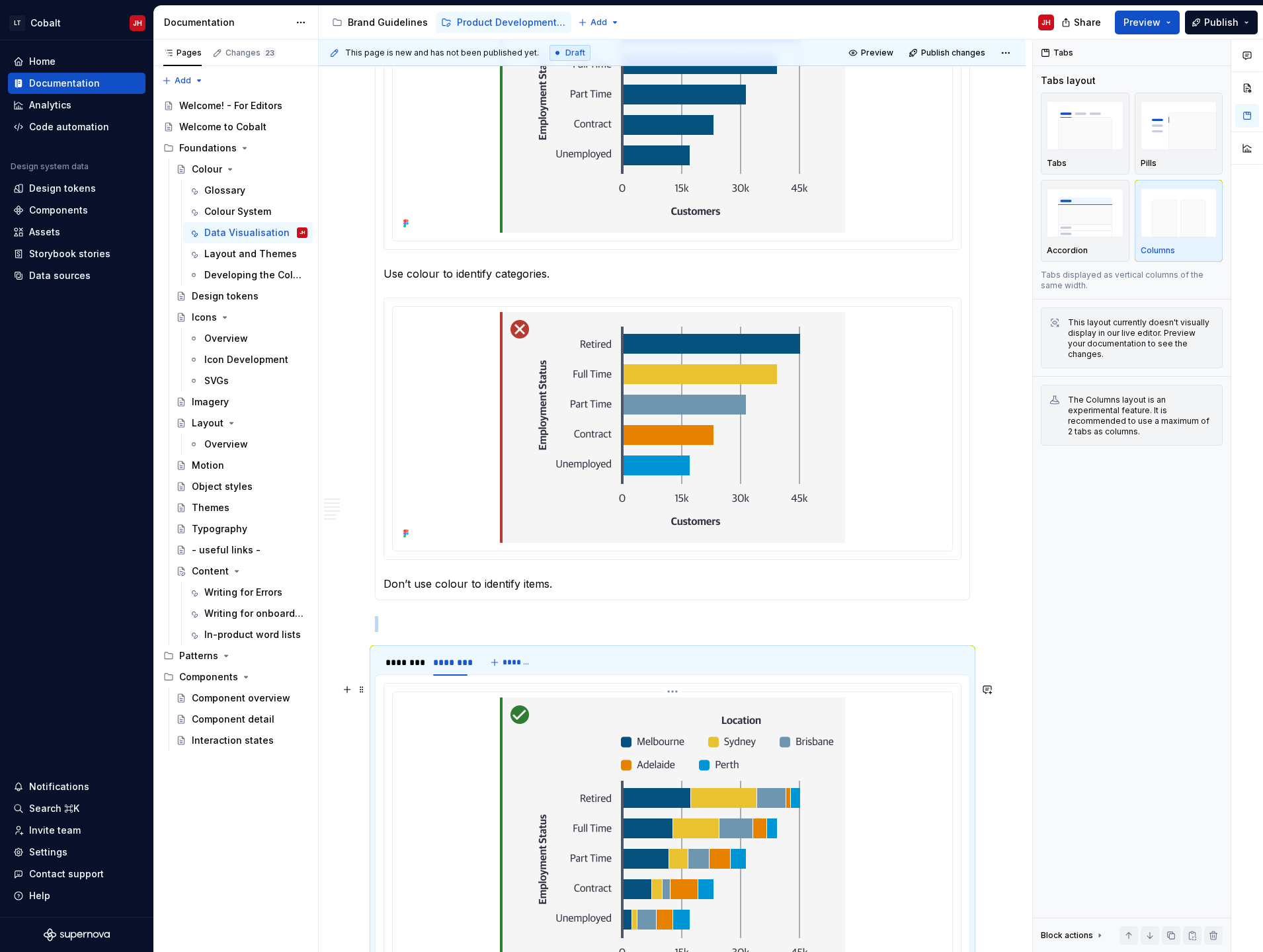 scroll, scrollTop: 2223, scrollLeft: 0, axis: vertical 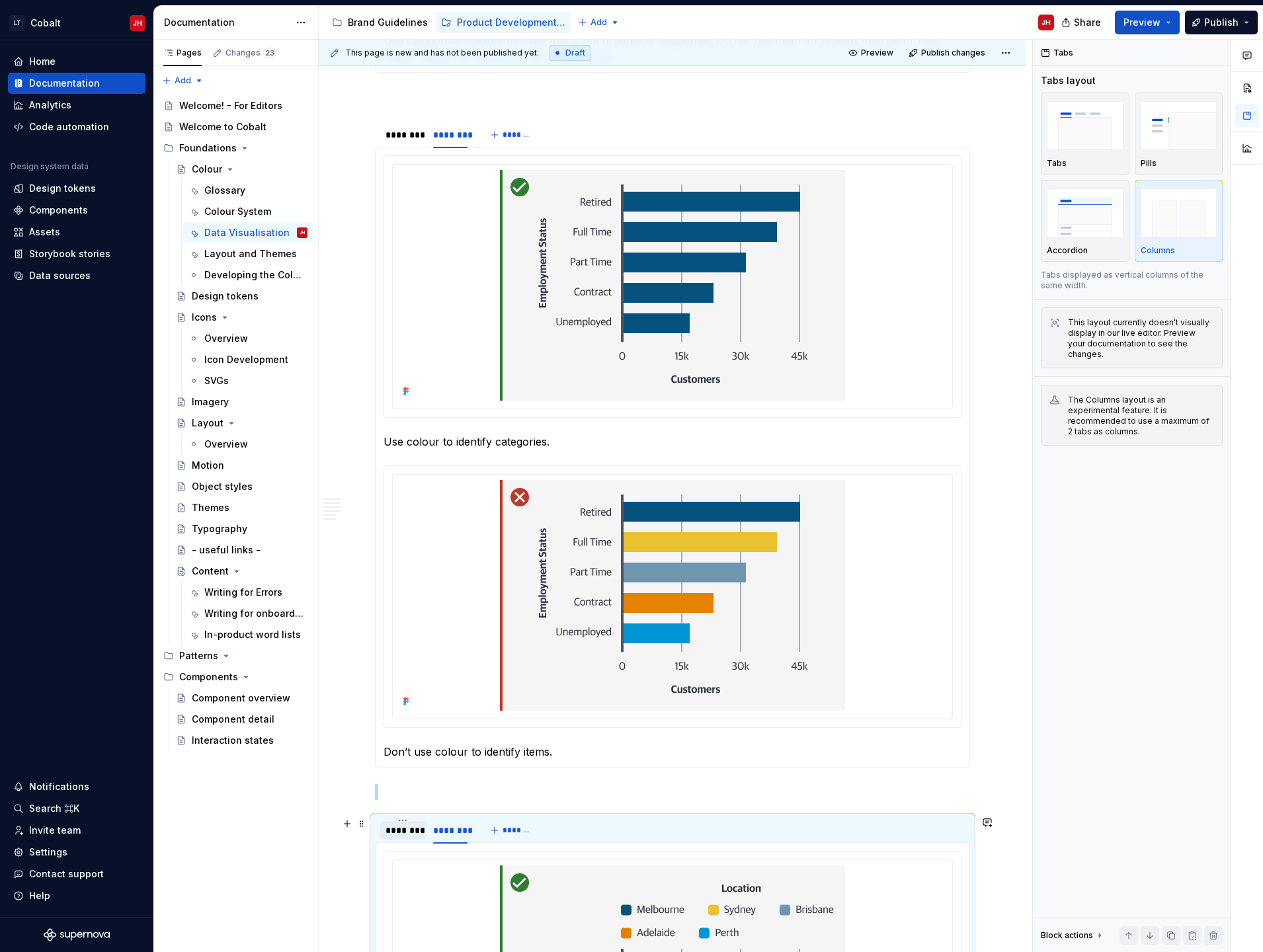 click on "********" at bounding box center [403, 830] 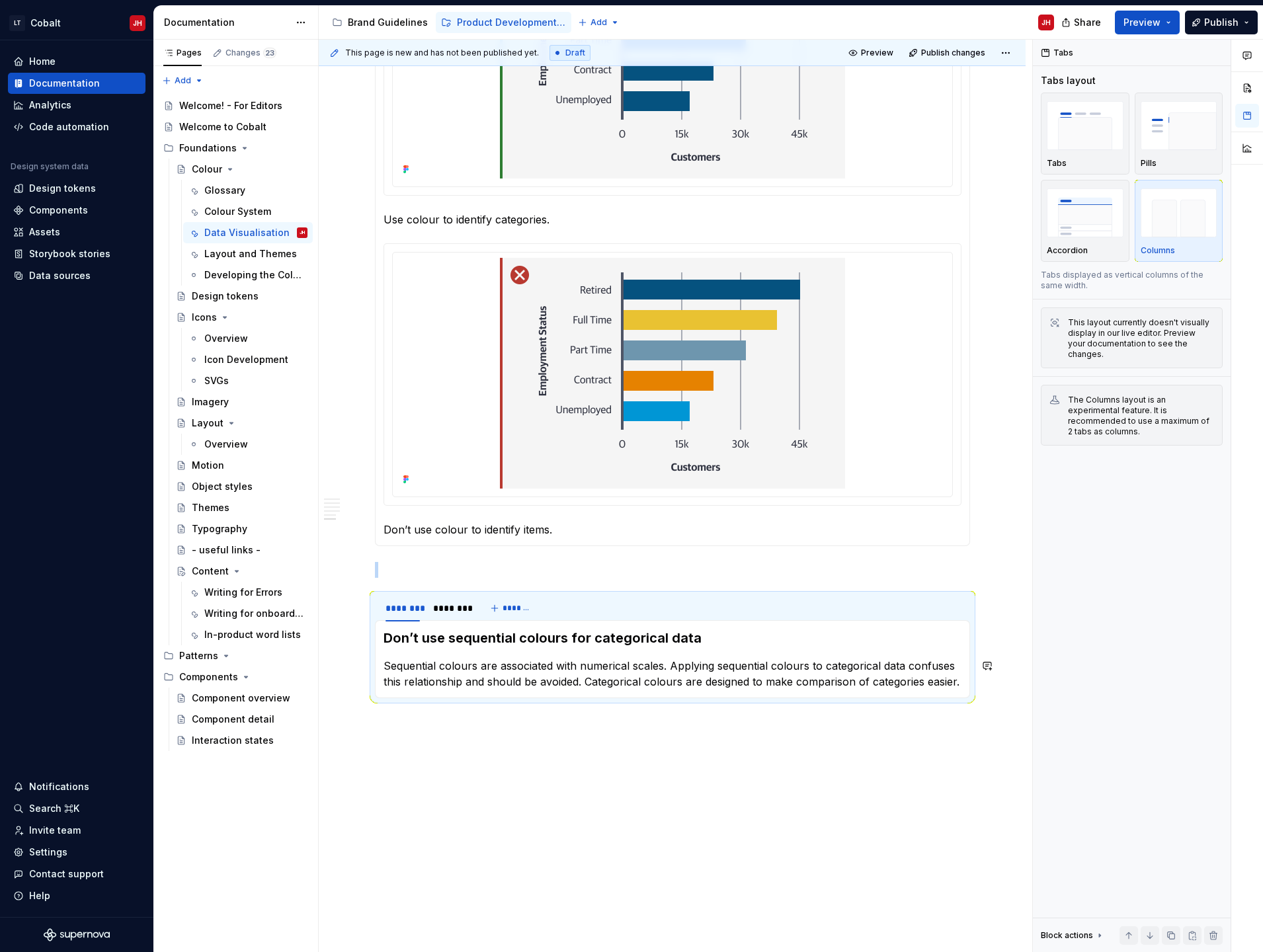 scroll, scrollTop: 2524, scrollLeft: 0, axis: vertical 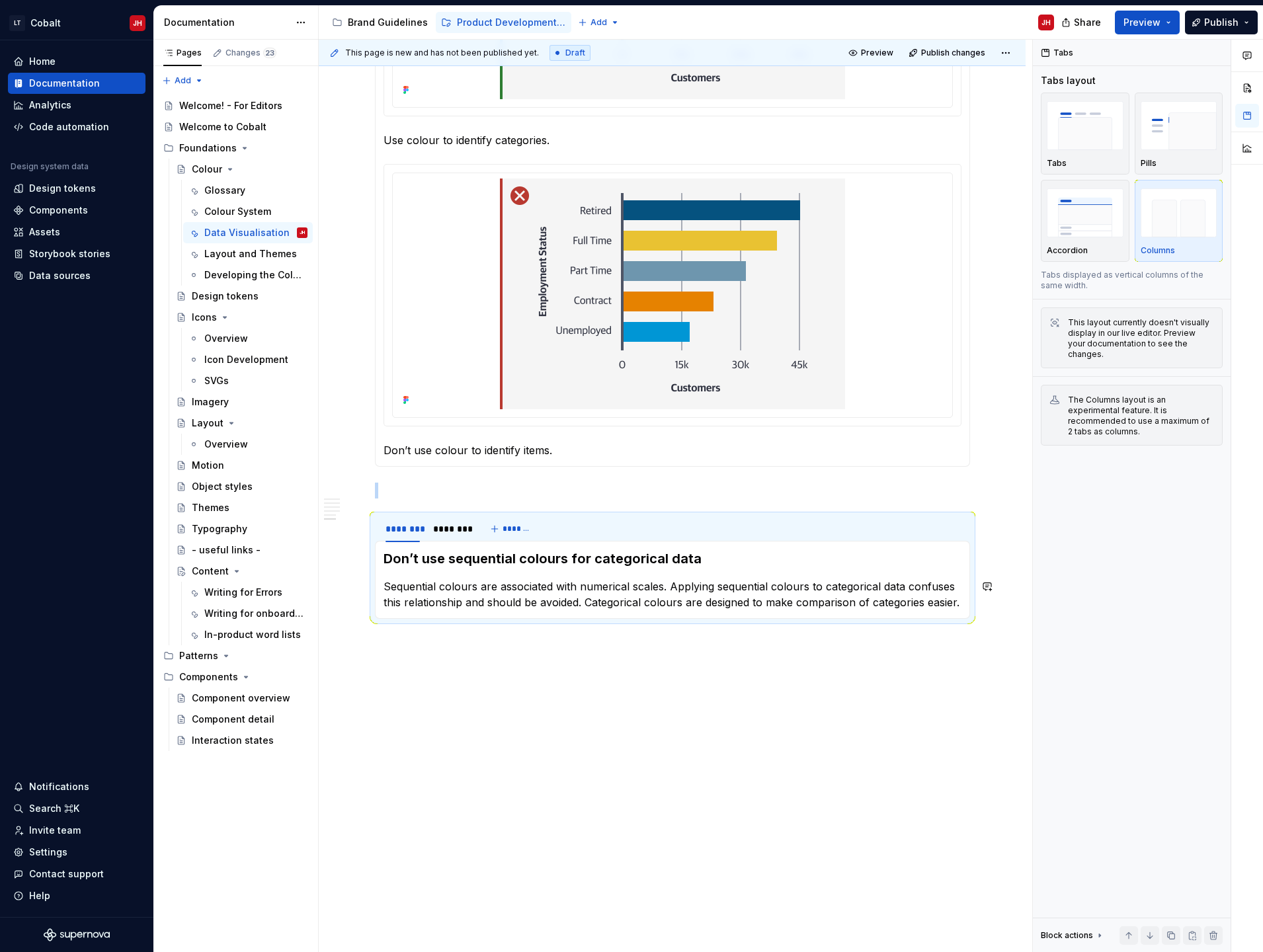 click on "Cobalt provides colours and gradients for specific data types. It is important to use the correct colours as they are designed to assist in communicating the logic inherent in particular data structures.  All of the palettes and gradients below have been designed to accommodate users who have colour vision difficulties. Categorical Colour Palette Categorical colours are designed for scenarios where data is not ordered. They should be shown in this order. Sequential Colours When conveying data that grows from a baseline two gradients are available. These gradients transition from light to dark with each shift in colour signifying a numerical increase. Diverging Colours When the baseline of the data is in the middle and both positive and negative values need to be represented, diverging gradients should be used. These gradients include two contrasting dark polar hues. Usage ******** ******** ******** ******* ******** ******** ******* Applying multiple categorical colours  Use colour to identify categories." at bounding box center (672, -656) 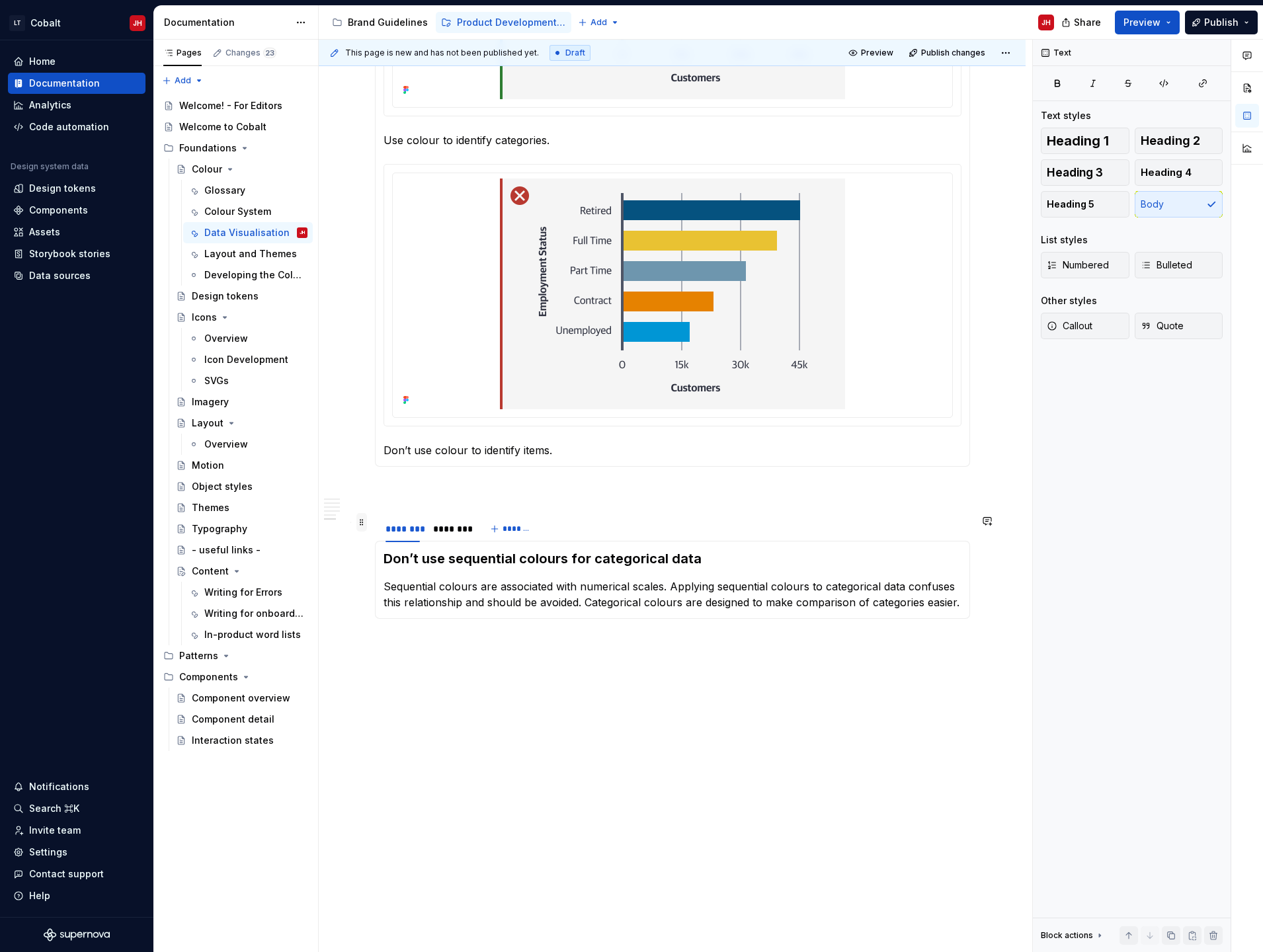 click at bounding box center (362, 522) 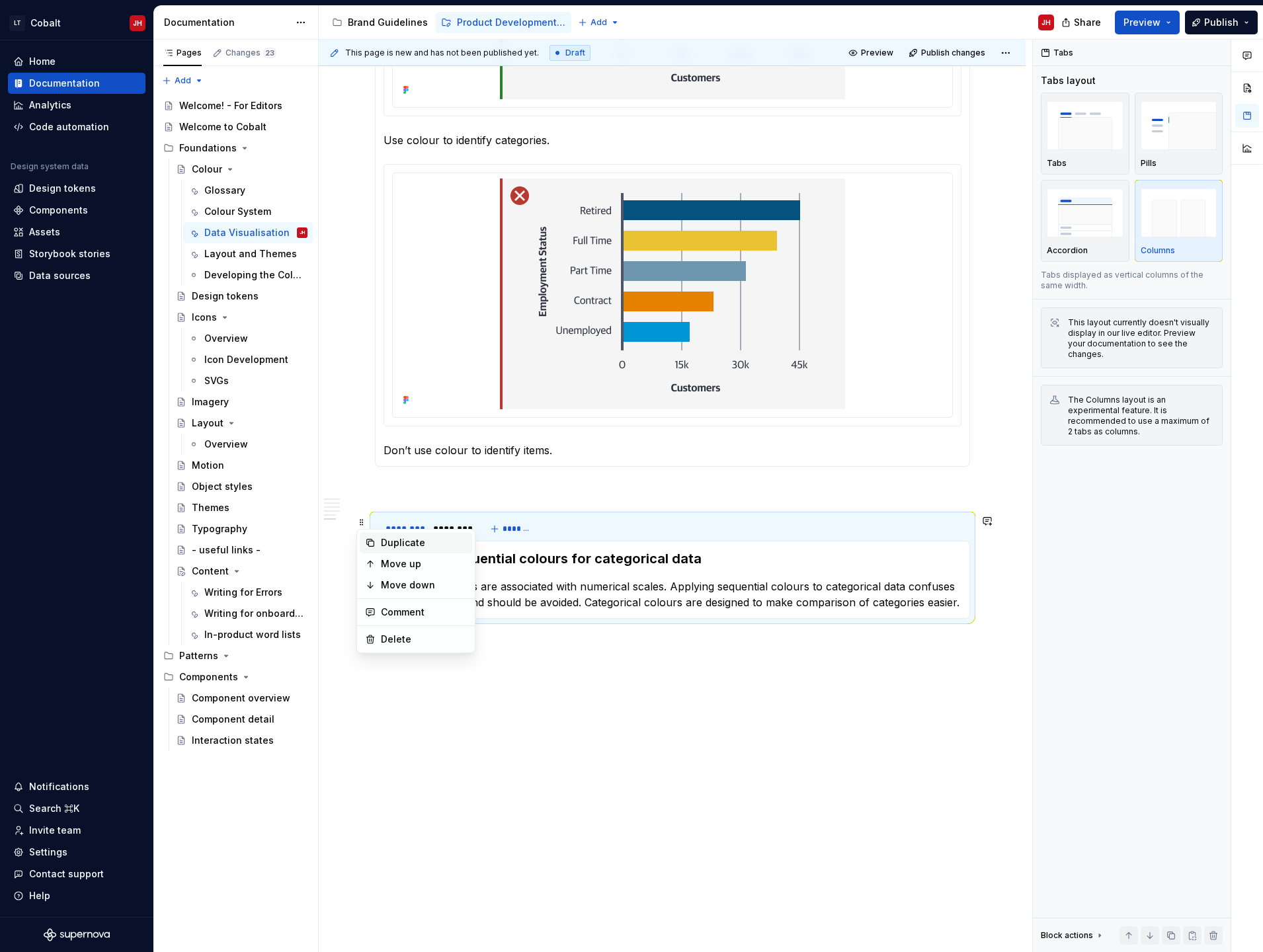 click on "Duplicate" at bounding box center [424, 543] 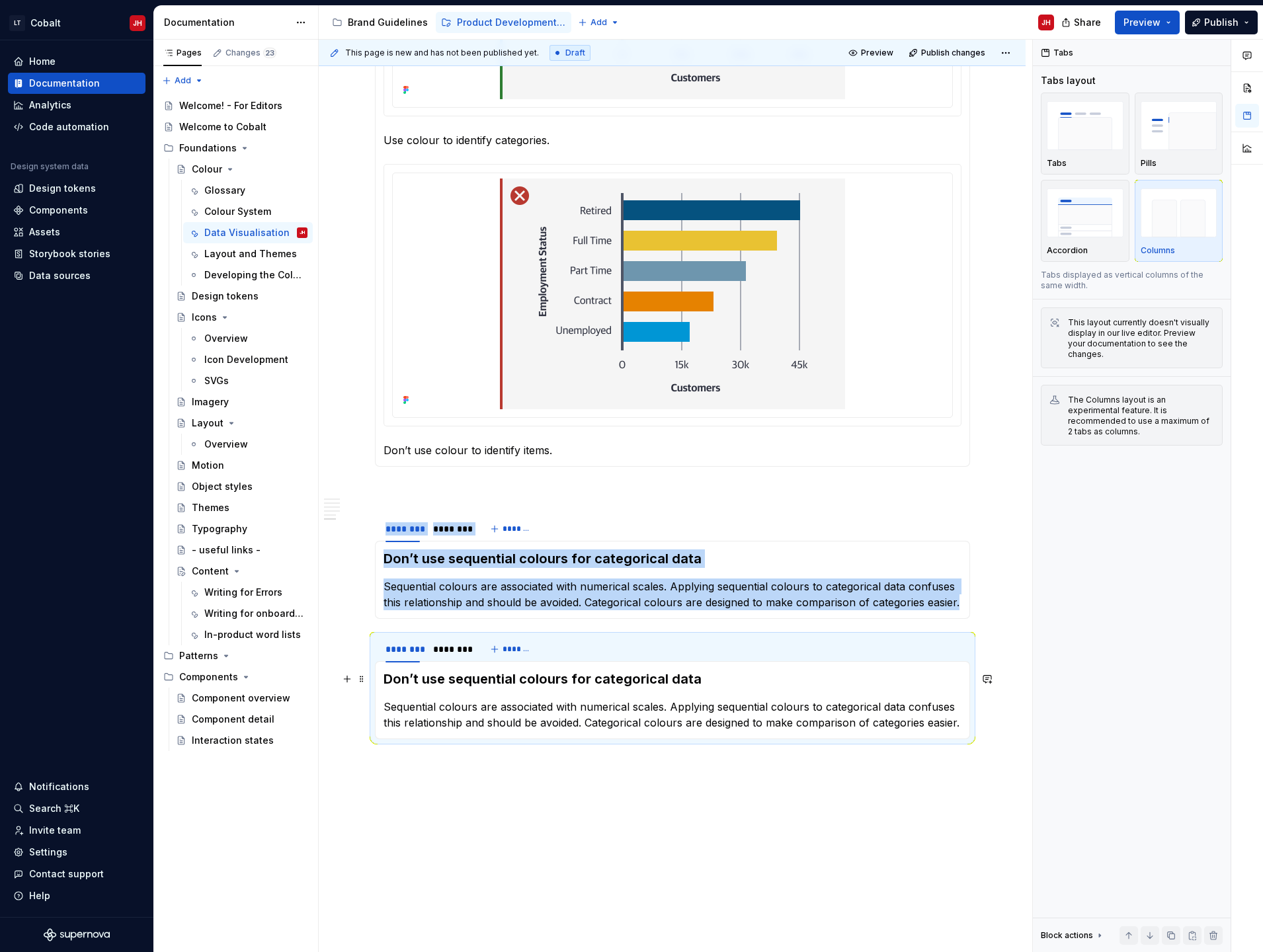 click on "Don’t use sequential colours for categorical data" at bounding box center (672, 679) 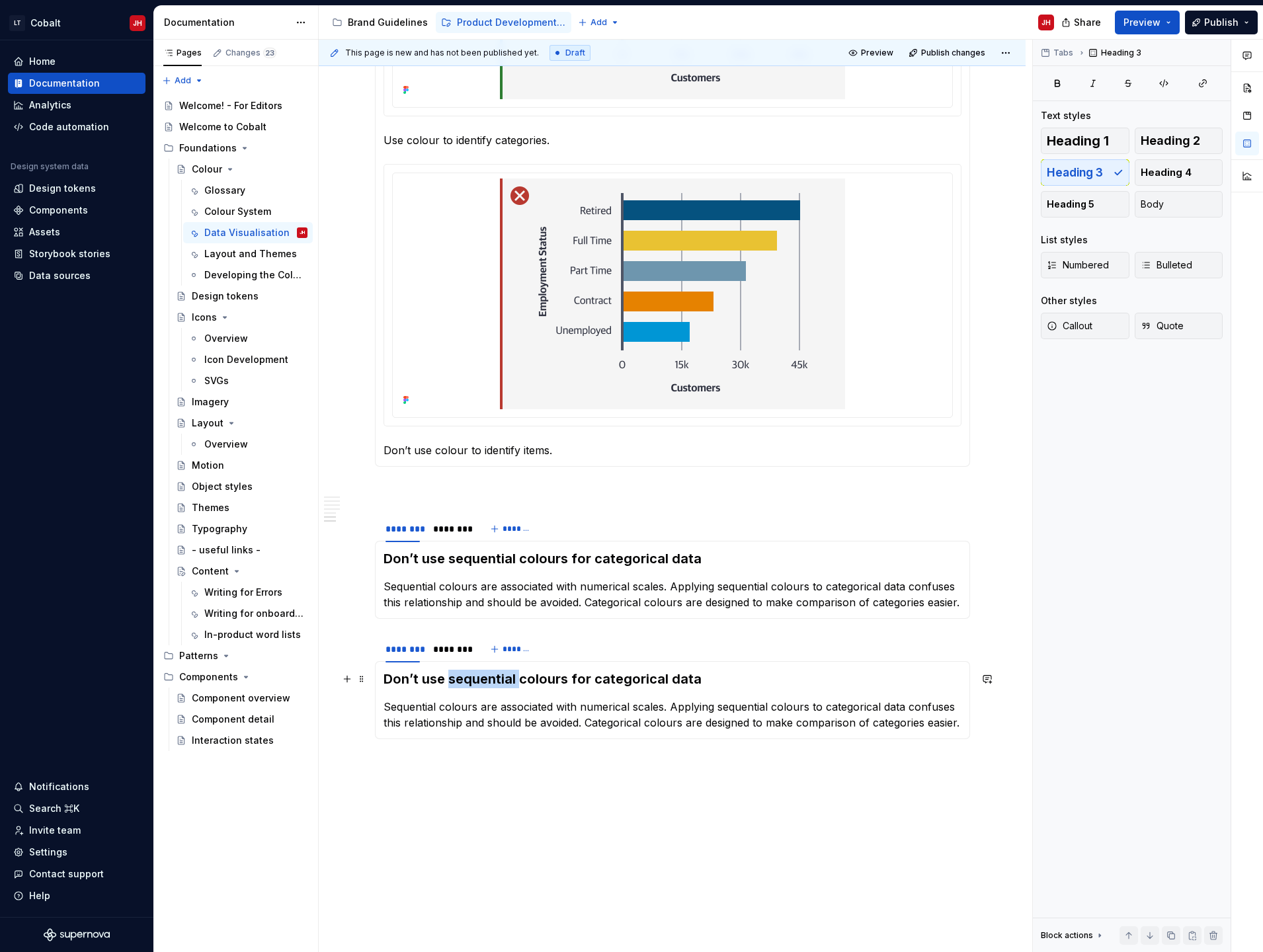 click on "Don’t use sequential colours for categorical data" at bounding box center (672, 679) 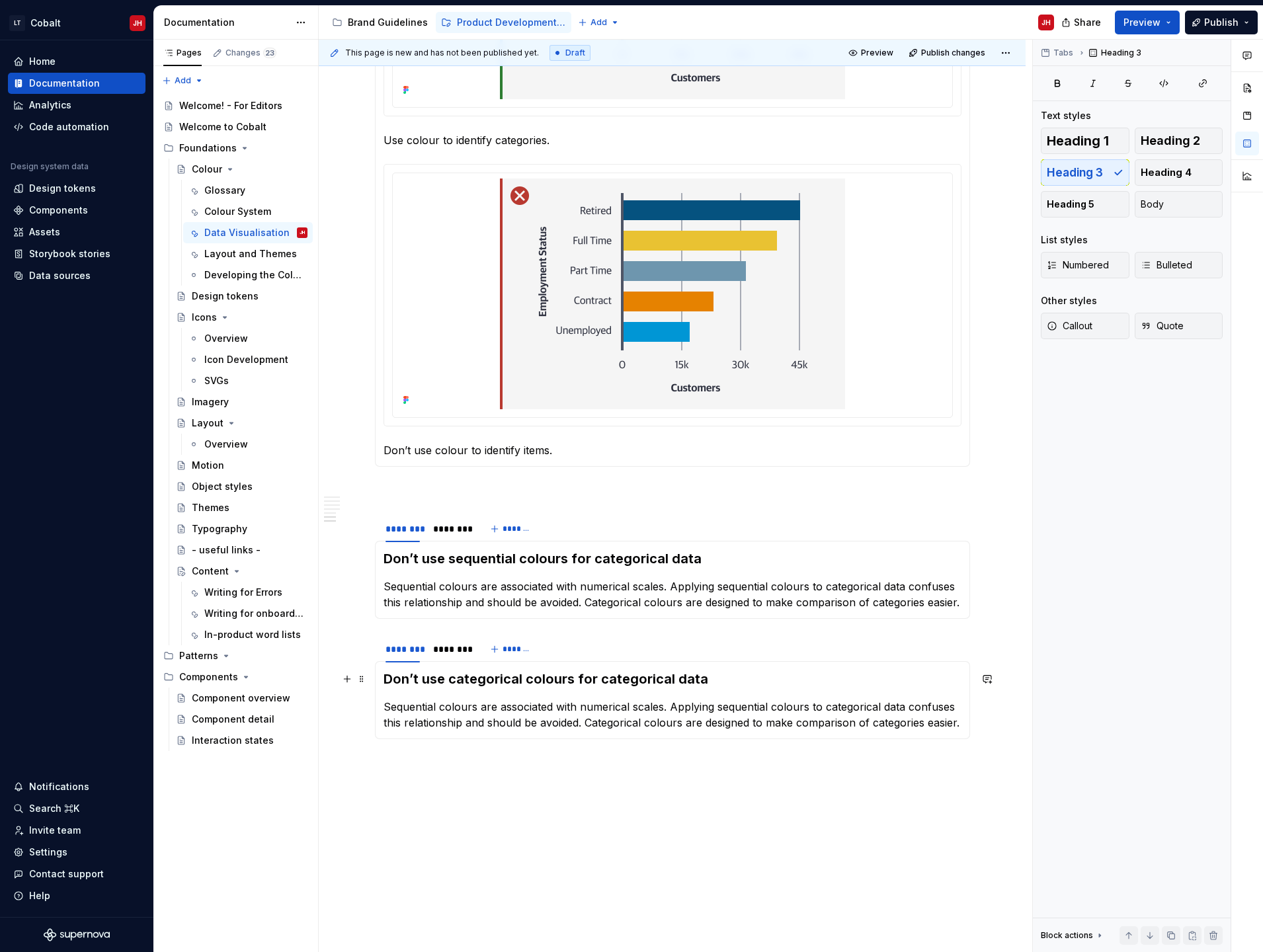 click on "Don’t use categorical colours for categorical data" at bounding box center [672, 679] 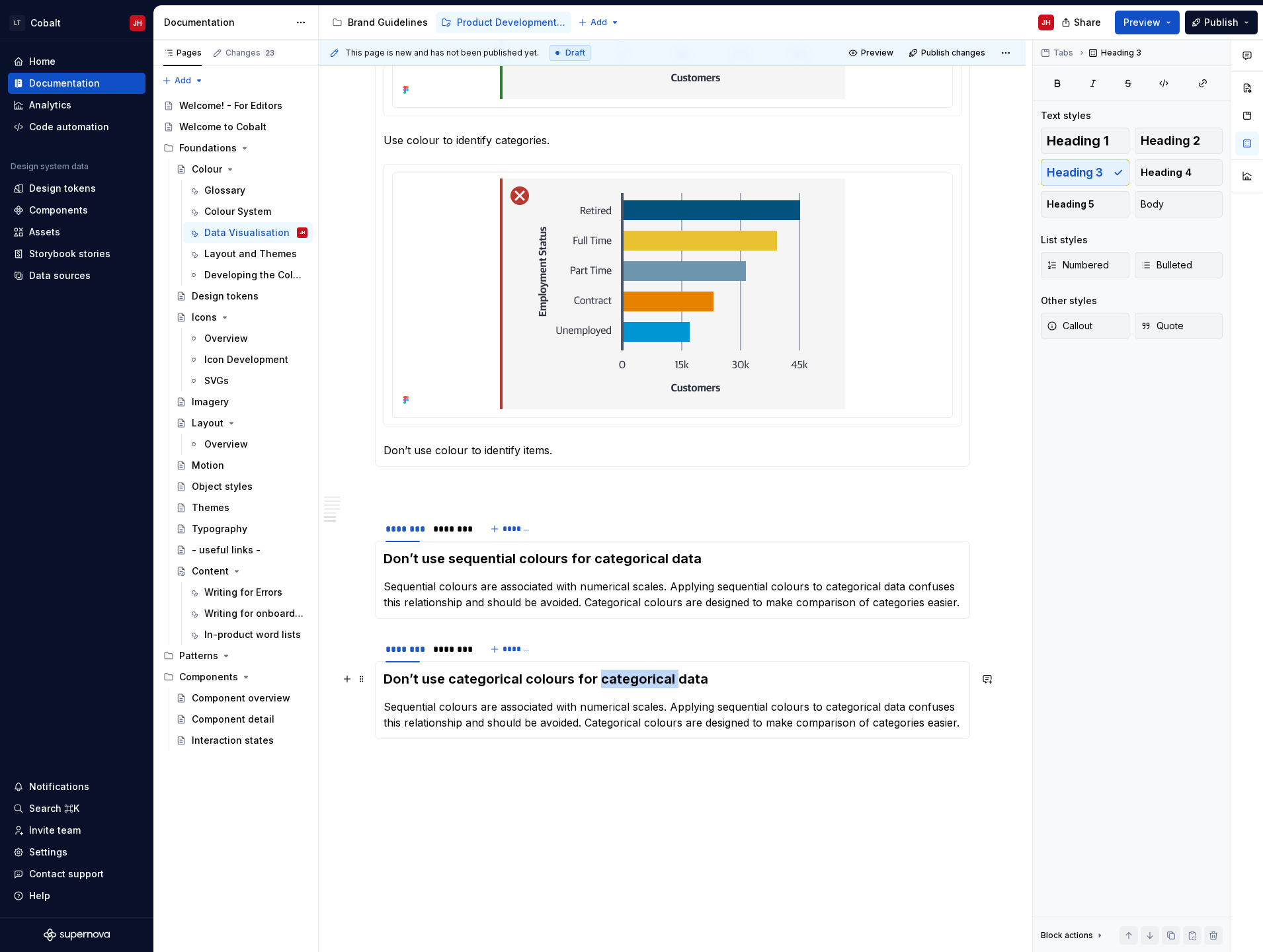 click on "Don’t use categorical colours for categorical data" at bounding box center [672, 679] 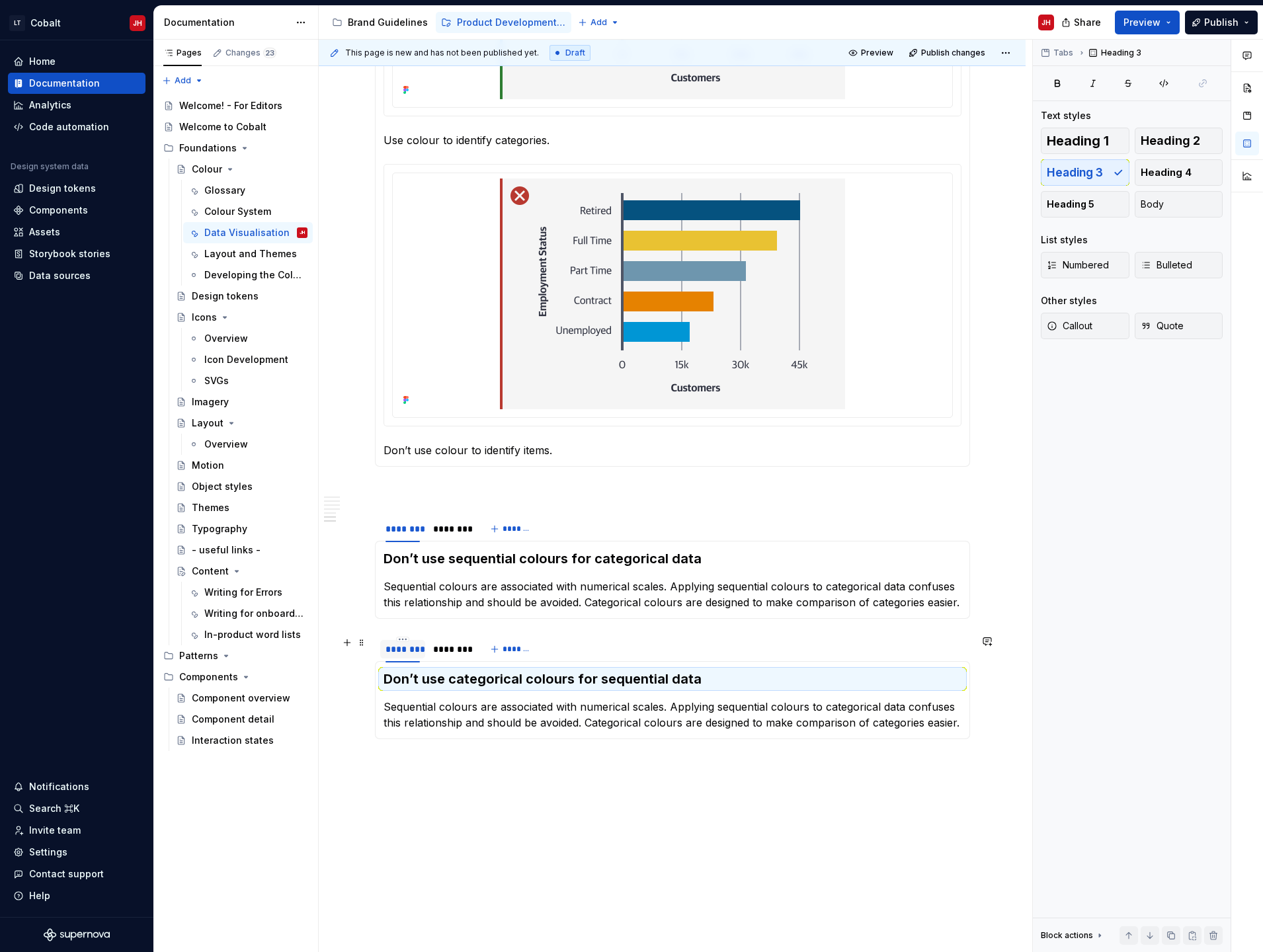 click on "********" at bounding box center [403, 649] 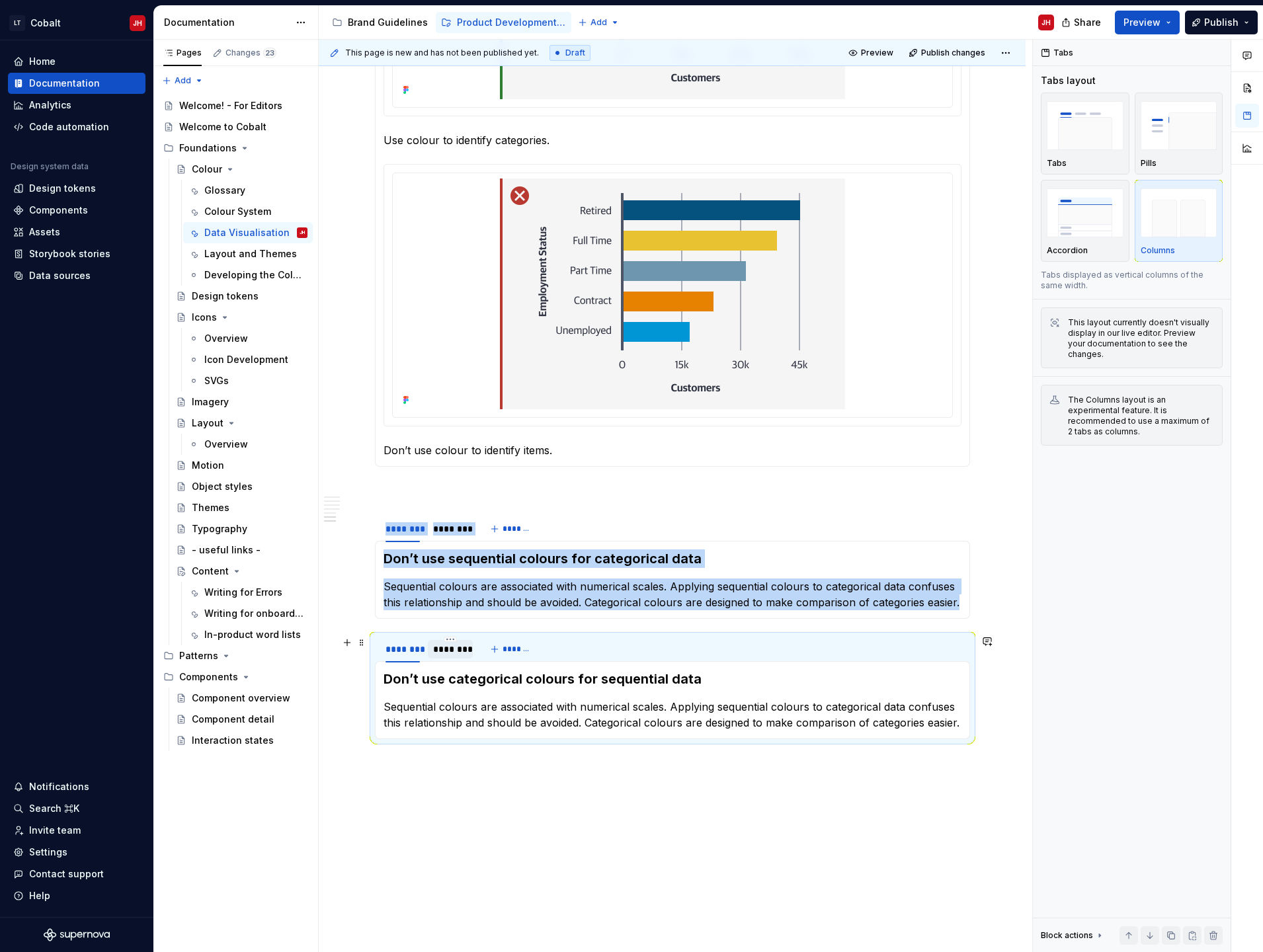click on "********" at bounding box center [450, 649] 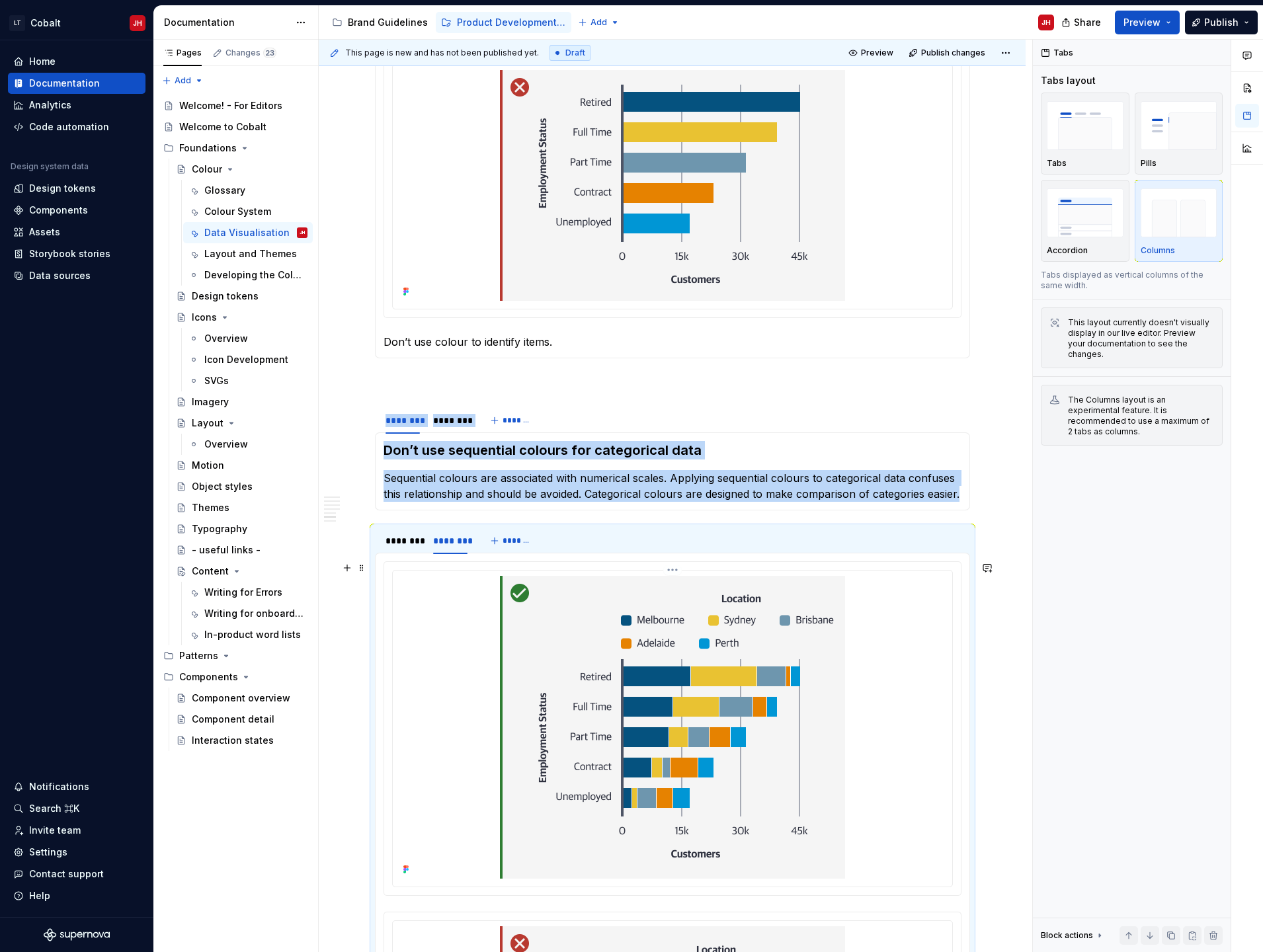 scroll, scrollTop: 2656, scrollLeft: 0, axis: vertical 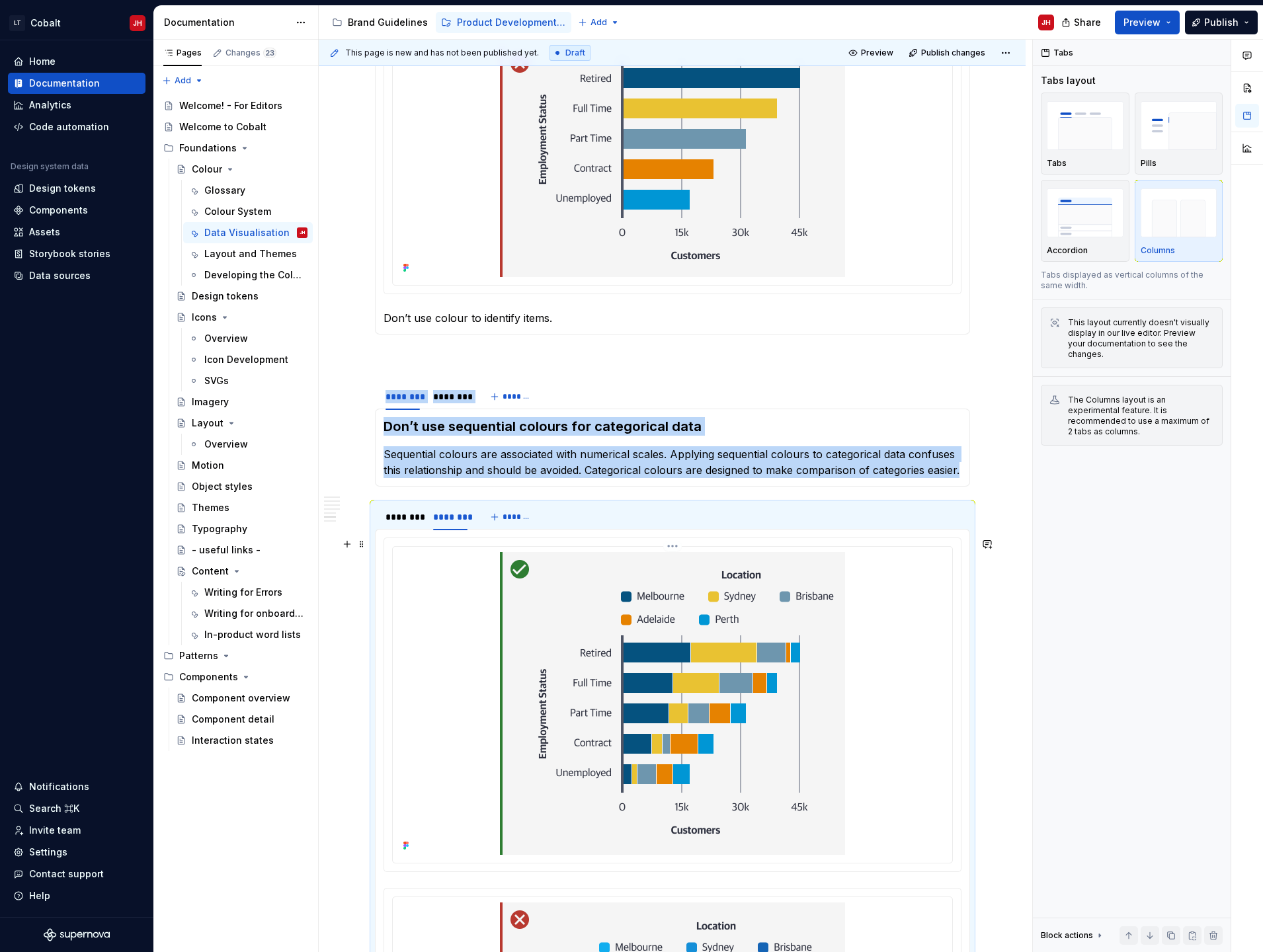 click on "LT Cobalt JH Home Documentation Analytics Code automation Design system data Design tokens Components Assets Storybook stories Data sources Notifications Search ⌘K Invite team Settings Contact support Help Documentation
Accessibility guide for tree Page tree.
Navigate the tree with the arrow keys. Common tree hotkeys apply. Further keybindings are available:
enter to execute primary action on focused item
f2 to start renaming the focused item
escape to abort renaming an item
control+d to start dragging selected items
Brand Guidelines Product Development Guidelines Add JH Share Preview Publish Pages Changes 23 Add
Accessibility guide for tree Page tree.
Navigate the tree with the arrow keys. Common tree hotkeys apply. Further keybindings are available:
enter to execute primary action on focused item
f2 to start renaming the focused item
escape to abort renaming an item
." at bounding box center (632, 476) 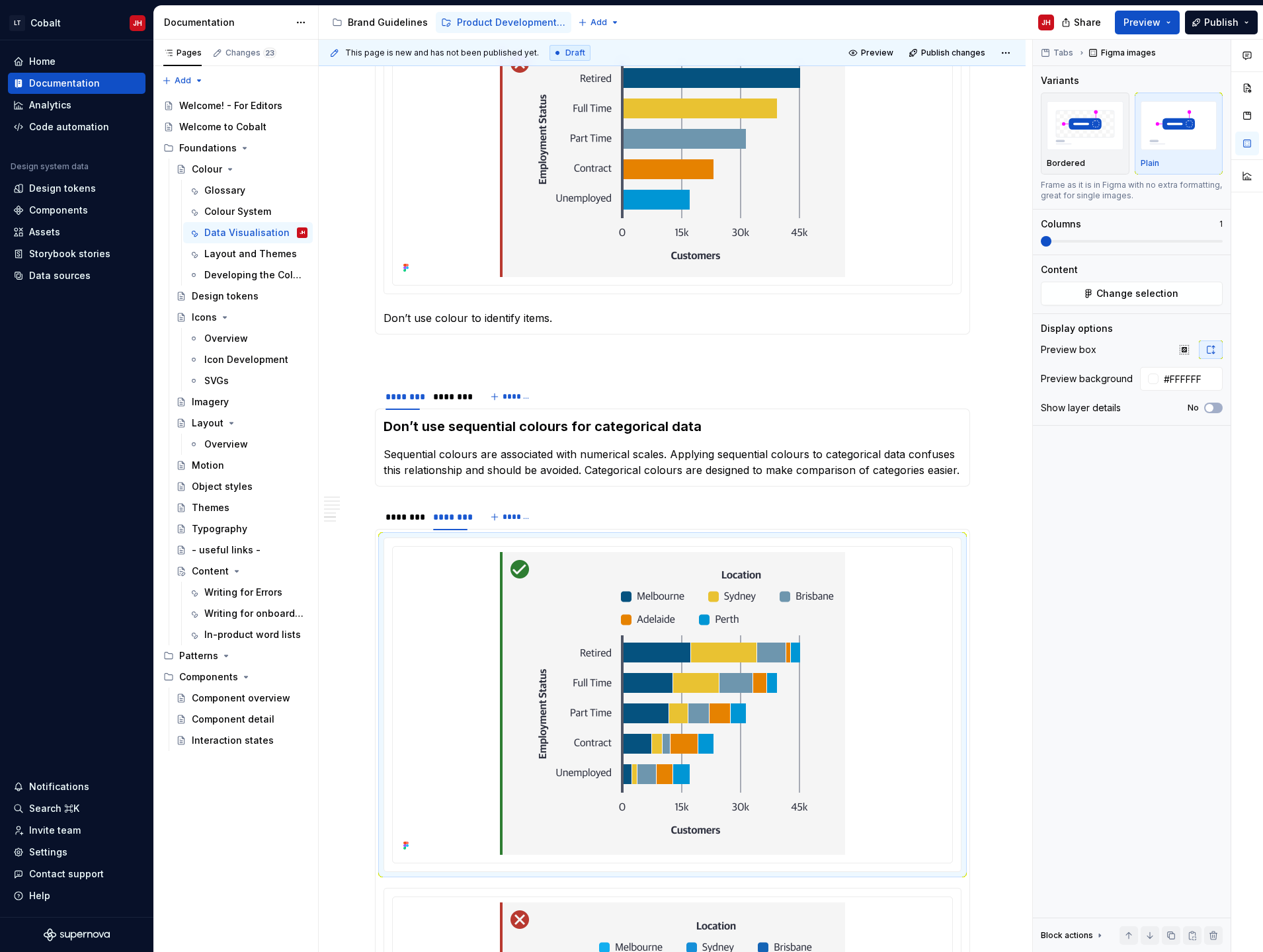 click on "Comments Open comments No comments yet Select ‘Comment’ from the block context menu to add one. Tabs Figma images Variants Bordered Plain Frame as it is in Figma with no extra formatting, great for single images. Columns 1 Content Change selection Display options Preview box Preview background #FFFFFF Show layer details No Block actions Move up Move down Duplicate Copy (⌘C) Cut (⌘X) Delete" at bounding box center [1148, 496] 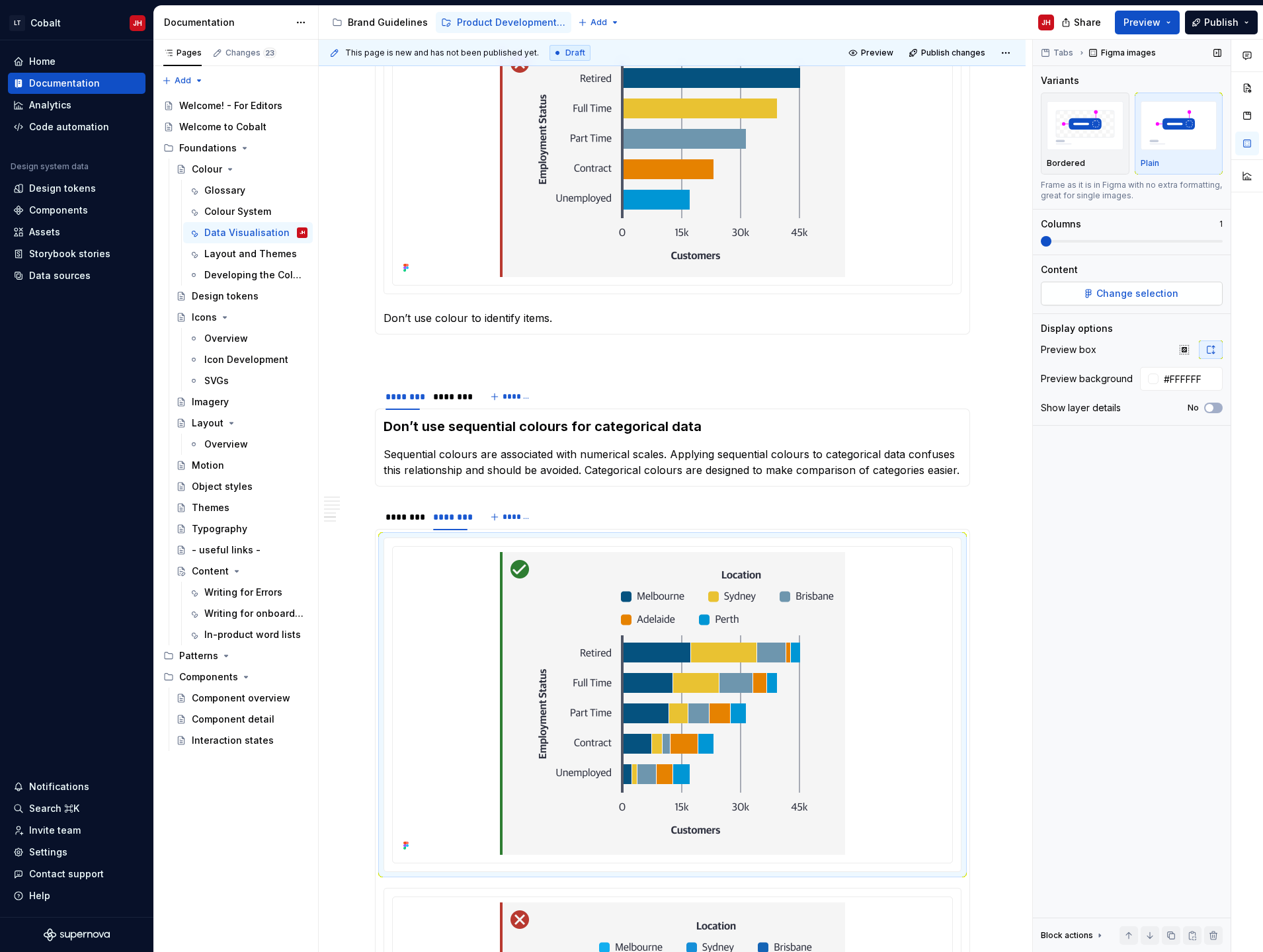 click on "Change selection" at bounding box center (1137, 294) 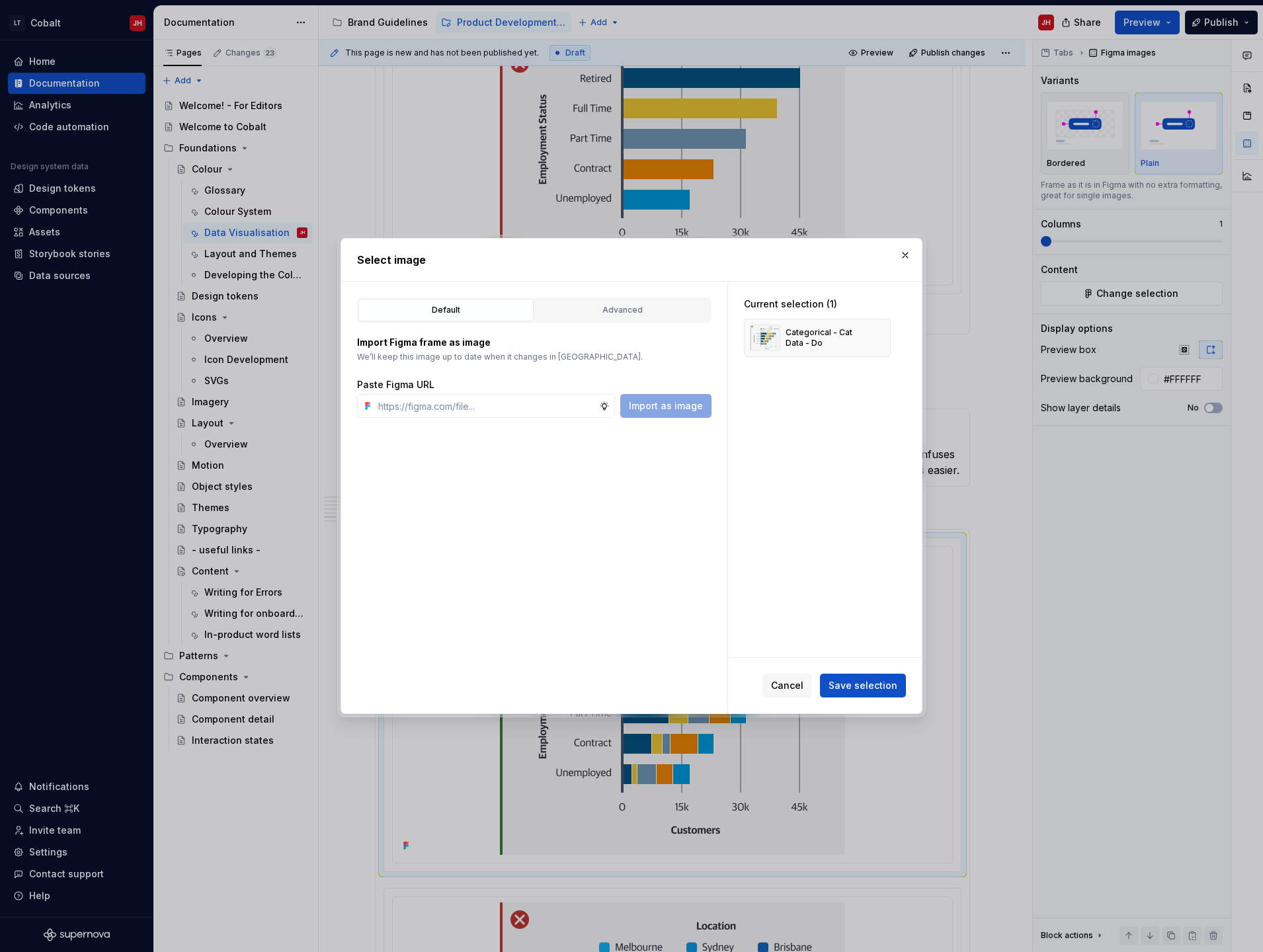 type on "[URL][DOMAIN_NAME]" 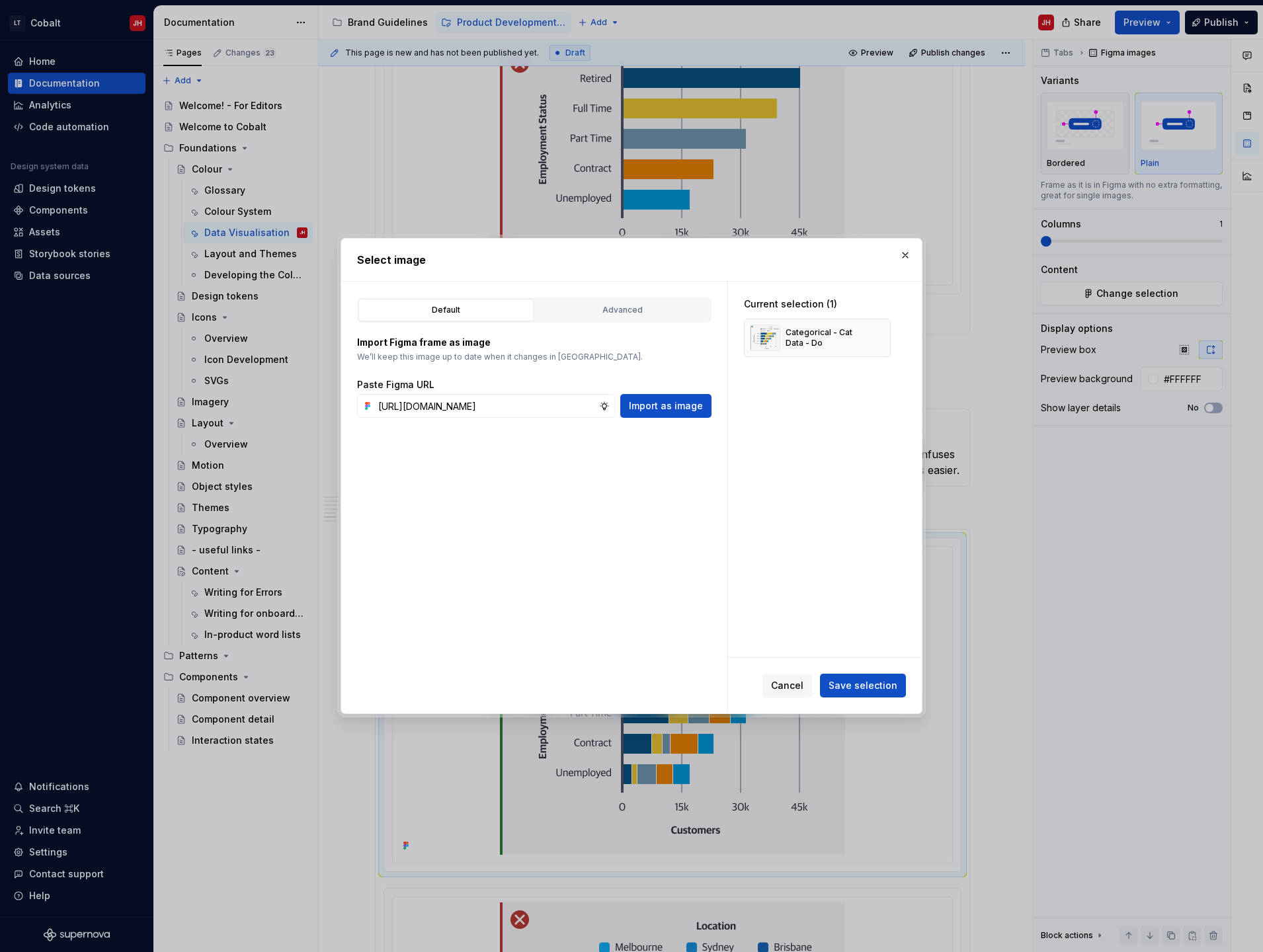 scroll, scrollTop: 0, scrollLeft: 298, axis: horizontal 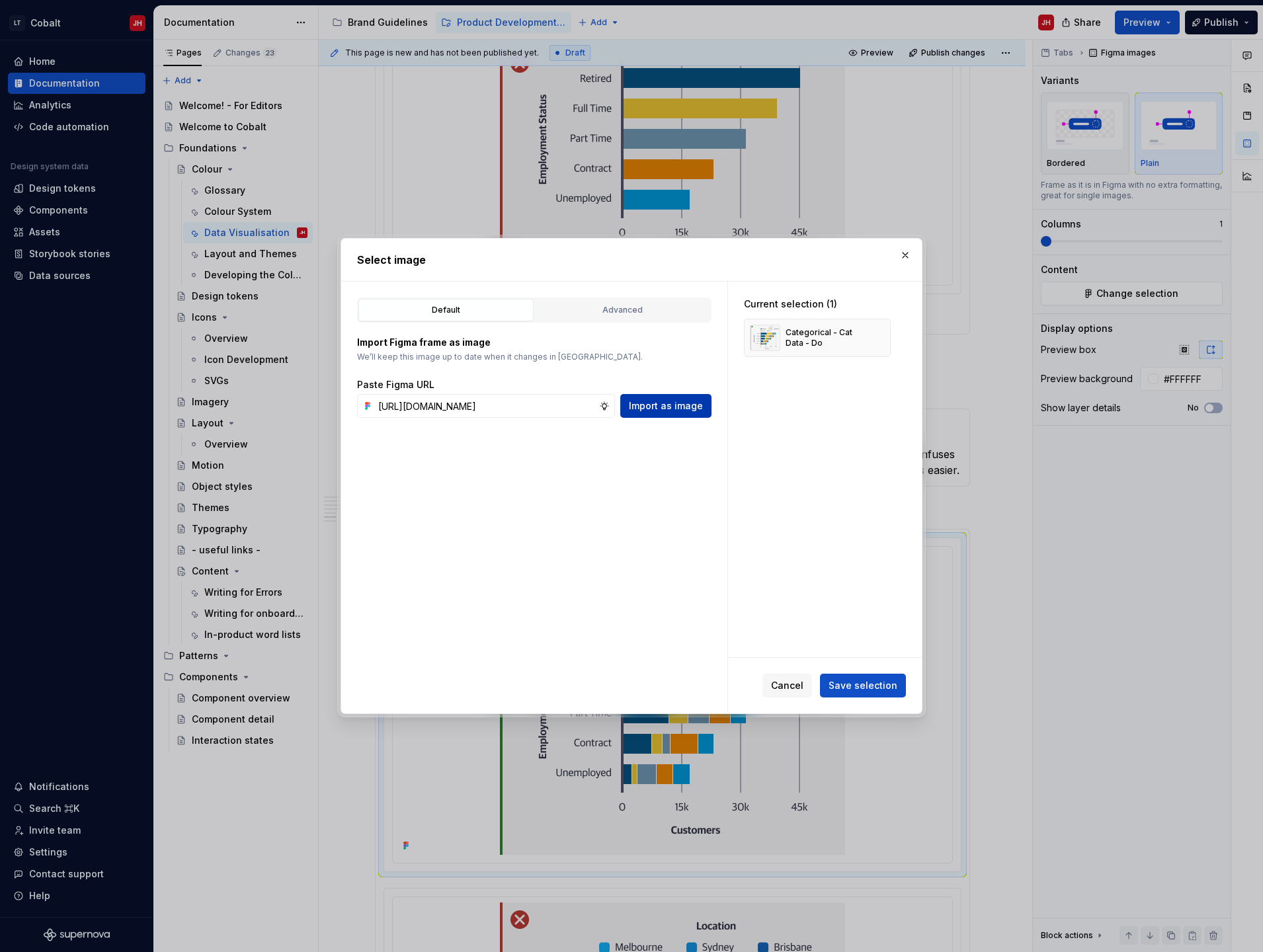 type on "*" 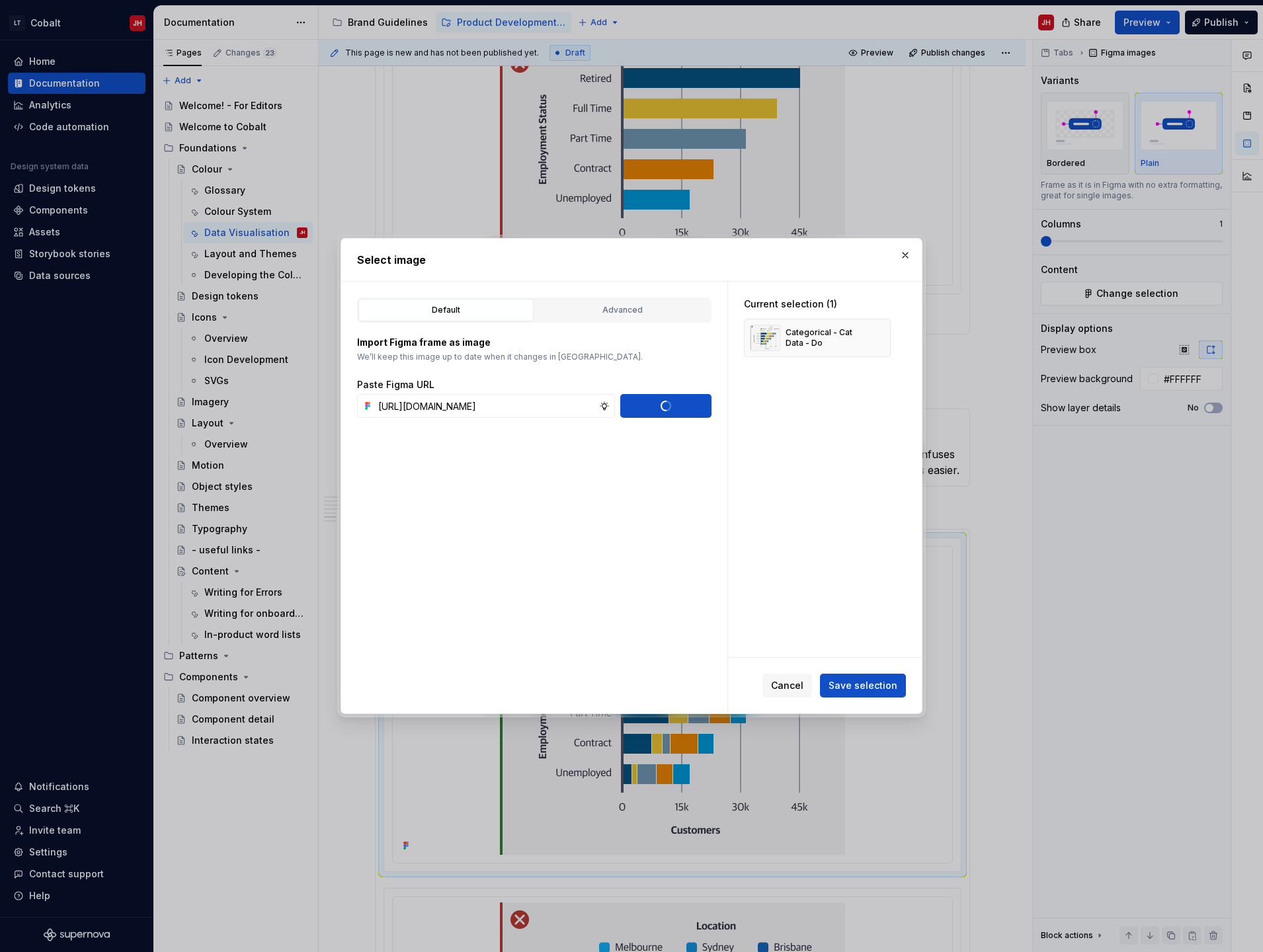 type on "*" 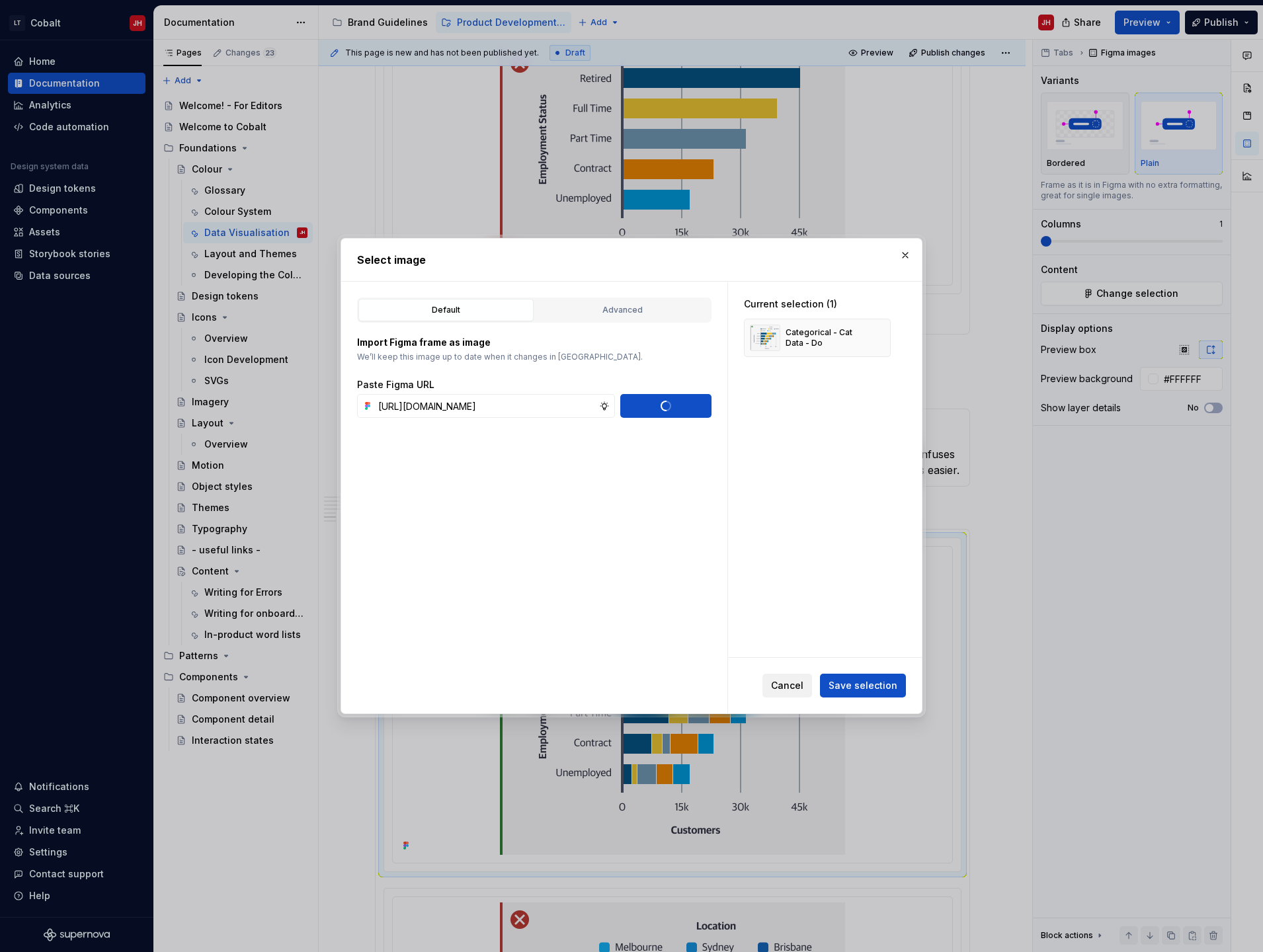 type 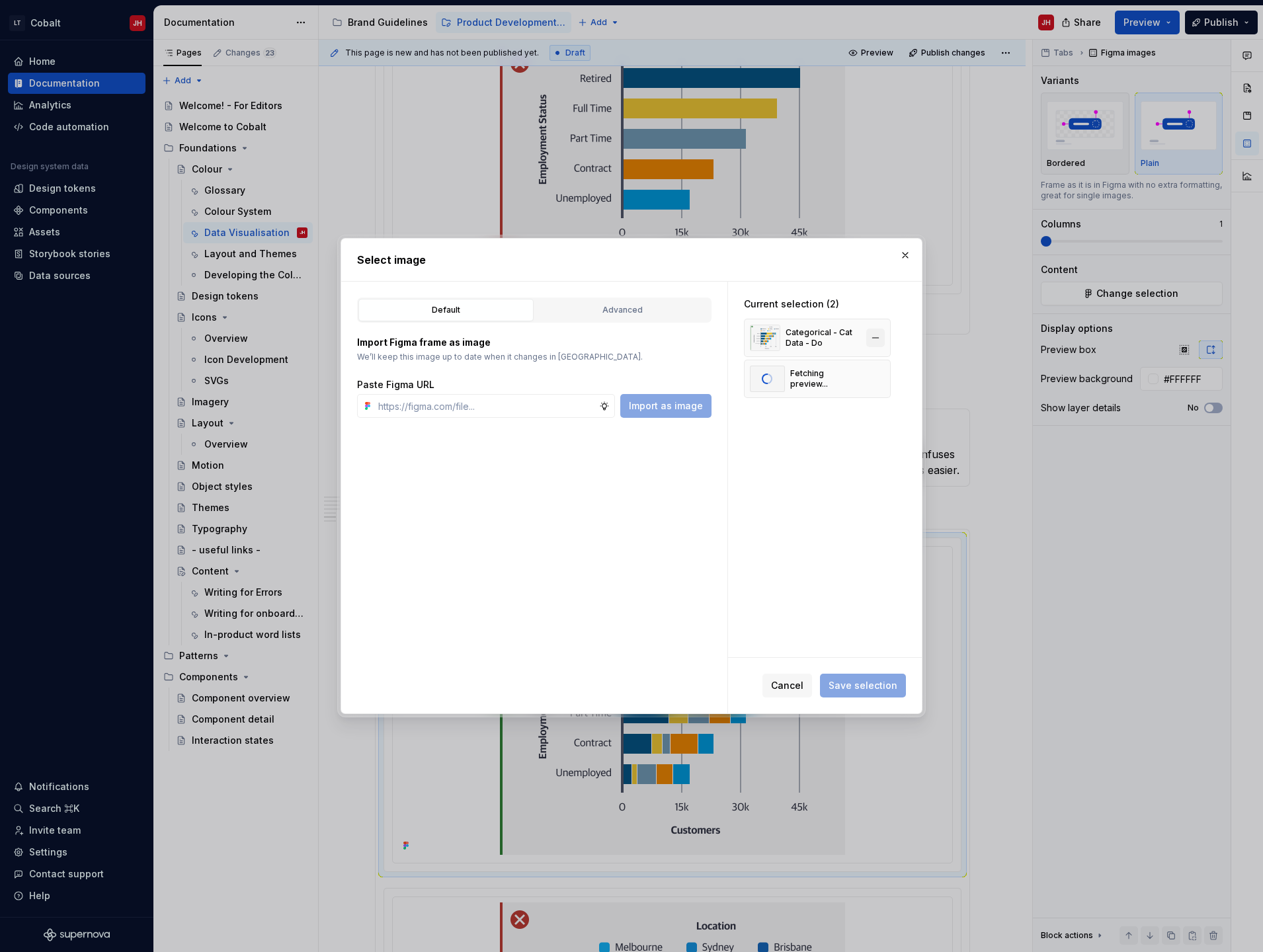 click at bounding box center [876, 338] 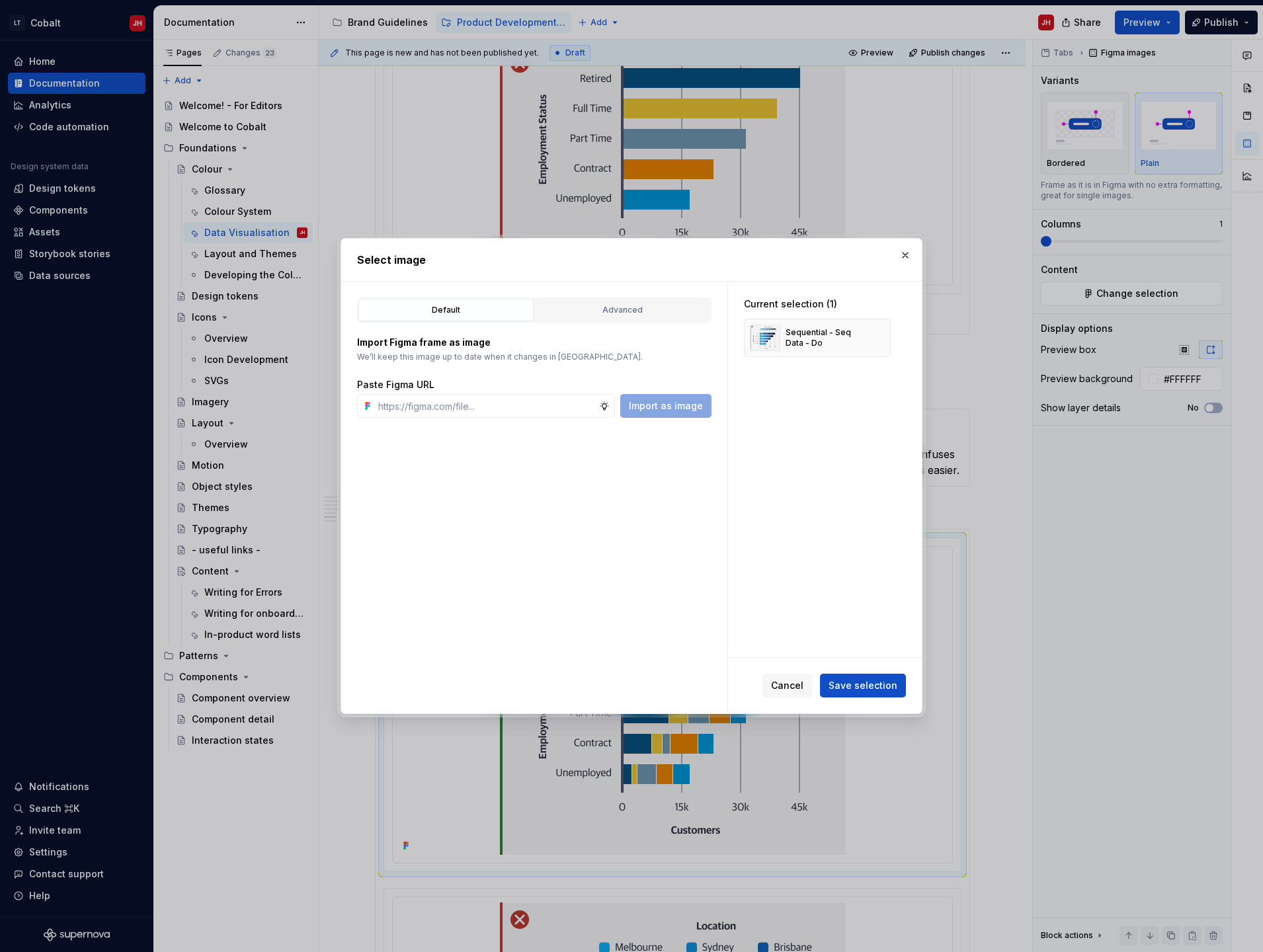 click on "Save selection" at bounding box center [863, 686] 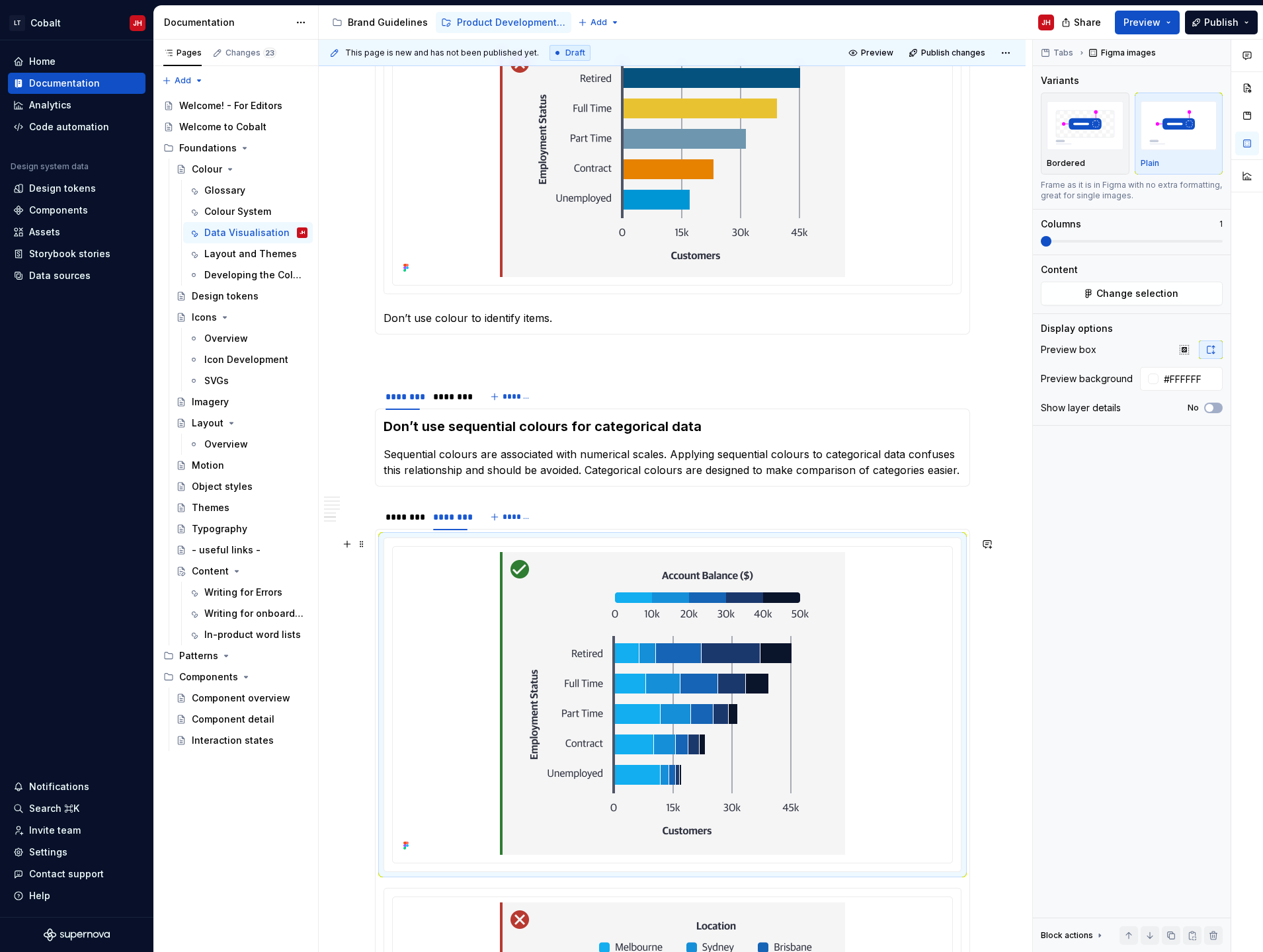 click on "Cobalt provides colours and gradients for specific data types. It is important to use the correct colours as they are designed to assist in communicating the logic inherent in particular data structures.  All of the palettes and gradients below have been designed to accommodate users who have colour vision difficulties. Categorical Colour Palette Categorical colours are designed for scenarios where data is not ordered. They should be shown in this order. Sequential Colours When conveying data that grows from a baseline two gradients are available. These gradients transition from light to dark with each shift in colour signifying a numerical increase. Diverging Colours When the baseline of the data is in the middle and both positive and negative values need to be represented, diverging gradients should be used. These gradients include two contrasting dark polar hues. Usage ******** ******** ******** ******* ******** ******** ******* Applying multiple categorical colours  Use colour to identify categories." at bounding box center (672, -416) 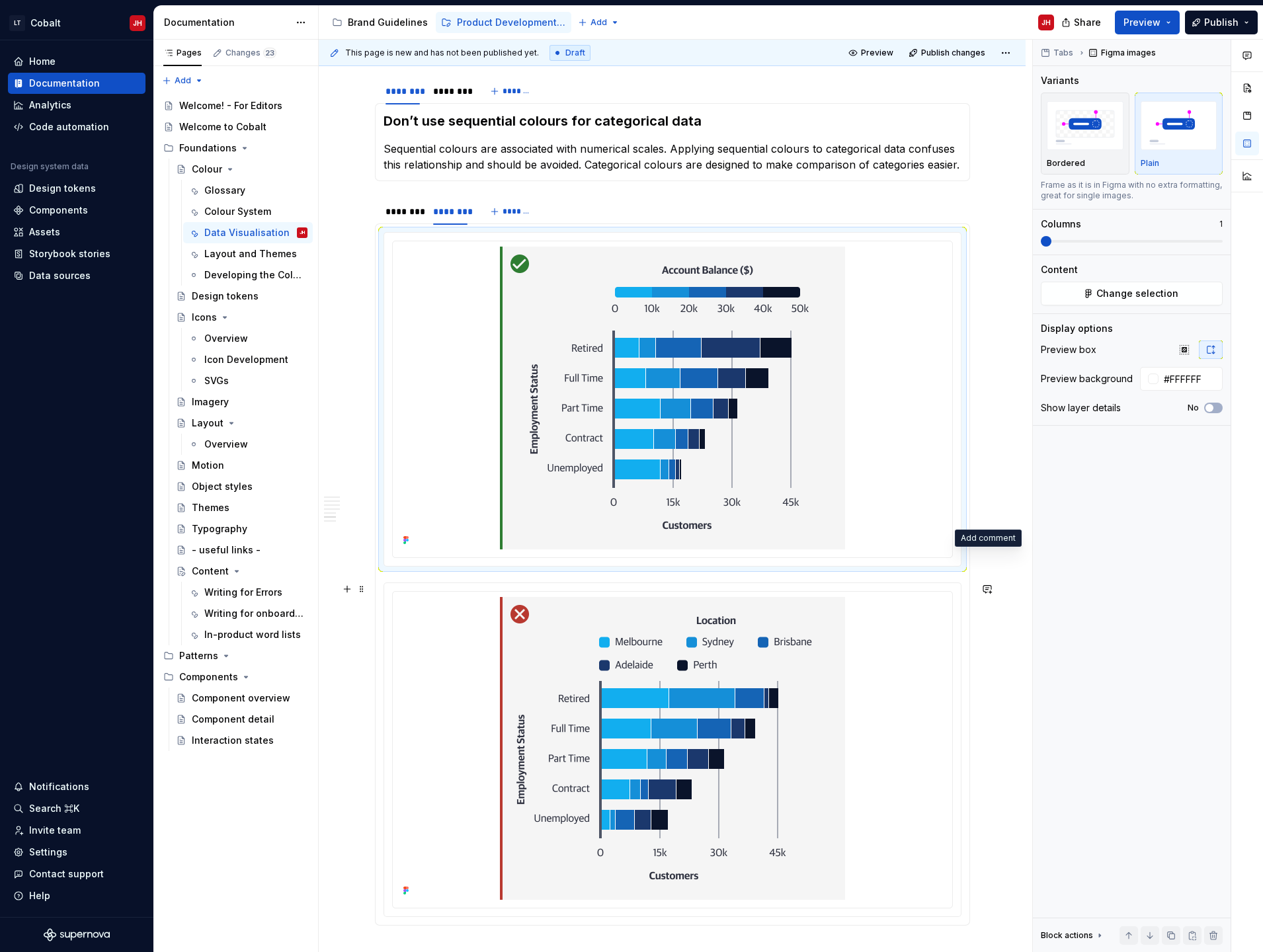 scroll, scrollTop: 2987, scrollLeft: 0, axis: vertical 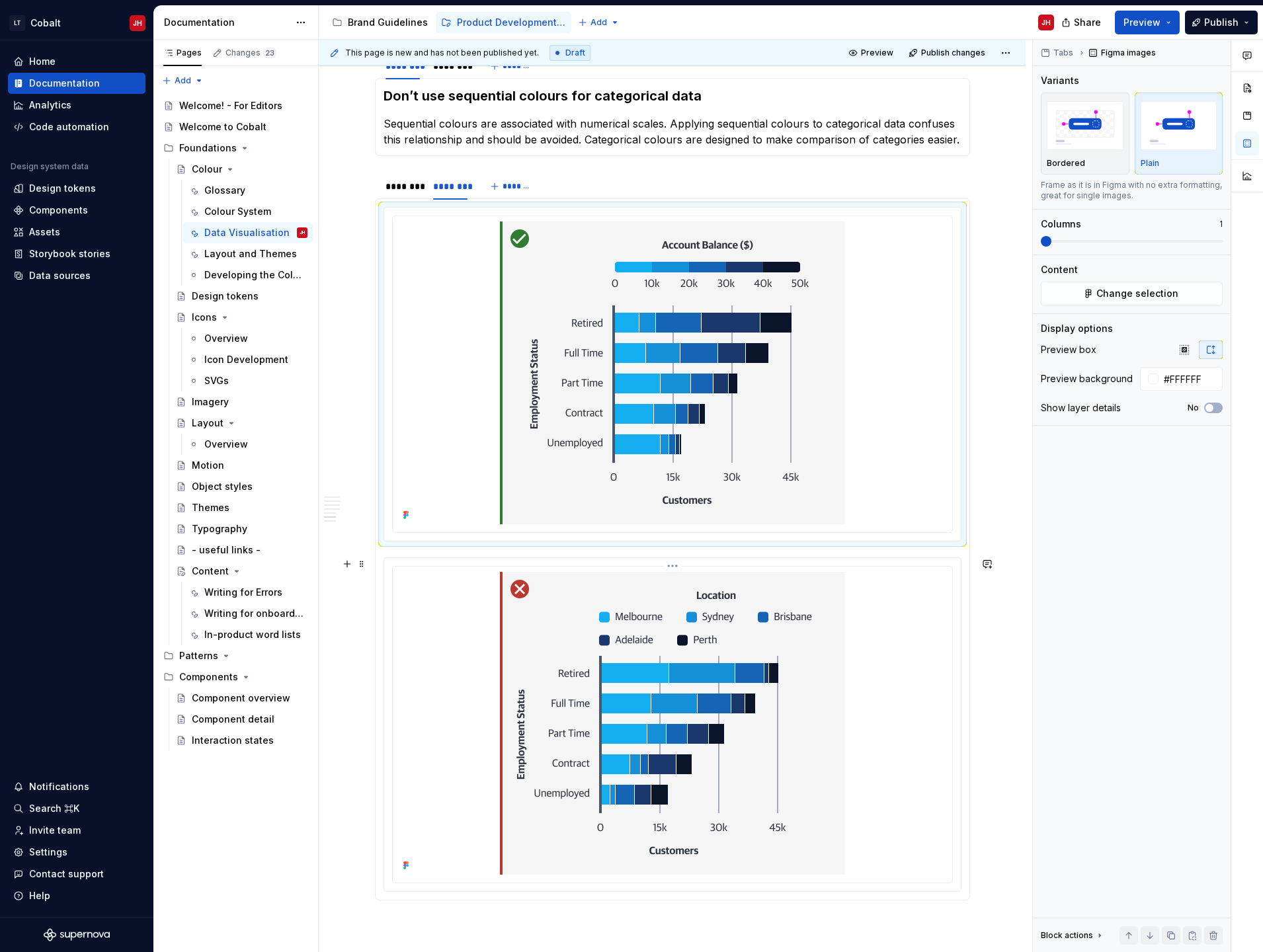 click at bounding box center [672, 723] 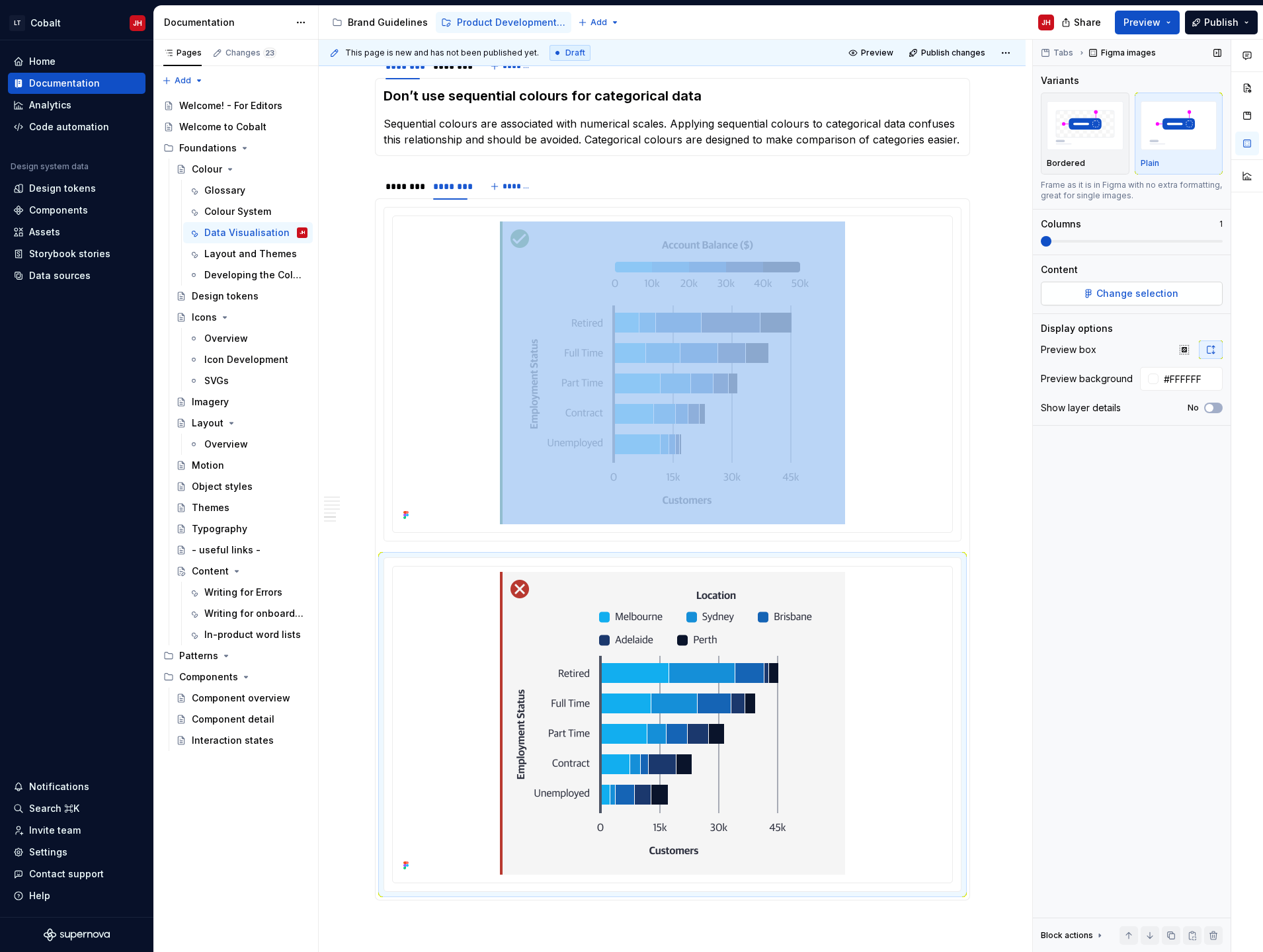 click on "Change selection" at bounding box center [1131, 294] 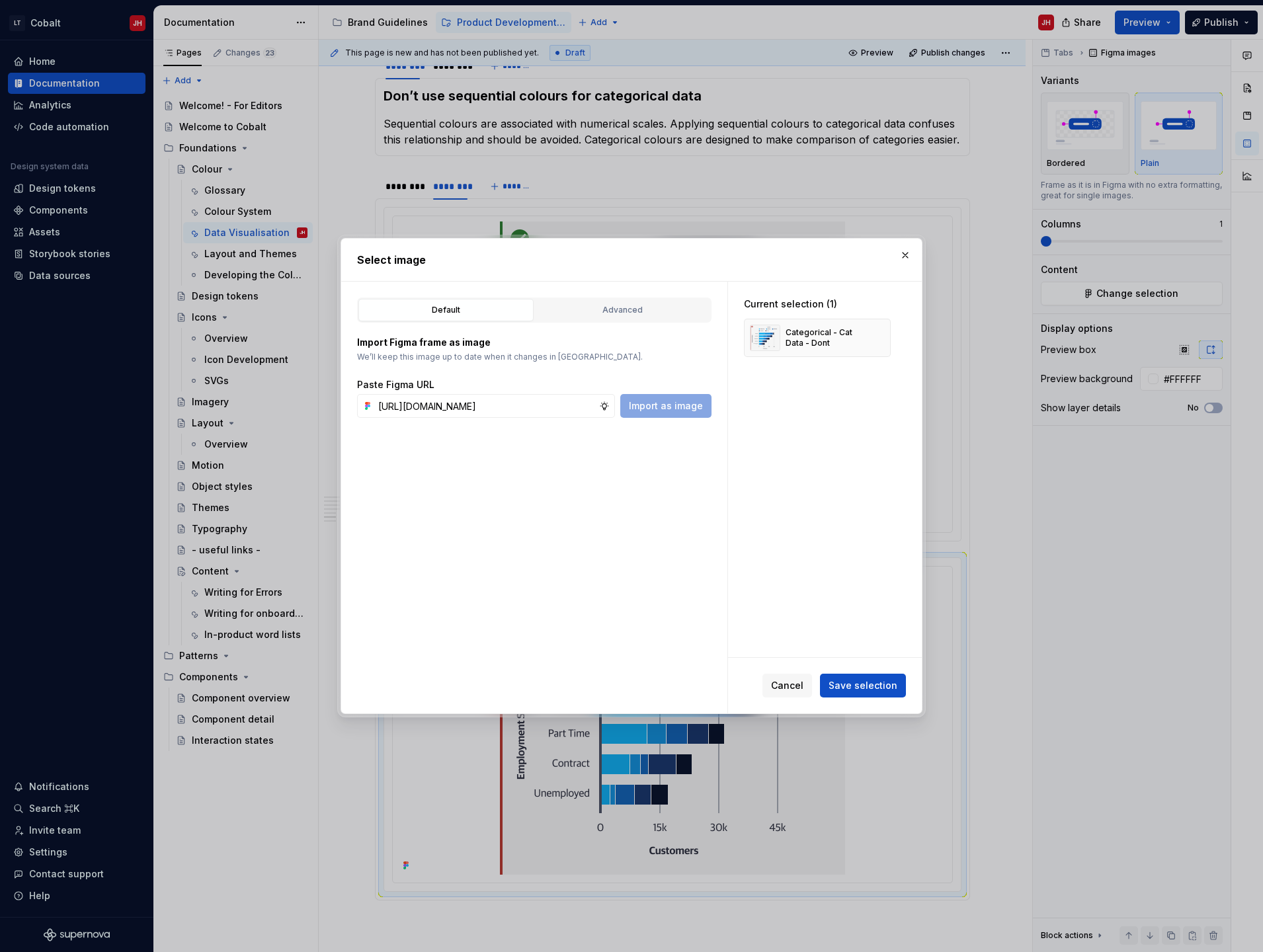 scroll, scrollTop: 0, scrollLeft: 297, axis: horizontal 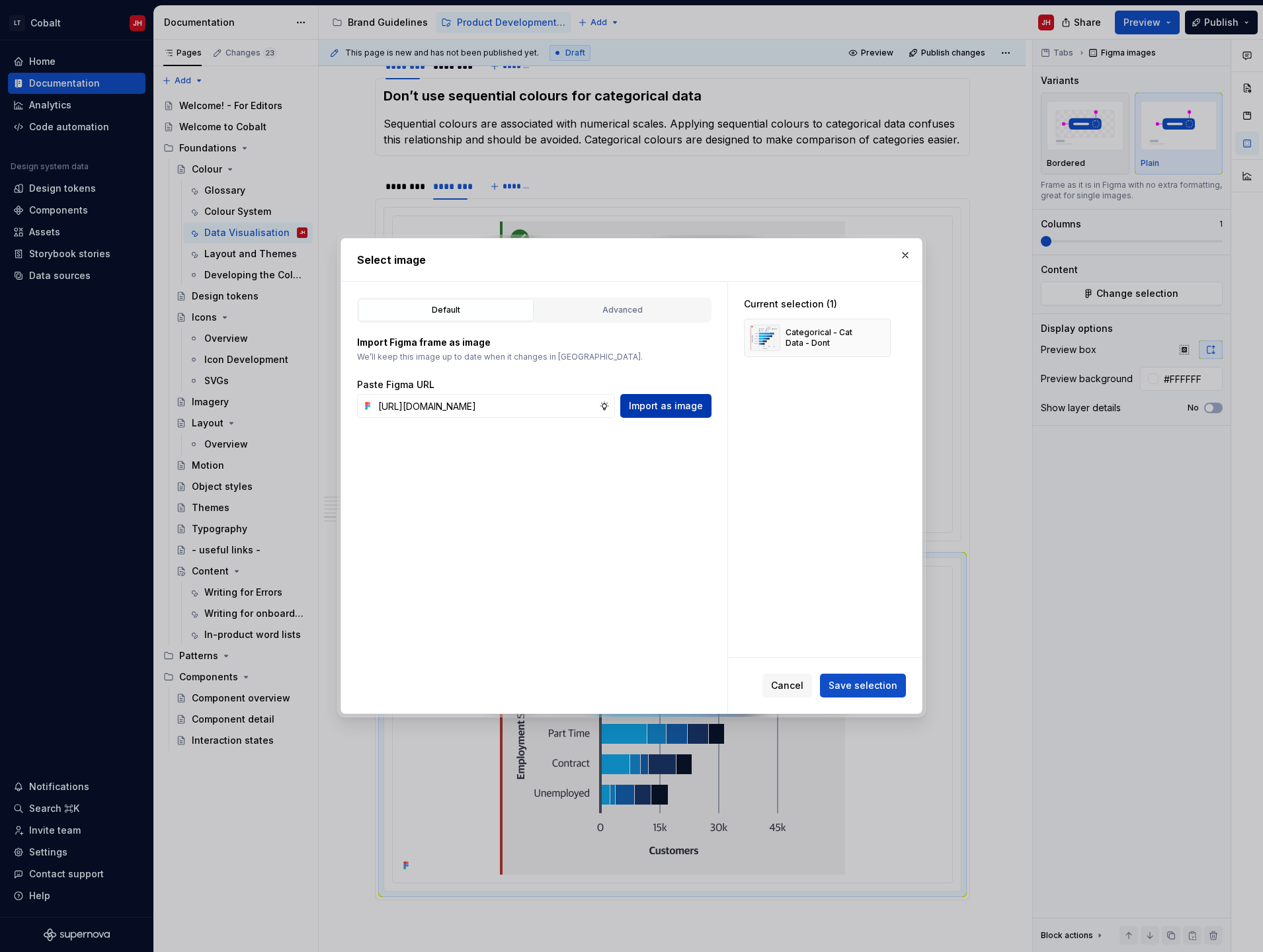 type on "[URL][DOMAIN_NAME]" 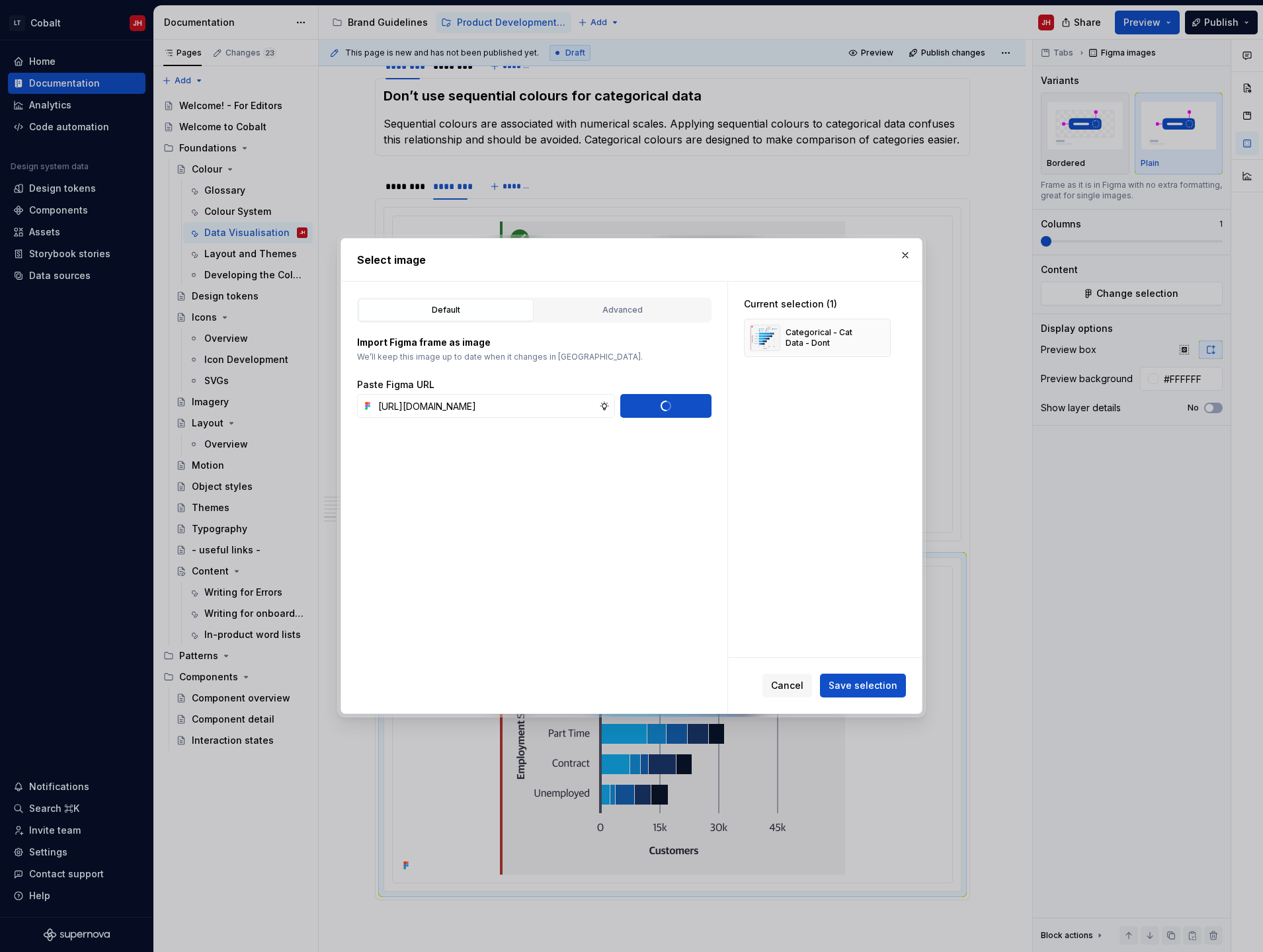 type 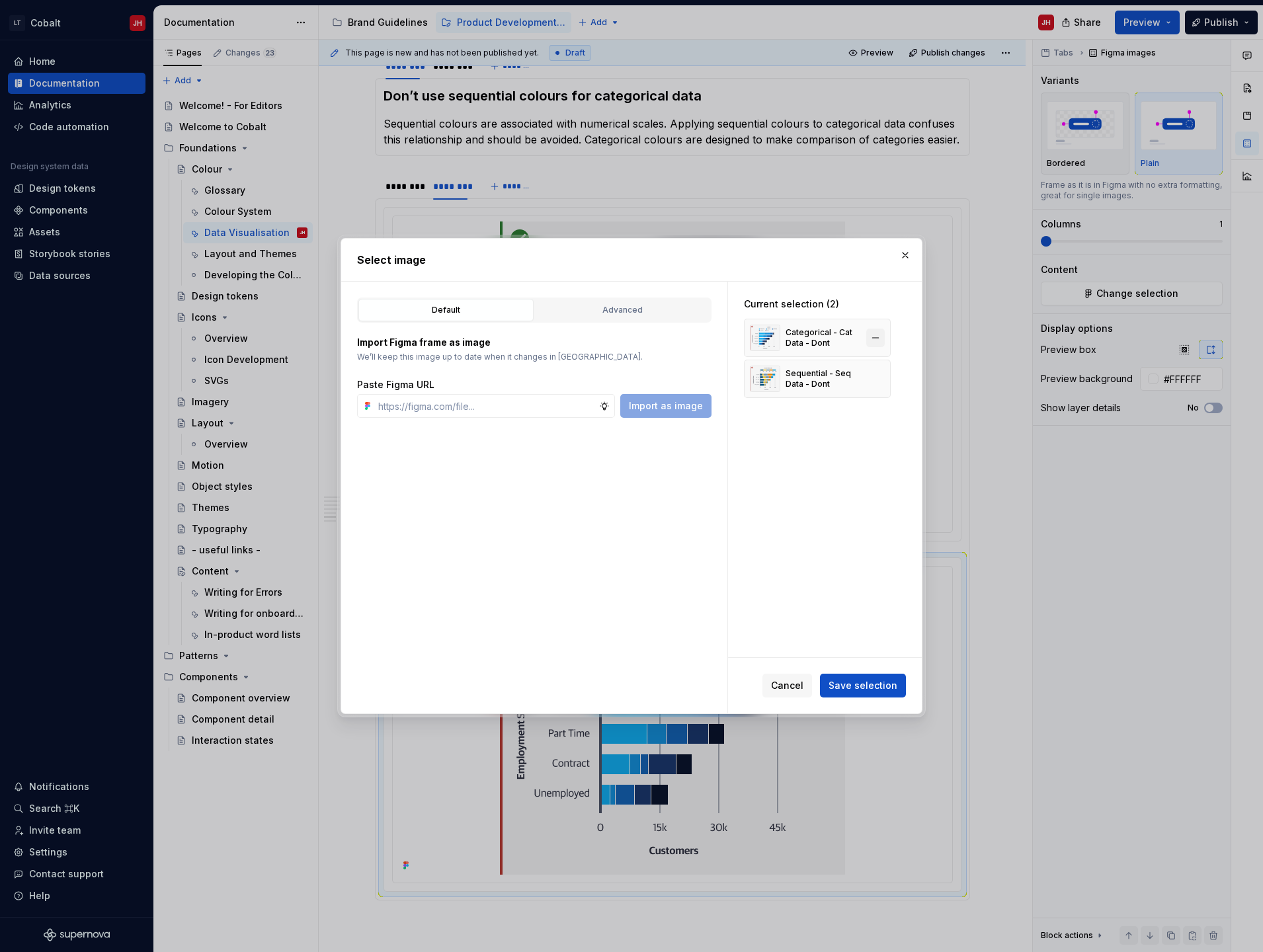 click at bounding box center [876, 338] 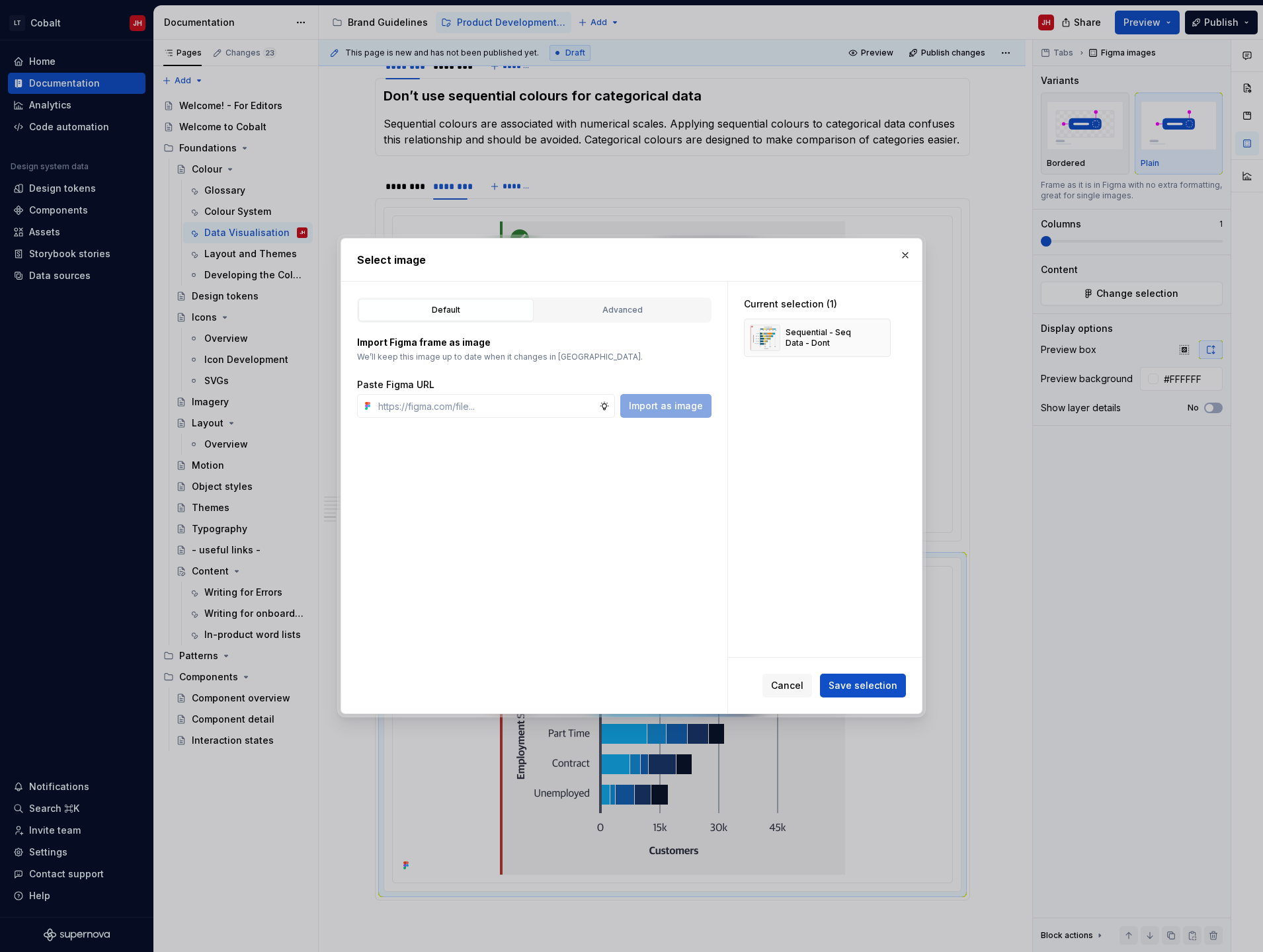 click on "Save selection" at bounding box center [863, 686] 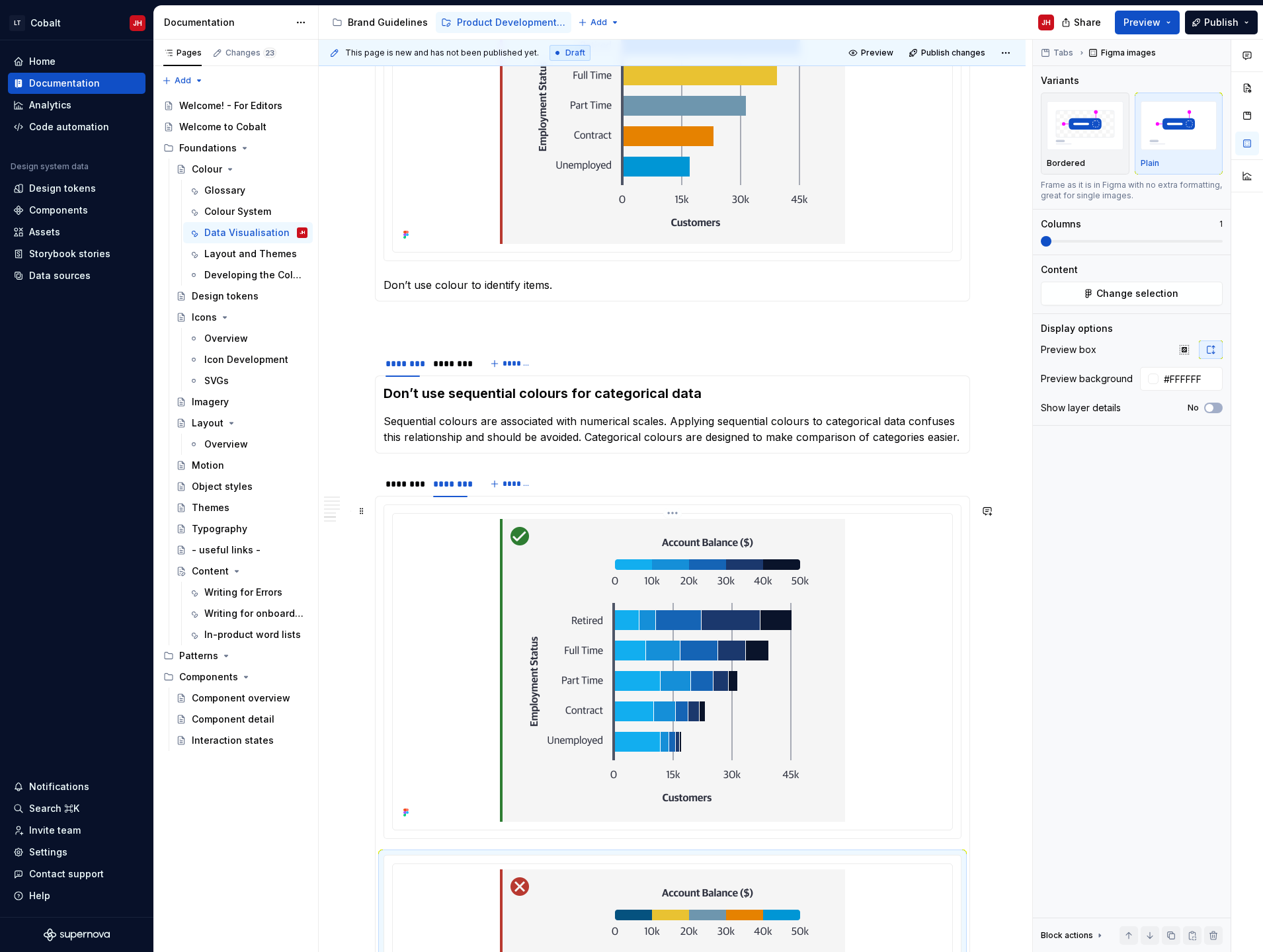 scroll, scrollTop: 2524, scrollLeft: 0, axis: vertical 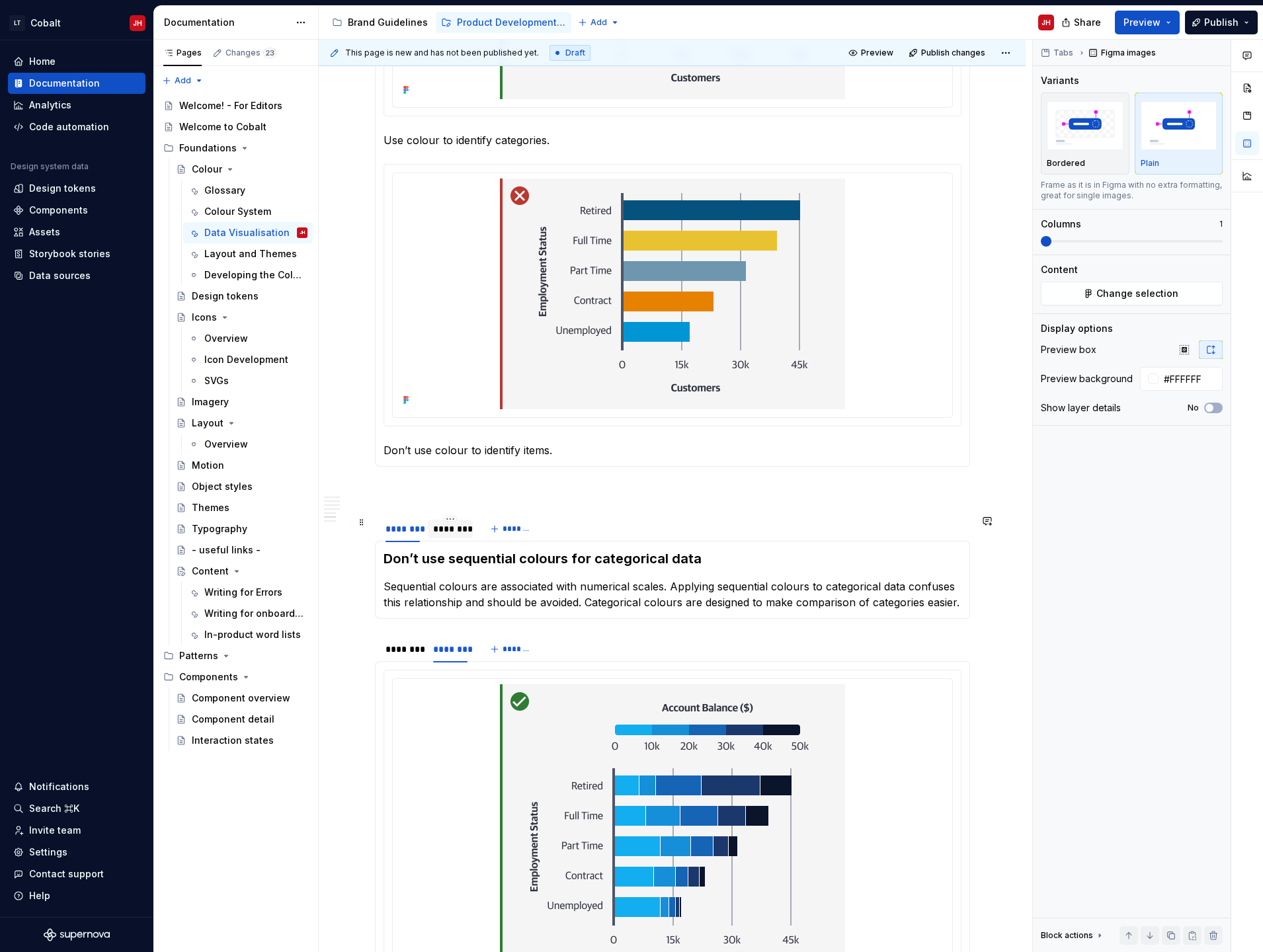 click on "********" at bounding box center [450, 529] 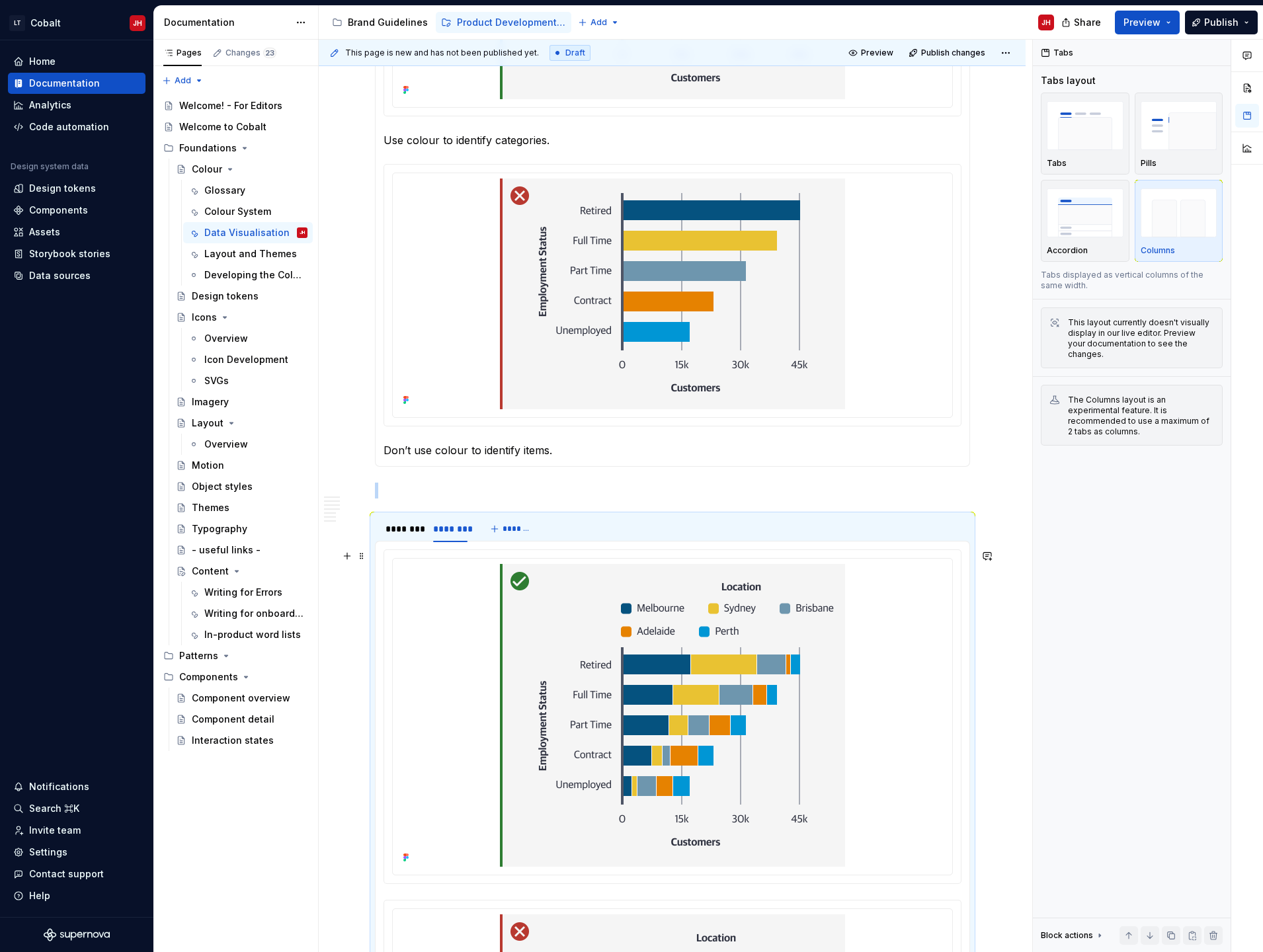 click on "LT Cobalt JH Home Documentation Analytics Code automation Design system data Design tokens Components Assets Storybook stories Data sources Notifications Search ⌘K Invite team Settings Contact support Help Documentation
Accessibility guide for tree Page tree.
Navigate the tree with the arrow keys. Common tree hotkeys apply. Further keybindings are available:
enter to execute primary action on focused item
f2 to start renaming the focused item
escape to abort renaming an item
control+d to start dragging selected items
Brand Guidelines Product Development Guidelines Add JH Share Preview Publish Pages Changes 23 Add
Accessibility guide for tree Page tree.
Navigate the tree with the arrow keys. Common tree hotkeys apply. Further keybindings are available:
enter to execute primary action on focused item
f2 to start renaming the focused item
escape to abort renaming an item
." at bounding box center (632, 476) 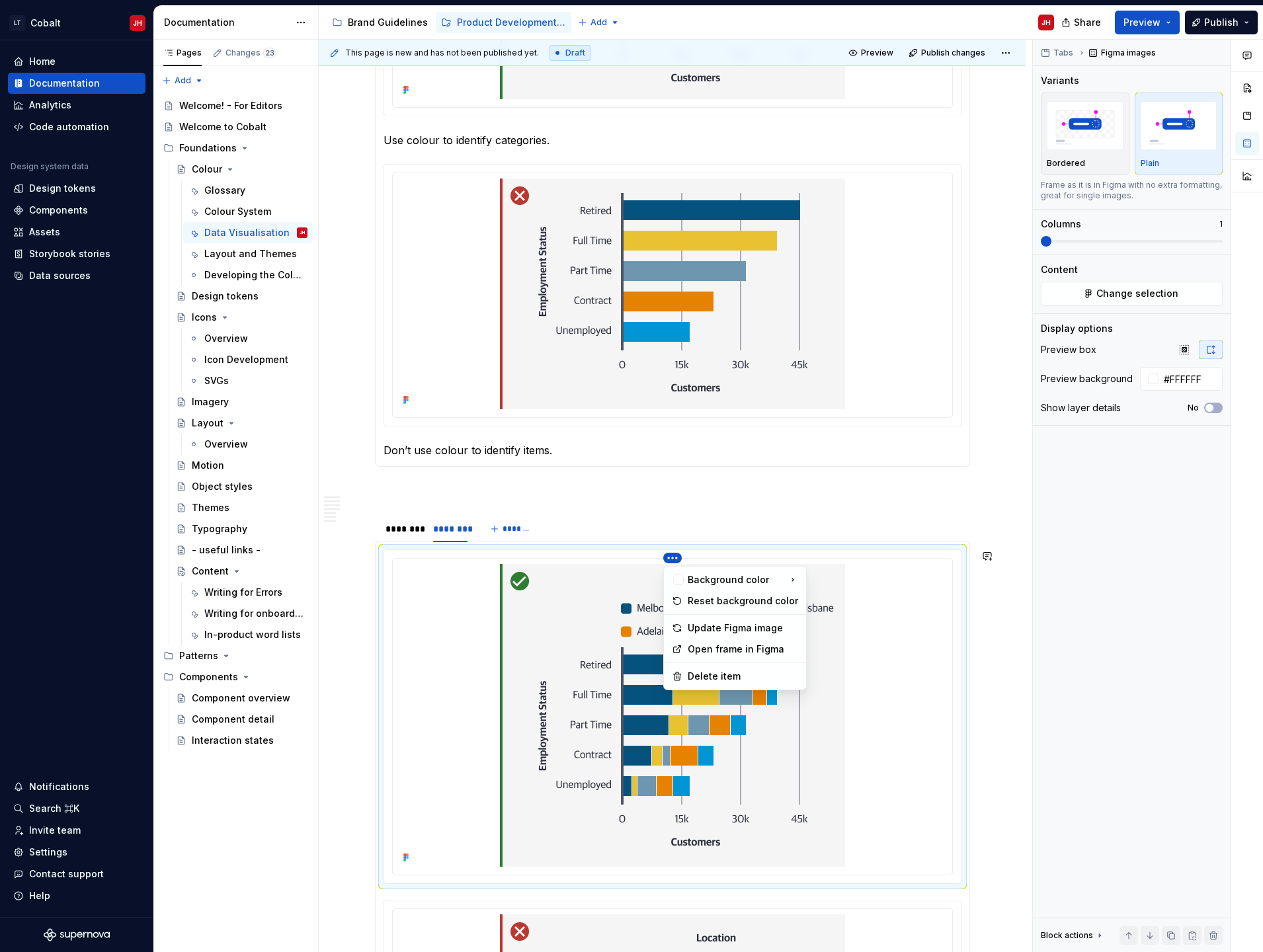 click on "LT Cobalt JH Home Documentation Analytics Code automation Design system data Design tokens Components Assets Storybook stories Data sources Notifications Search ⌘K Invite team Settings Contact support Help Documentation
Accessibility guide for tree Page tree.
Navigate the tree with the arrow keys. Common tree hotkeys apply. Further keybindings are available:
enter to execute primary action on focused item
f2 to start renaming the focused item
escape to abort renaming an item
control+d to start dragging selected items
Brand Guidelines Product Development Guidelines Add JH Share Preview Publish Pages Changes 23 Add
Accessibility guide for tree Page tree.
Navigate the tree with the arrow keys. Common tree hotkeys apply. Further keybindings are available:
enter to execute primary action on focused item
f2 to start renaming the focused item
escape to abort renaming an item
." at bounding box center [632, 476] 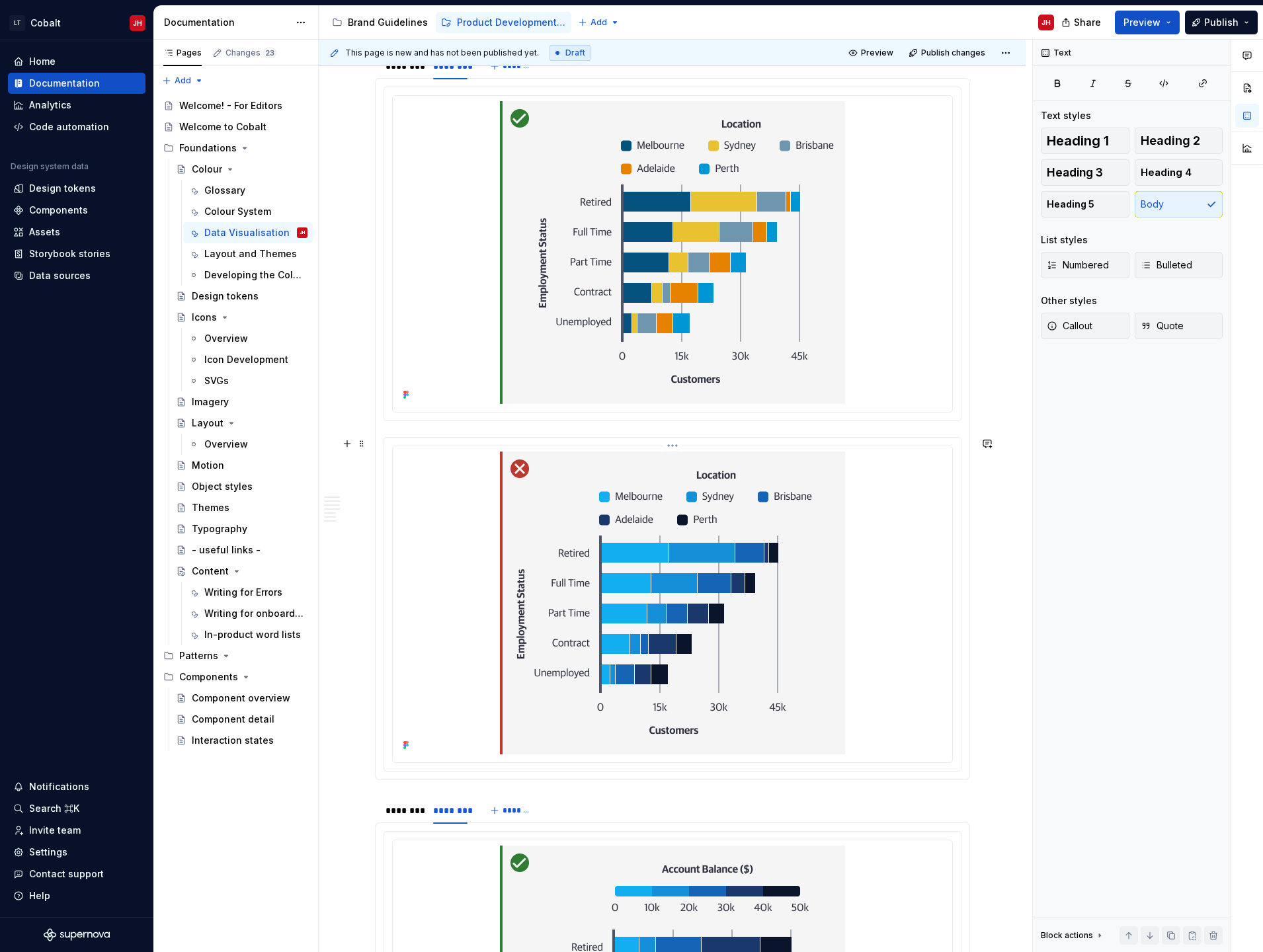 scroll, scrollTop: 2656, scrollLeft: 0, axis: vertical 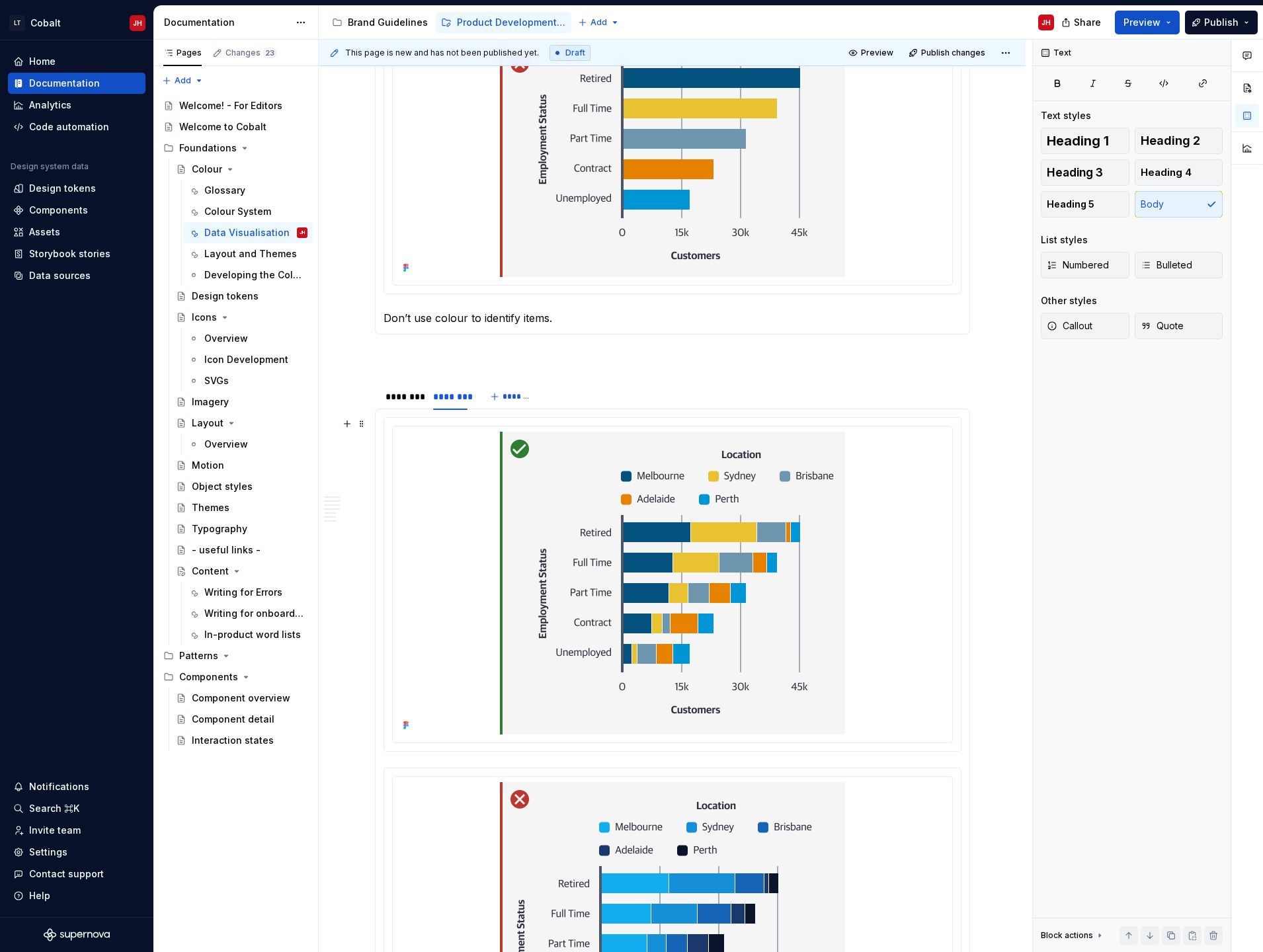 click on "Cobalt provides colours and gradients for specific data types. It is important to use the correct colours as they are designed to assist in communicating the logic inherent in particular data structures.  All of the palettes and gradients below have been designed to accommodate users who have colour vision difficulties. Categorical Colour Palette Categorical colours are designed for scenarios where data is not ordered. They should be shown in this order. Sequential Colours When conveying data that grows from a baseline two gradients are available. These gradients transition from light to dark with each shift in colour signifying a numerical increase. Diverging Colours When the baseline of the data is in the middle and both positive and negative values need to be represented, diverging gradients should be used. These gradients include two contrasting dark polar hues. Usage ******** ******** ******** ******* ******** ******** ******* Applying multiple categorical colours  Use colour to identify categories." at bounding box center (672, -104) 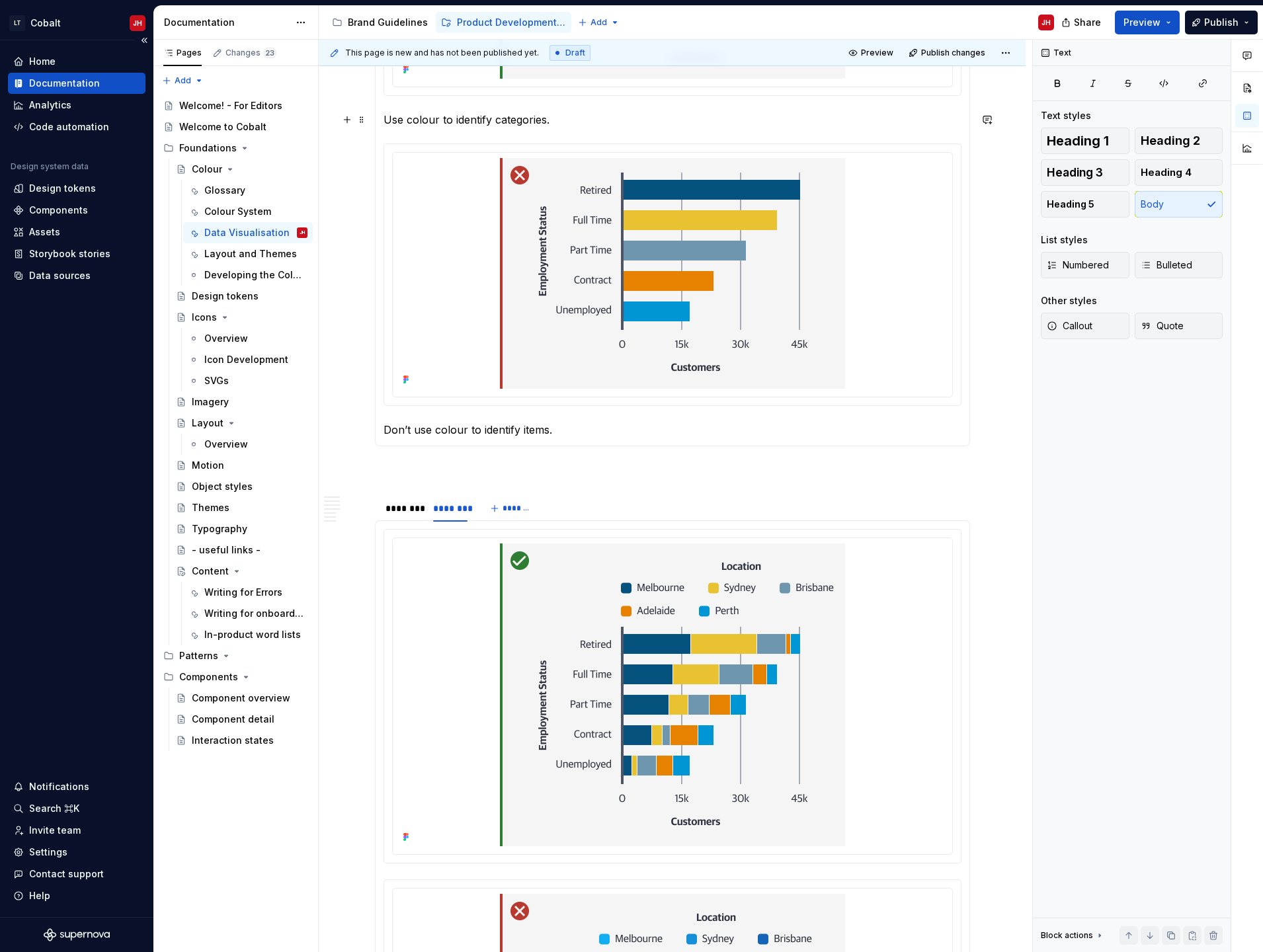 scroll, scrollTop: 2656, scrollLeft: 0, axis: vertical 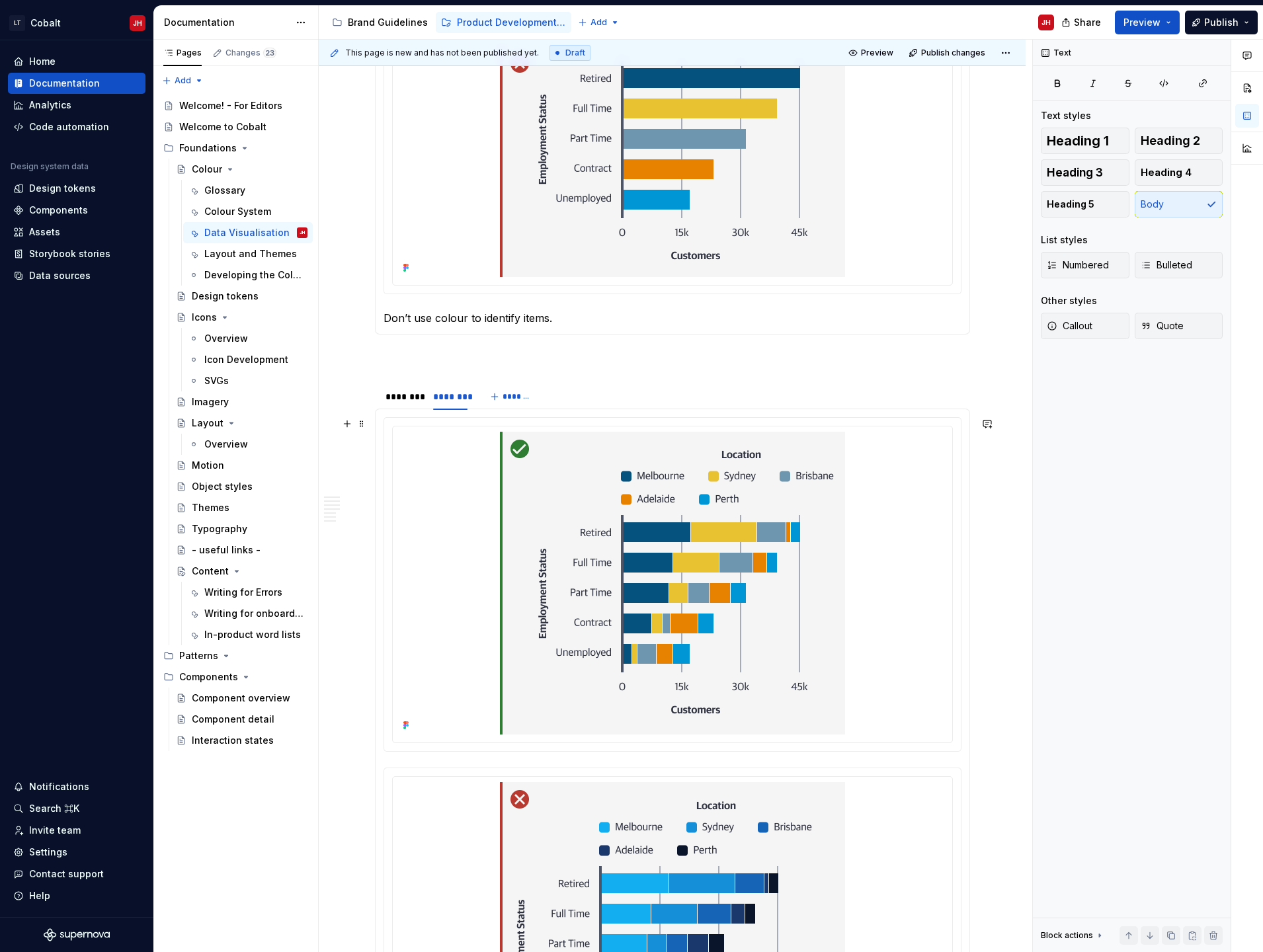 click on "Cobalt provides colours and gradients for specific data types. It is important to use the correct colours as they are designed to assist in communicating the logic inherent in particular data structures.  All of the palettes and gradients below have been designed to accommodate users who have colour vision difficulties. Categorical Colour Palette Categorical colours are designed for scenarios where data is not ordered. They should be shown in this order. Sequential Colours When conveying data that grows from a baseline two gradients are available. These gradients transition from light to dark with each shift in colour signifying a numerical increase. Diverging Colours When the baseline of the data is in the middle and both positive and negative values need to be represented, diverging gradients should be used. These gradients include two contrasting dark polar hues. Usage ******** ******** ******** ******* ******** ******** ******* Applying multiple categorical colours  Use colour to identify categories." at bounding box center (672, -104) 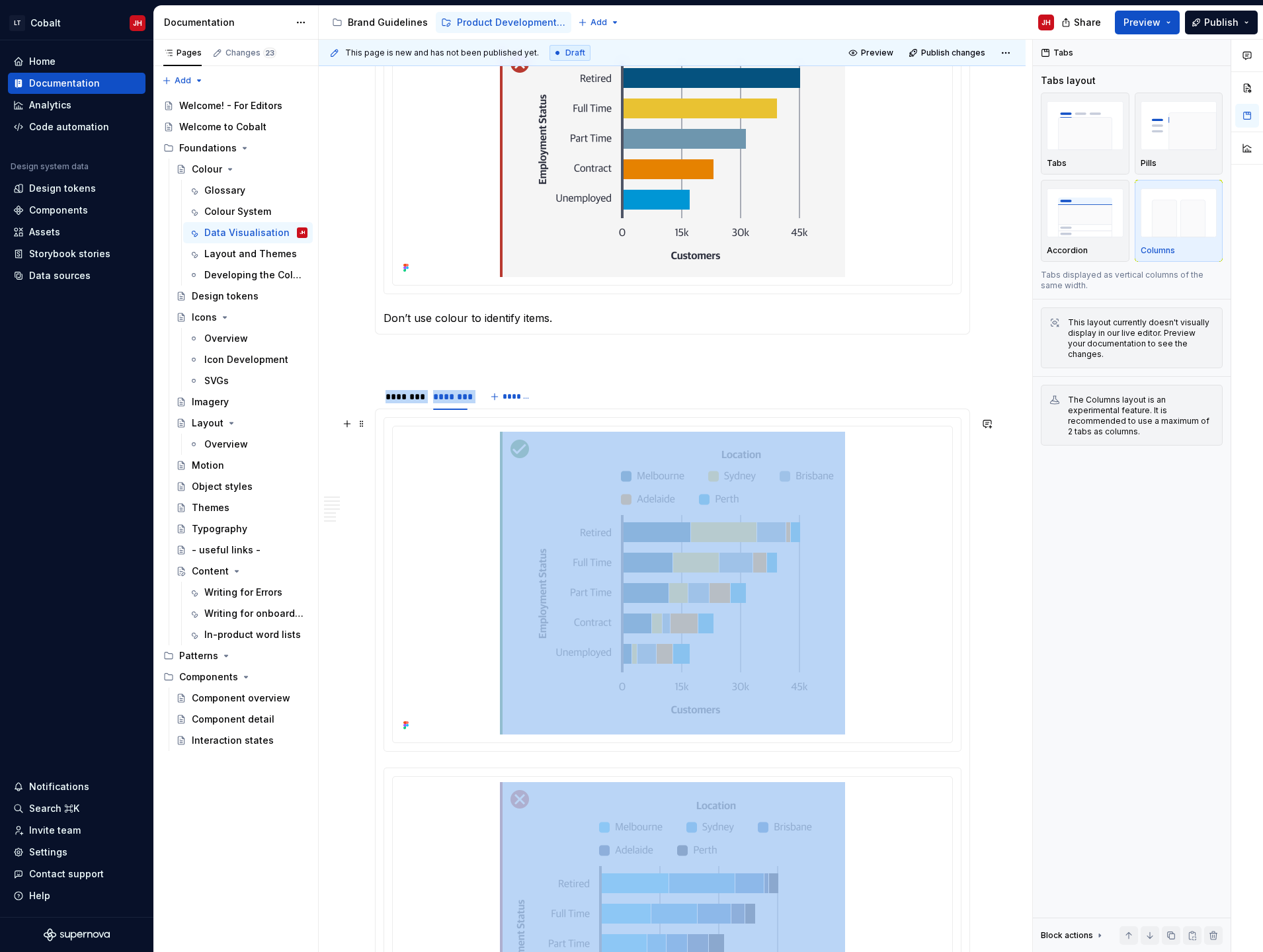 scroll, scrollTop: 3559, scrollLeft: 0, axis: vertical 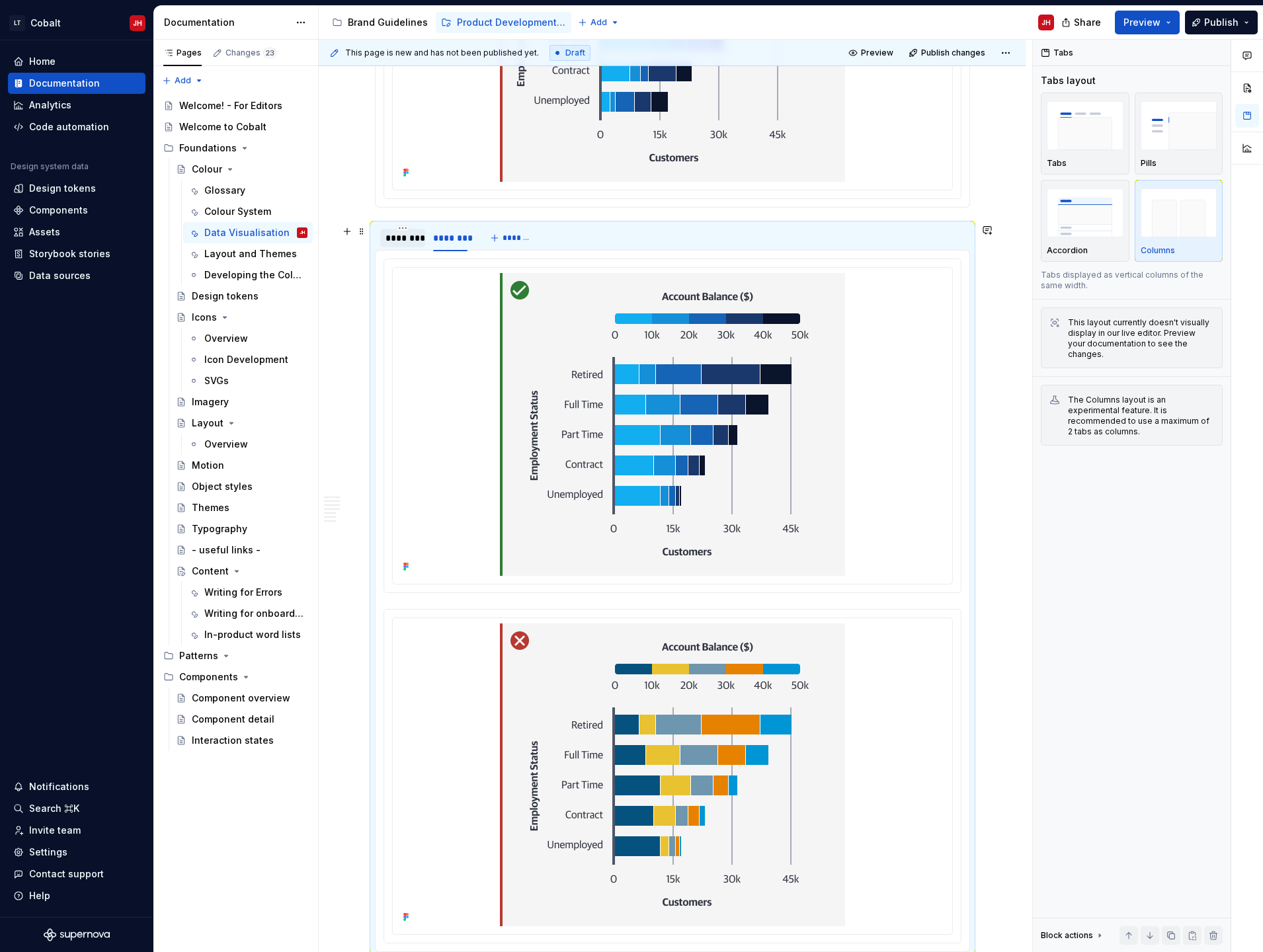 click on "********" at bounding box center (403, 238) 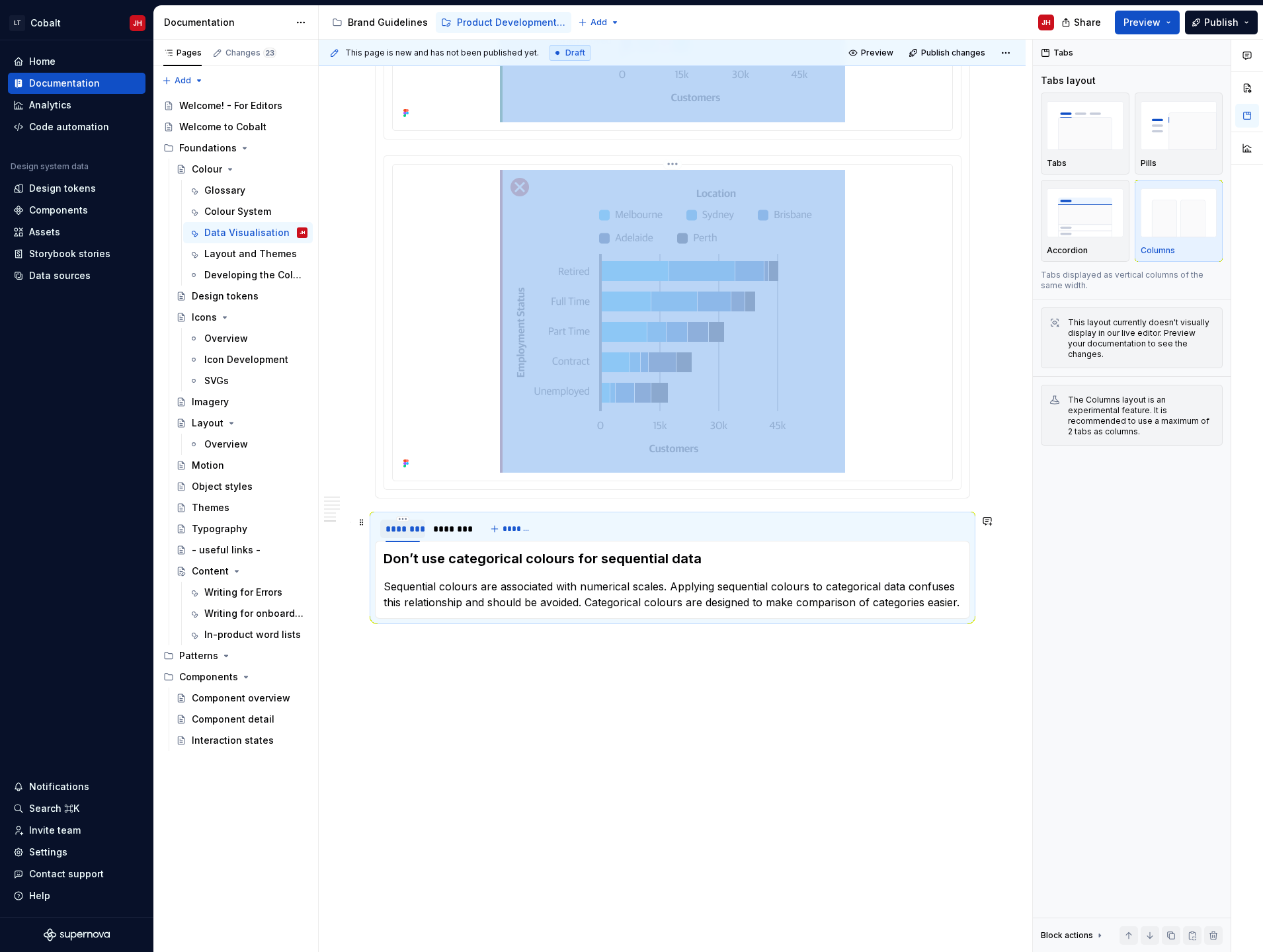 scroll, scrollTop: 3269, scrollLeft: 0, axis: vertical 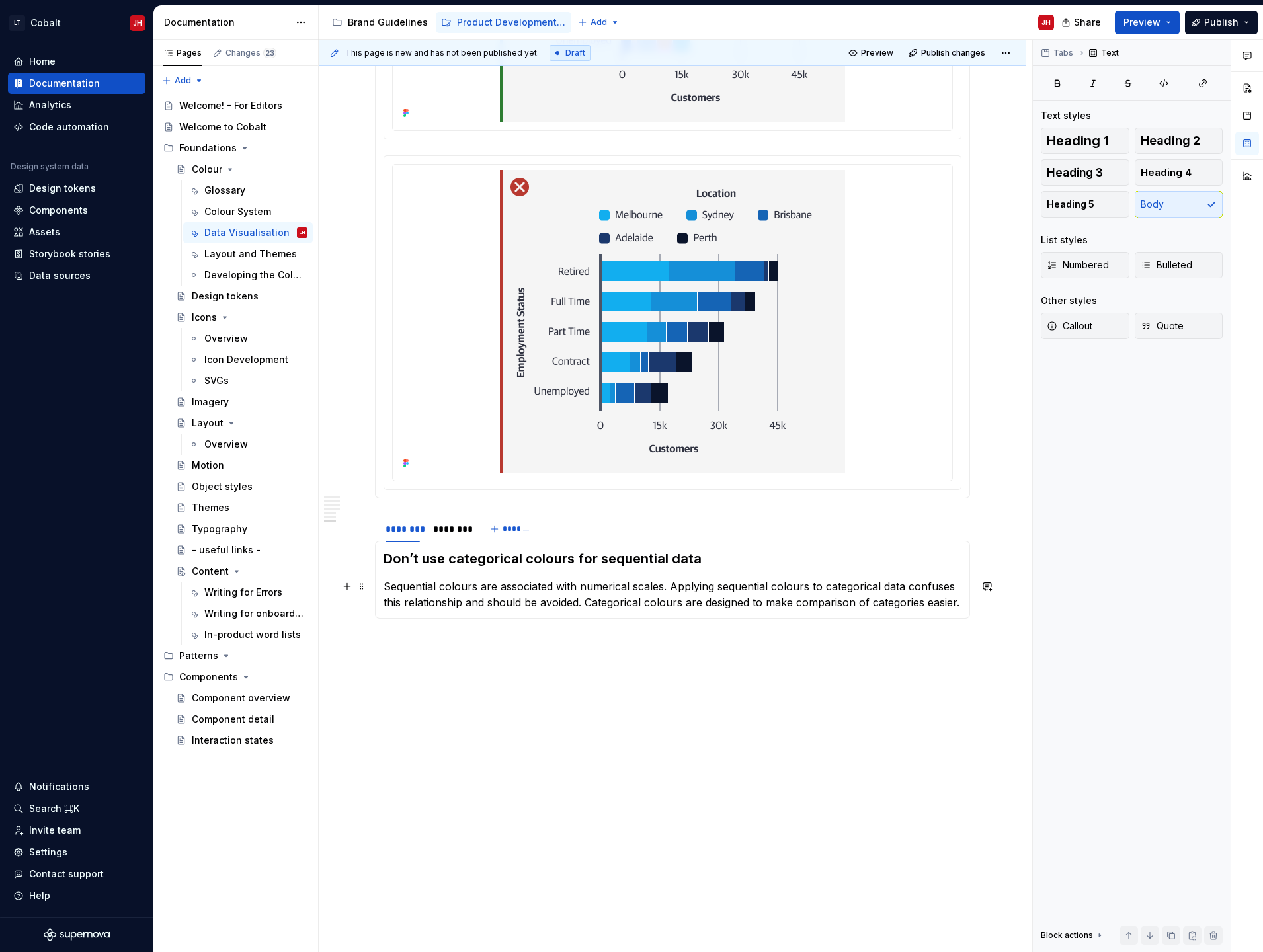 click on "Sequential colours are associated with numerical scales. Applying sequential colours to categorical data confuses this relationship and should be avoided. Categorical colours are designed to make comparison of categories easier." at bounding box center (672, 594) 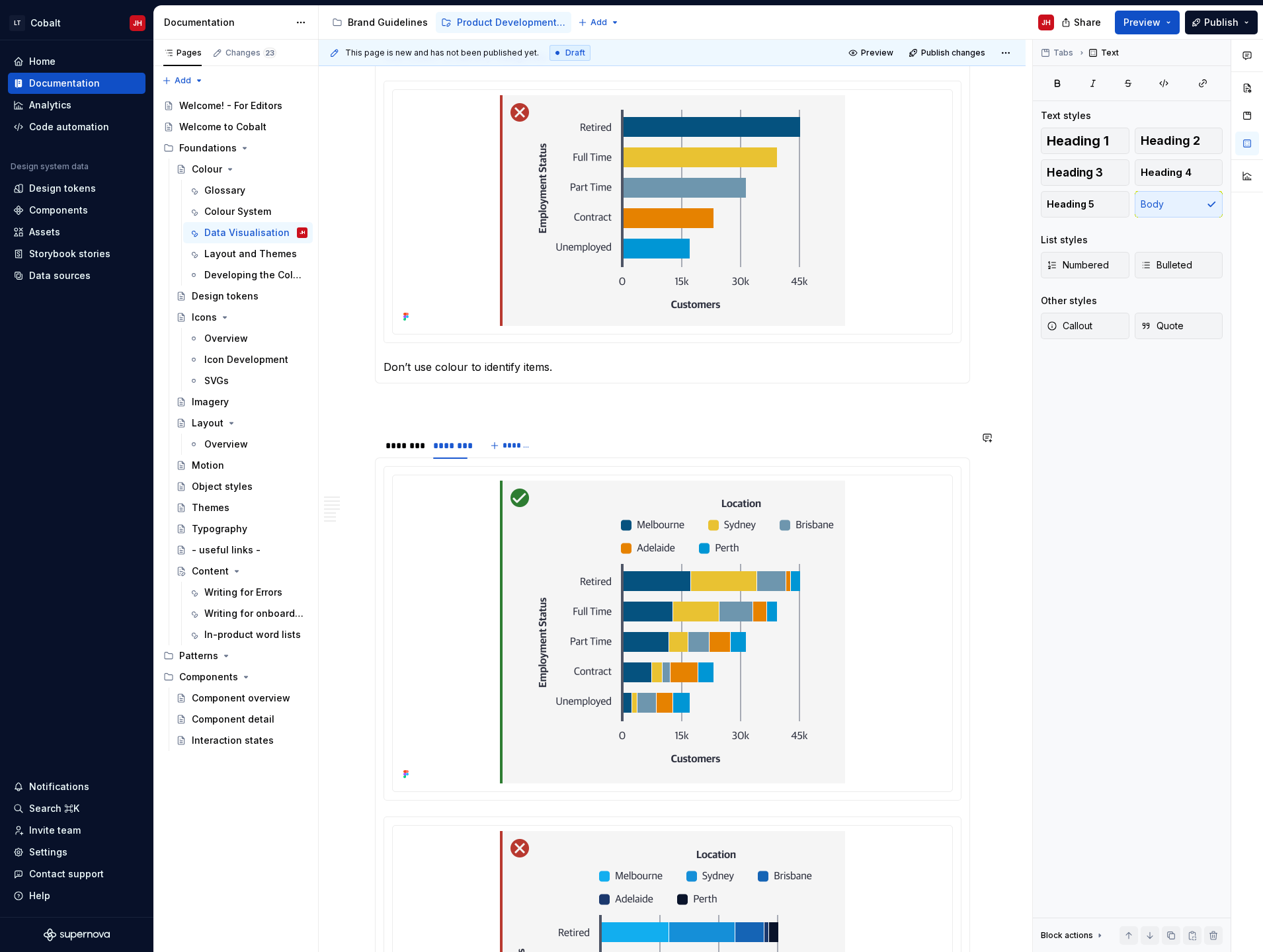scroll, scrollTop: 3136, scrollLeft: 0, axis: vertical 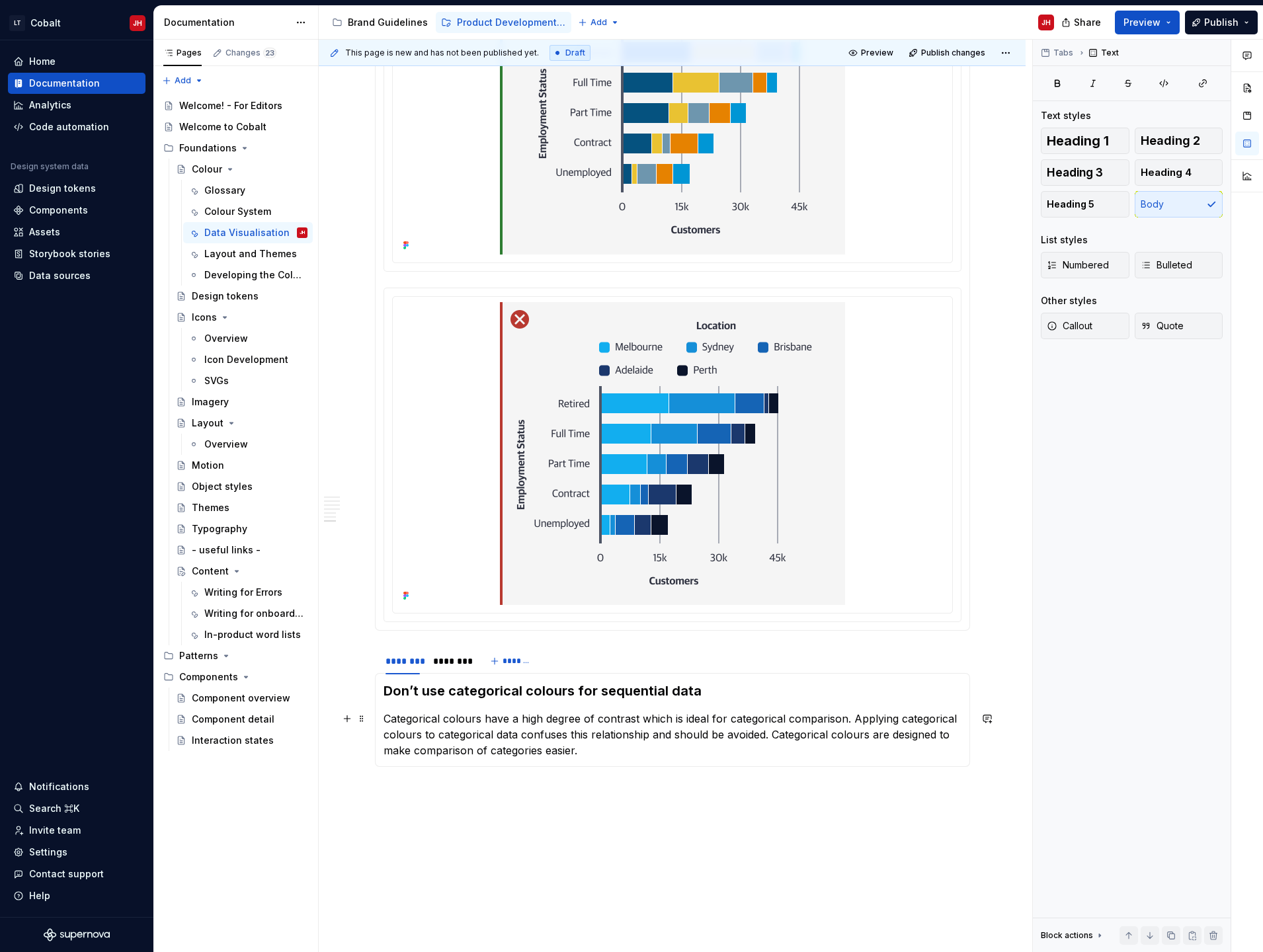 click on "Categorical colours have a high degree of contrast which is ideal for categorical comparison. Applying categorical colours to categorical data confuses this relationship and should be avoided. Categorical colours are designed to make comparison of categories easier." at bounding box center [672, 734] 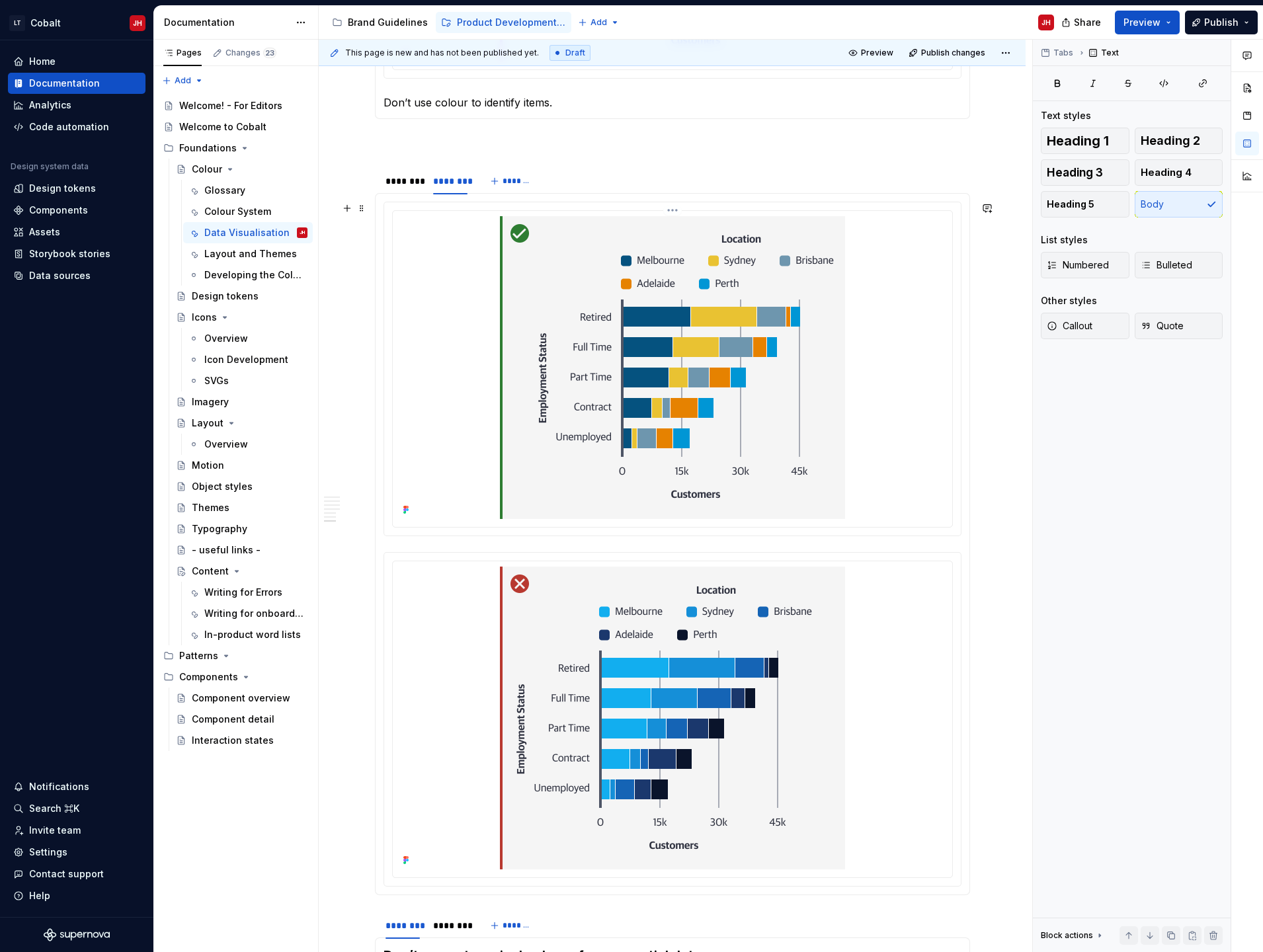 scroll, scrollTop: 3269, scrollLeft: 0, axis: vertical 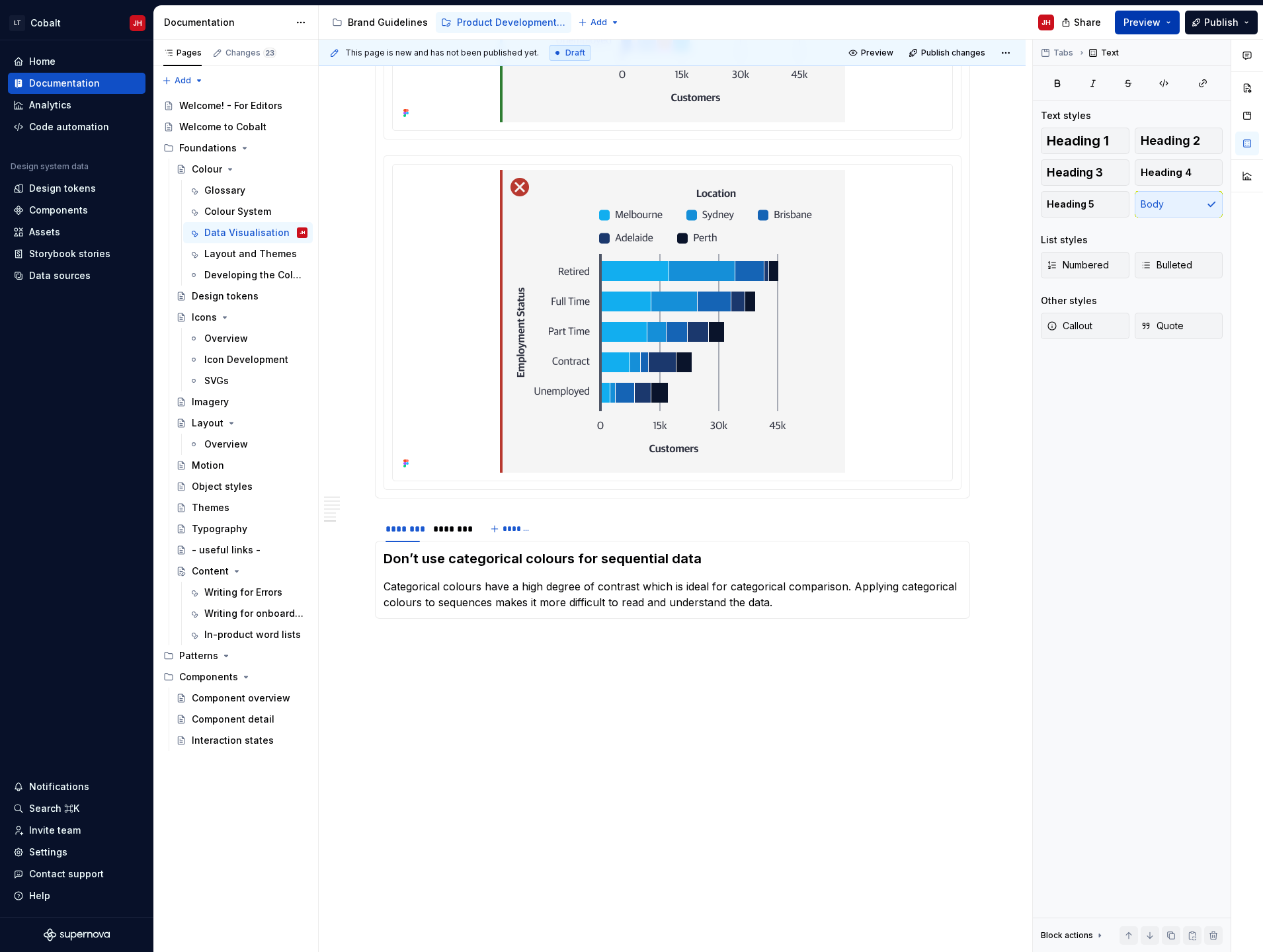 click on "Preview" at bounding box center [1142, 22] 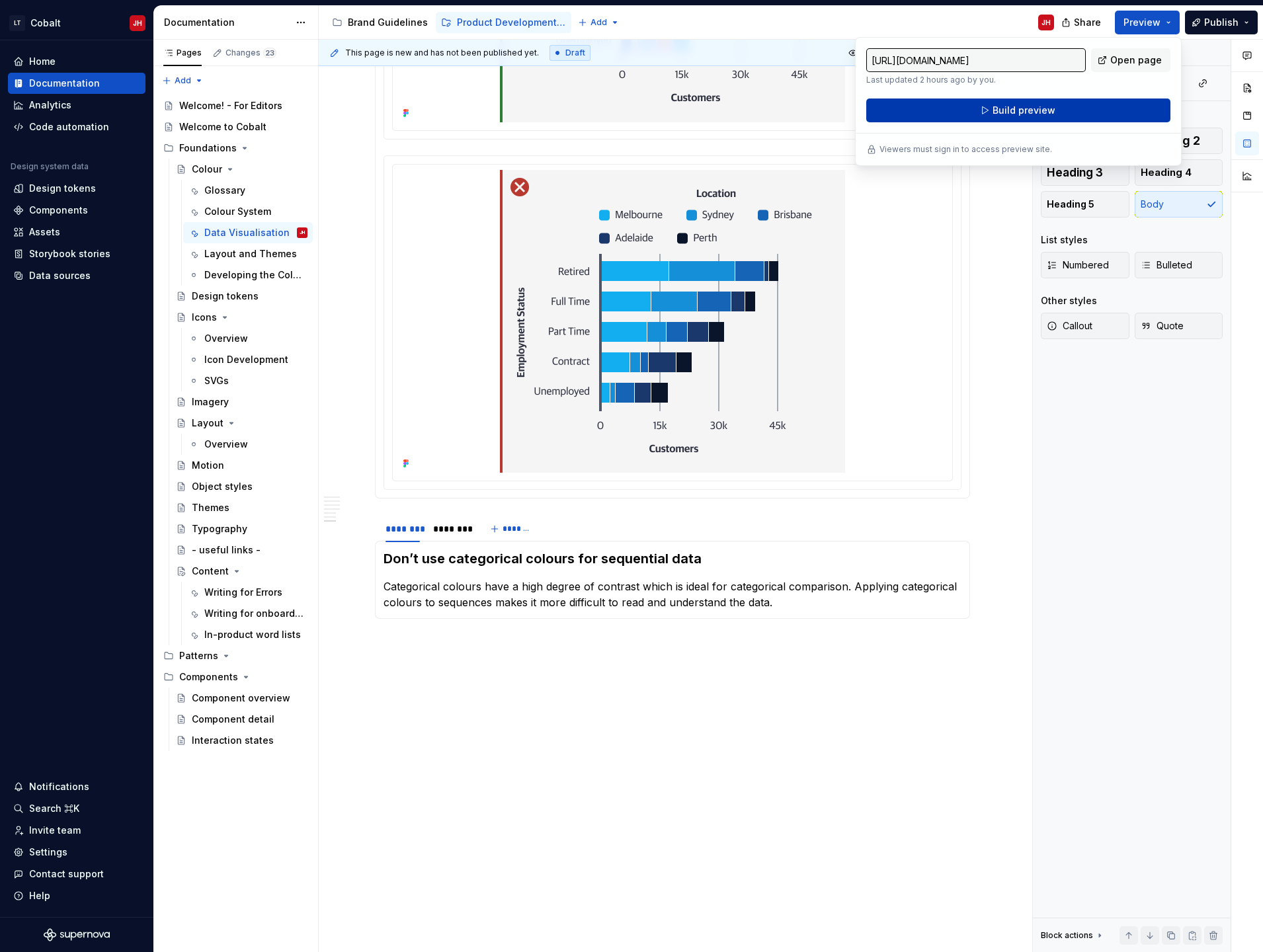 click on "Build preview" at bounding box center (1018, 110) 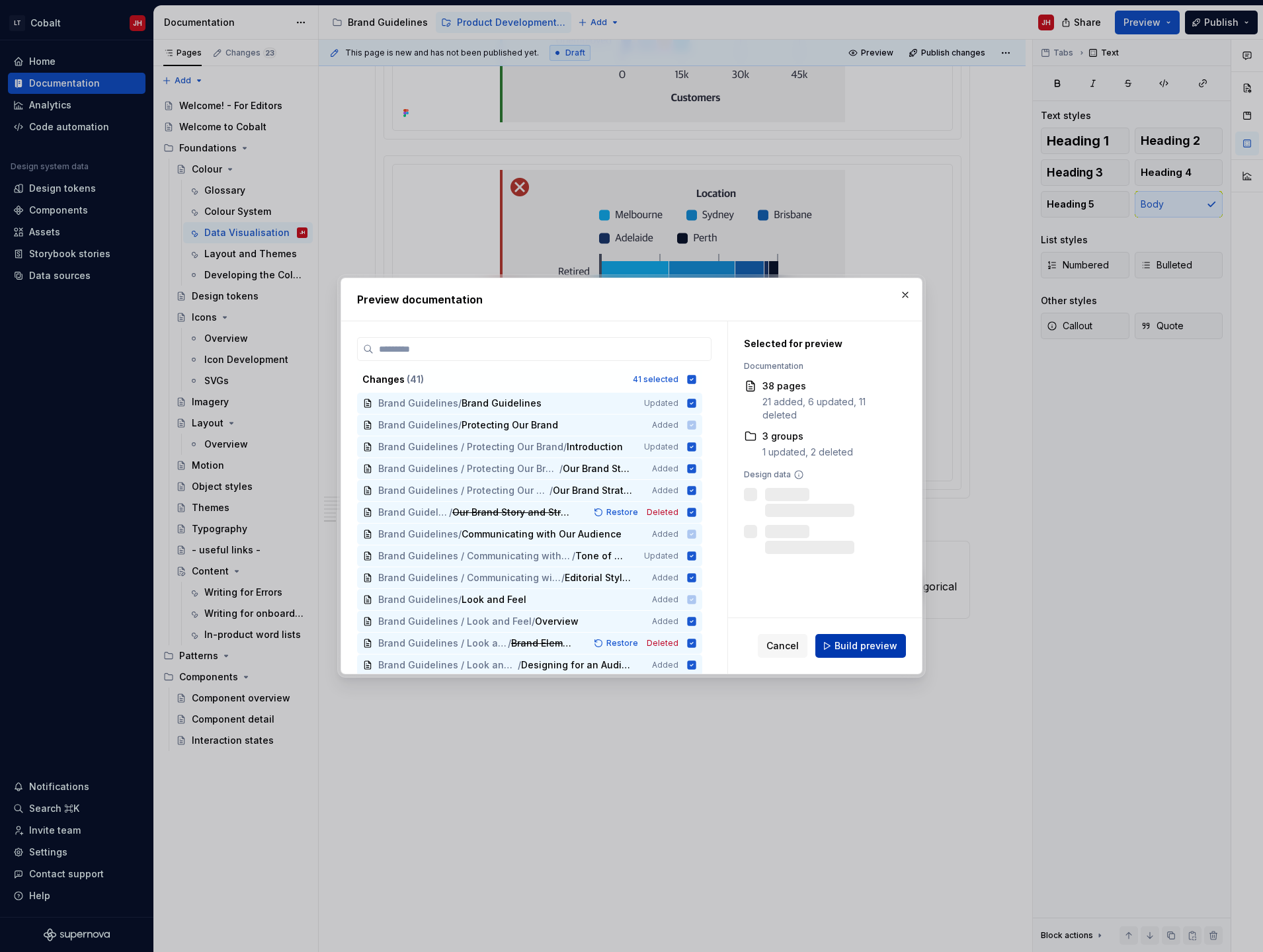 click on "Build preview" at bounding box center [866, 646] 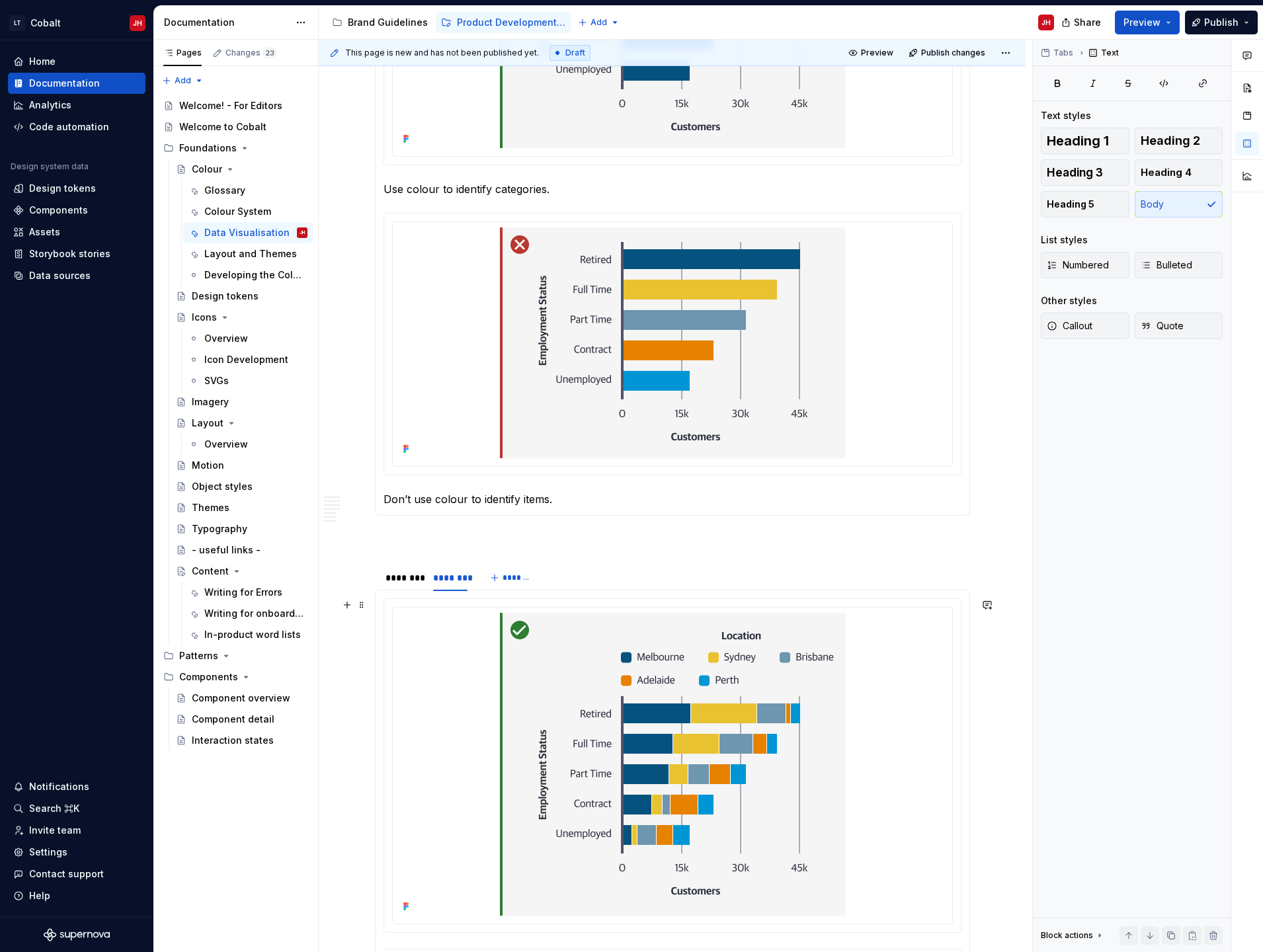 scroll, scrollTop: 3004, scrollLeft: 0, axis: vertical 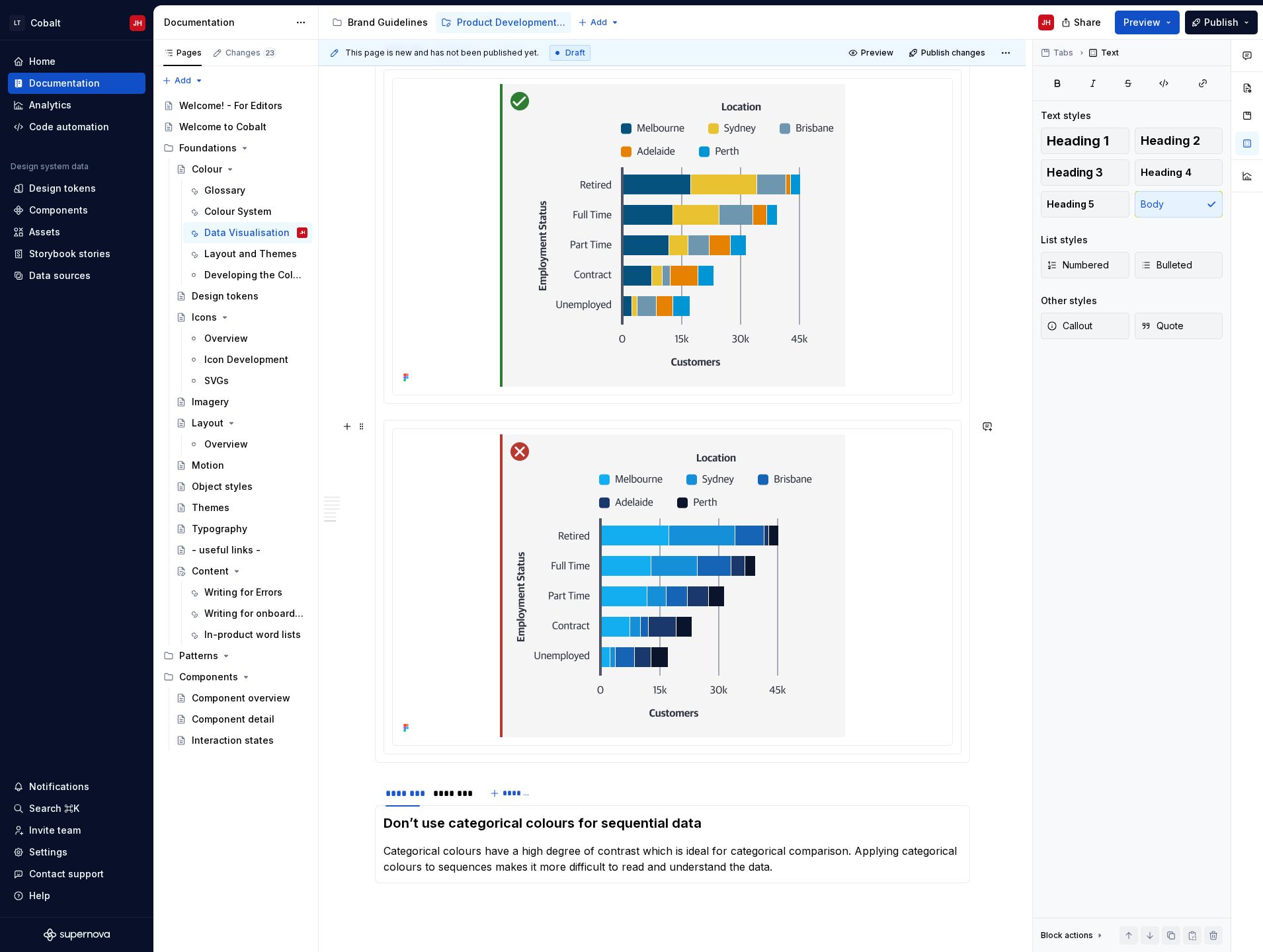 click at bounding box center (672, 587) 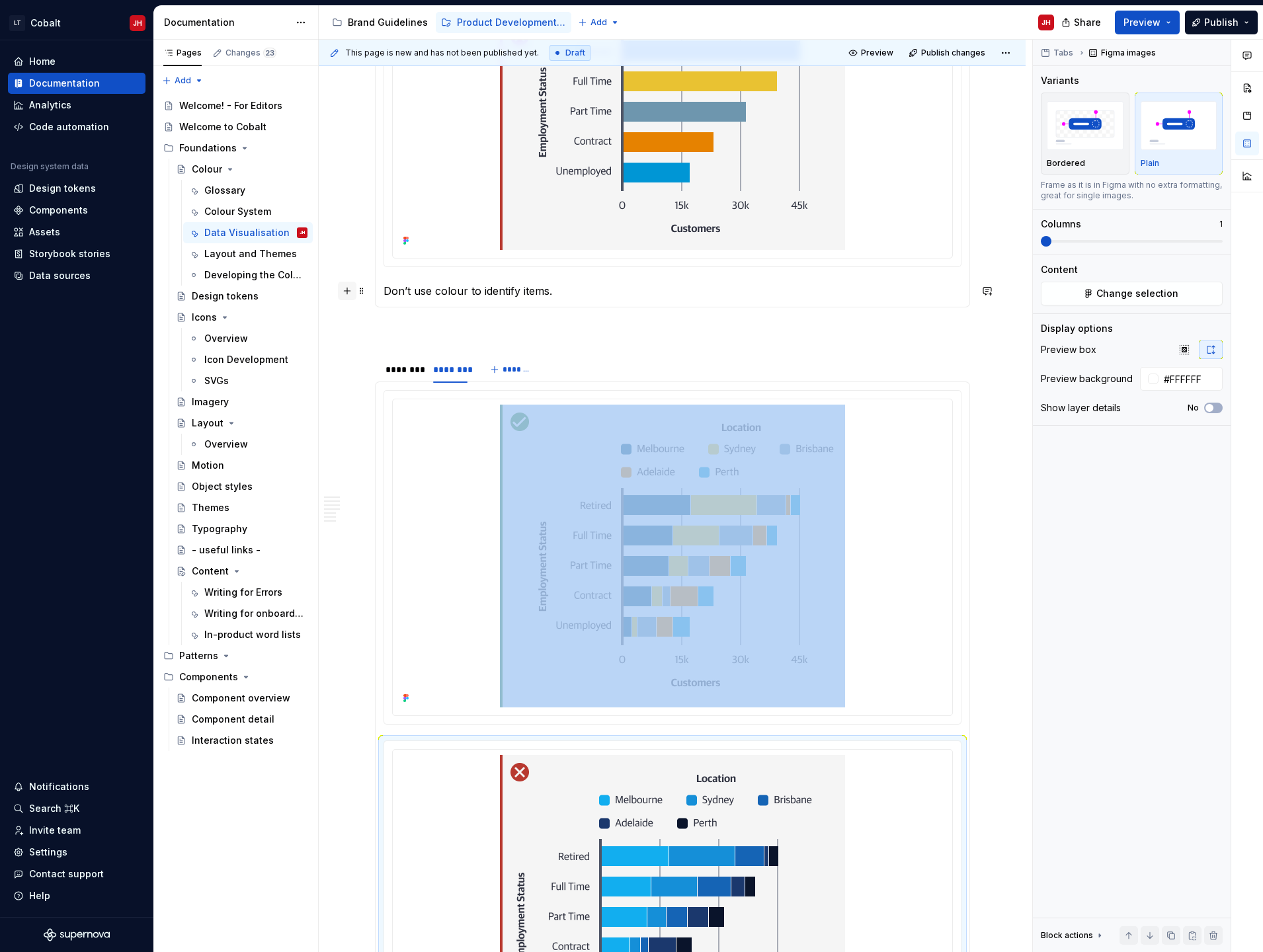 scroll, scrollTop: 2674, scrollLeft: 0, axis: vertical 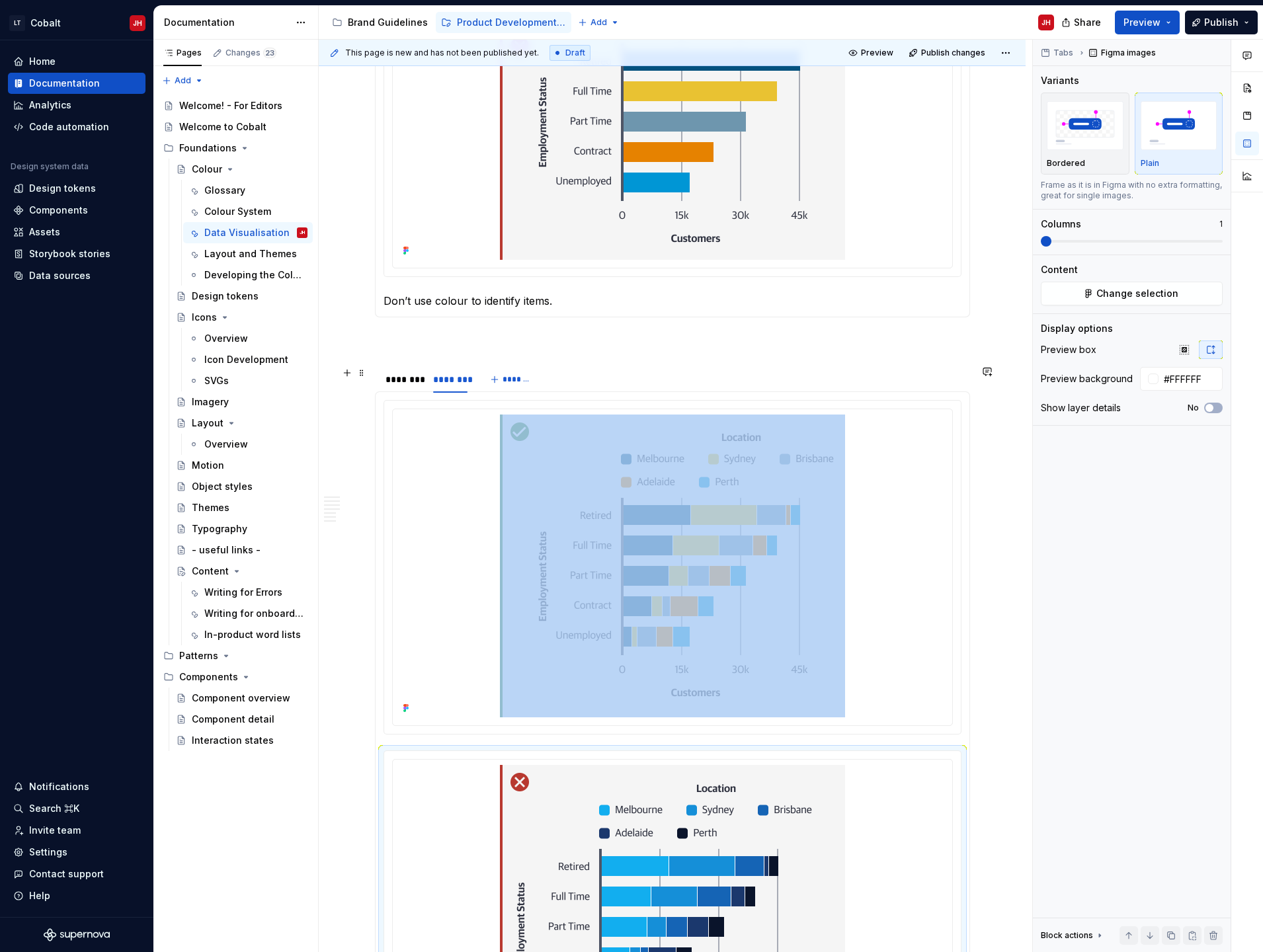 click on "Cobalt provides colours and gradients for specific data types. It is important to use the correct colours as they are designed to assist in communicating the logic inherent in particular data structures.  All of the palettes and gradients below have been designed to accommodate users who have colour vision difficulties. Categorical Colour Palette Categorical colours are designed for scenarios where data is not ordered. They should be shown in this order. Sequential Colours When conveying data that grows from a baseline two gradients are available. These gradients transition from light to dark with each shift in colour signifying a numerical increase. Diverging Colours When the baseline of the data is in the middle and both positive and negative values need to be represented, diverging gradients should be used. These gradients include two contrasting dark polar hues. Usage ******** ******** ******** ******* ******** ******** ******* Applying multiple categorical colours  Use colour to identify categories." at bounding box center (672, -433) 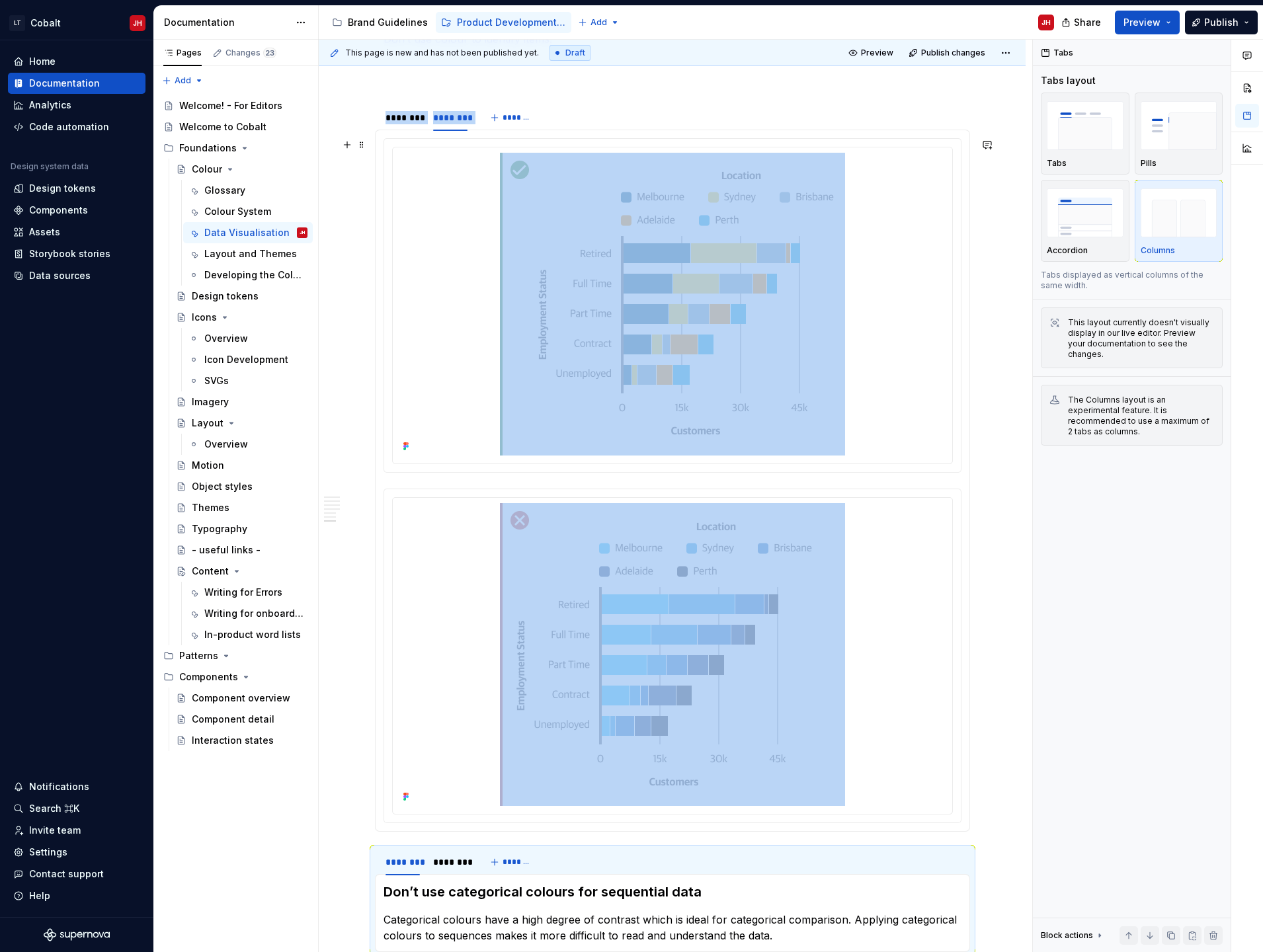 scroll, scrollTop: 2671, scrollLeft: 0, axis: vertical 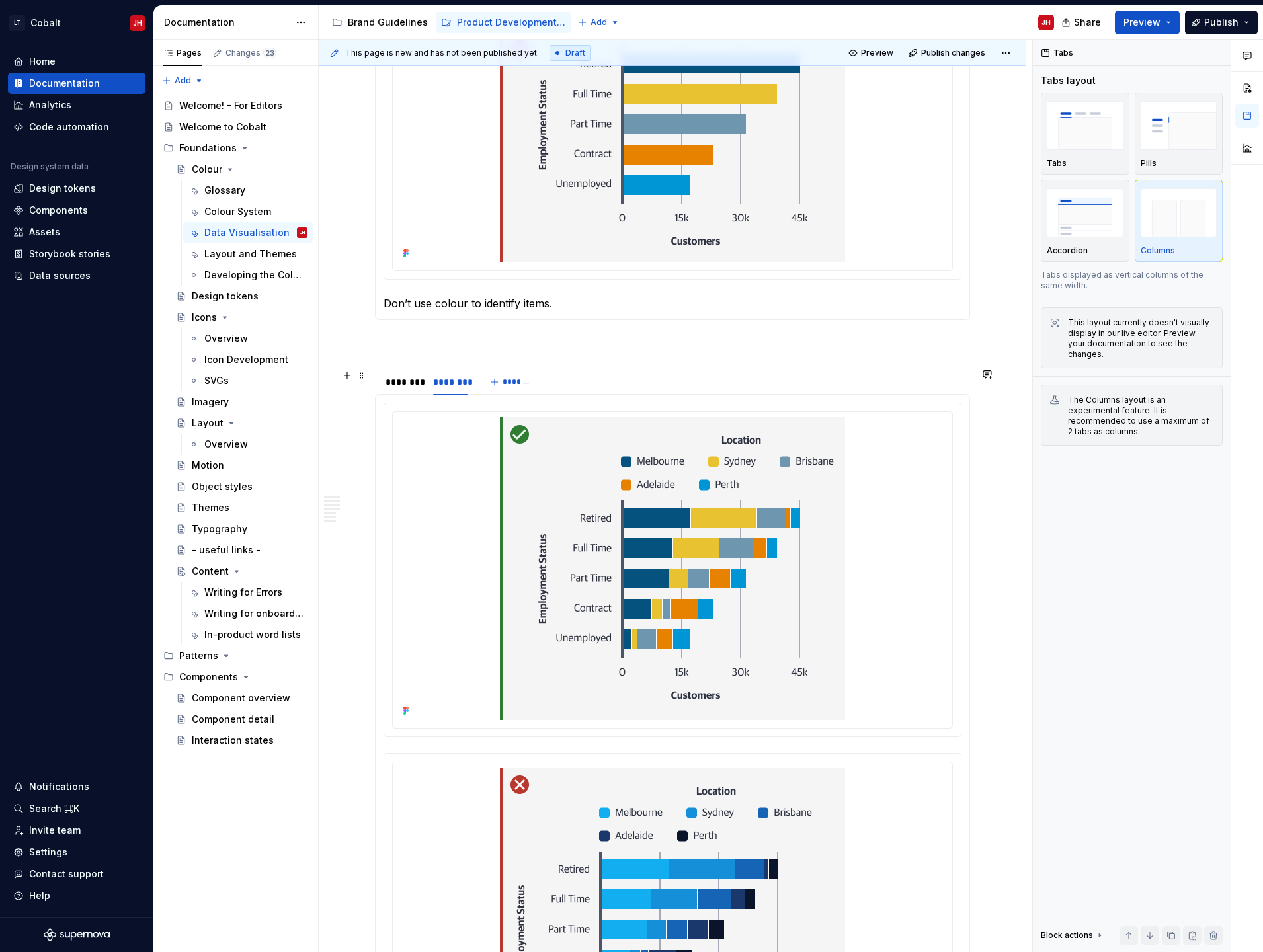 click on "******** ******** *******" at bounding box center [672, 382] 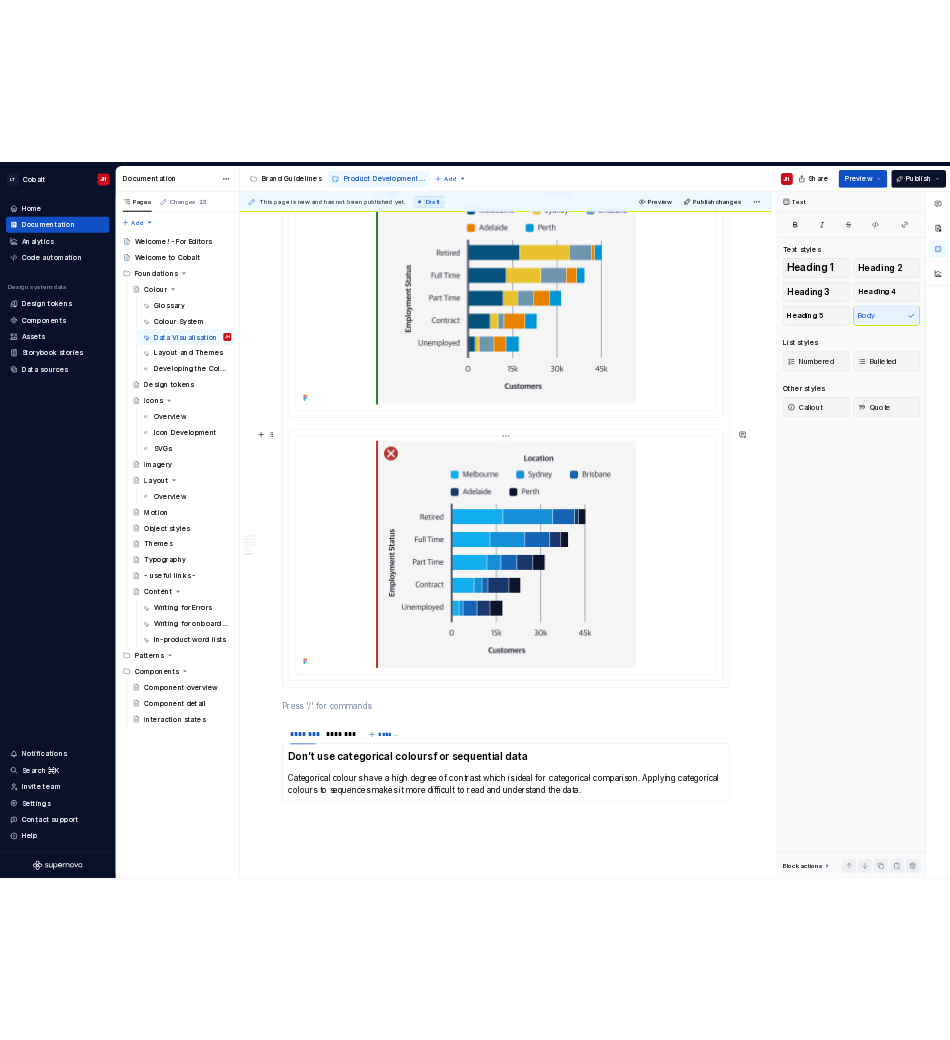 scroll, scrollTop: 4909, scrollLeft: 0, axis: vertical 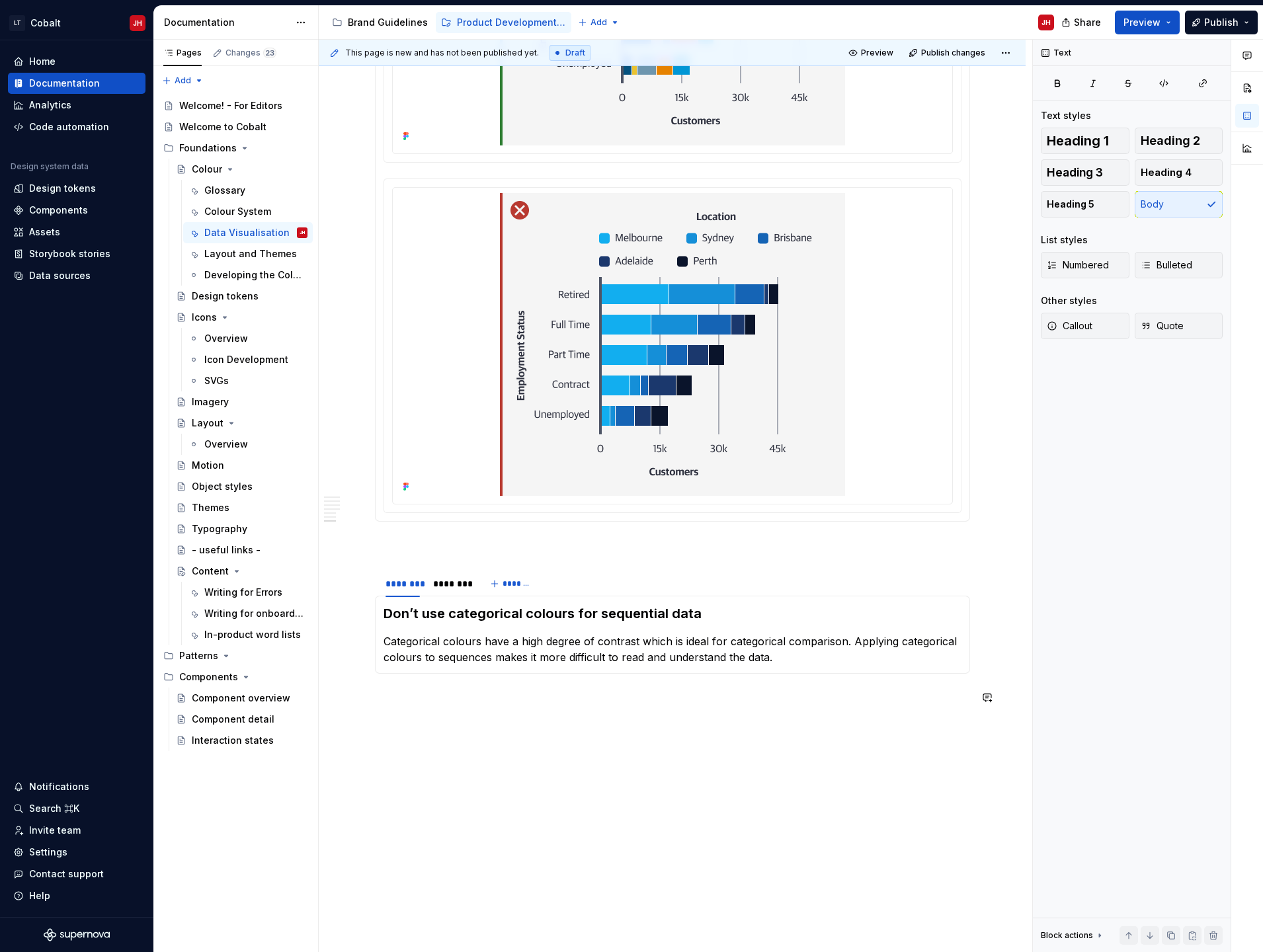 click on "Cobalt provides colours and gradients for specific data types. It is important to use the correct colours as they are designed to assist in communicating the logic inherent in particular data structures.  All of the palettes and gradients below have been designed to accommodate users who have colour vision difficulties. Categorical Colour Palette Categorical colours are designed for scenarios where data is not ordered. They should be shown in this order. Sequential Colours When conveying data that grows from a baseline two gradients are available. These gradients transition from light to dark with each shift in colour signifying a numerical increase. Diverging Colours When the baseline of the data is in the middle and both positive and negative values need to be represented, diverging gradients should be used. These gradients include two contrasting dark polar hues. Usage ******** ******** ******** ******* ******** ******** ******* Applying multiple categorical colours  Use colour to identify categories." at bounding box center [672, -989] 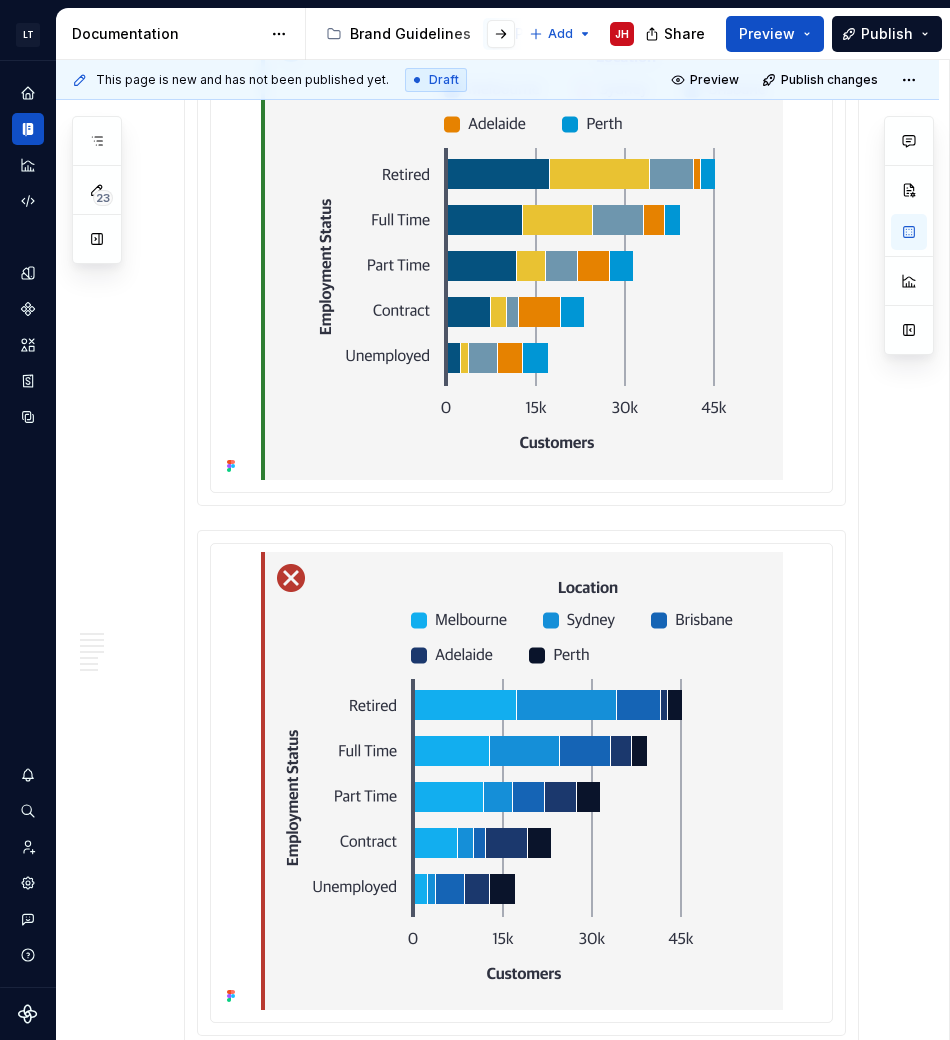 scroll, scrollTop: 4649, scrollLeft: 0, axis: vertical 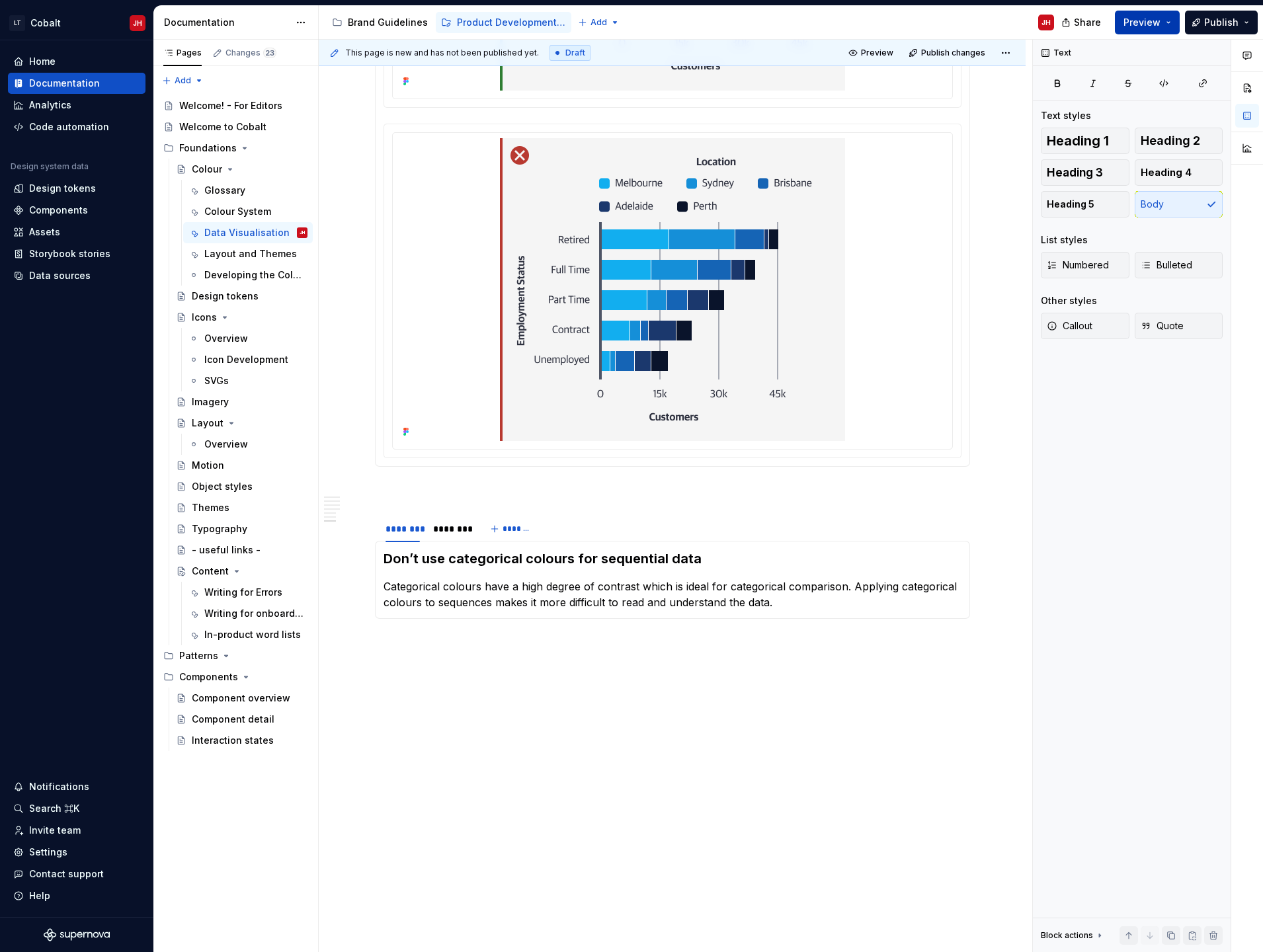 click on "Preview" at bounding box center [1142, 22] 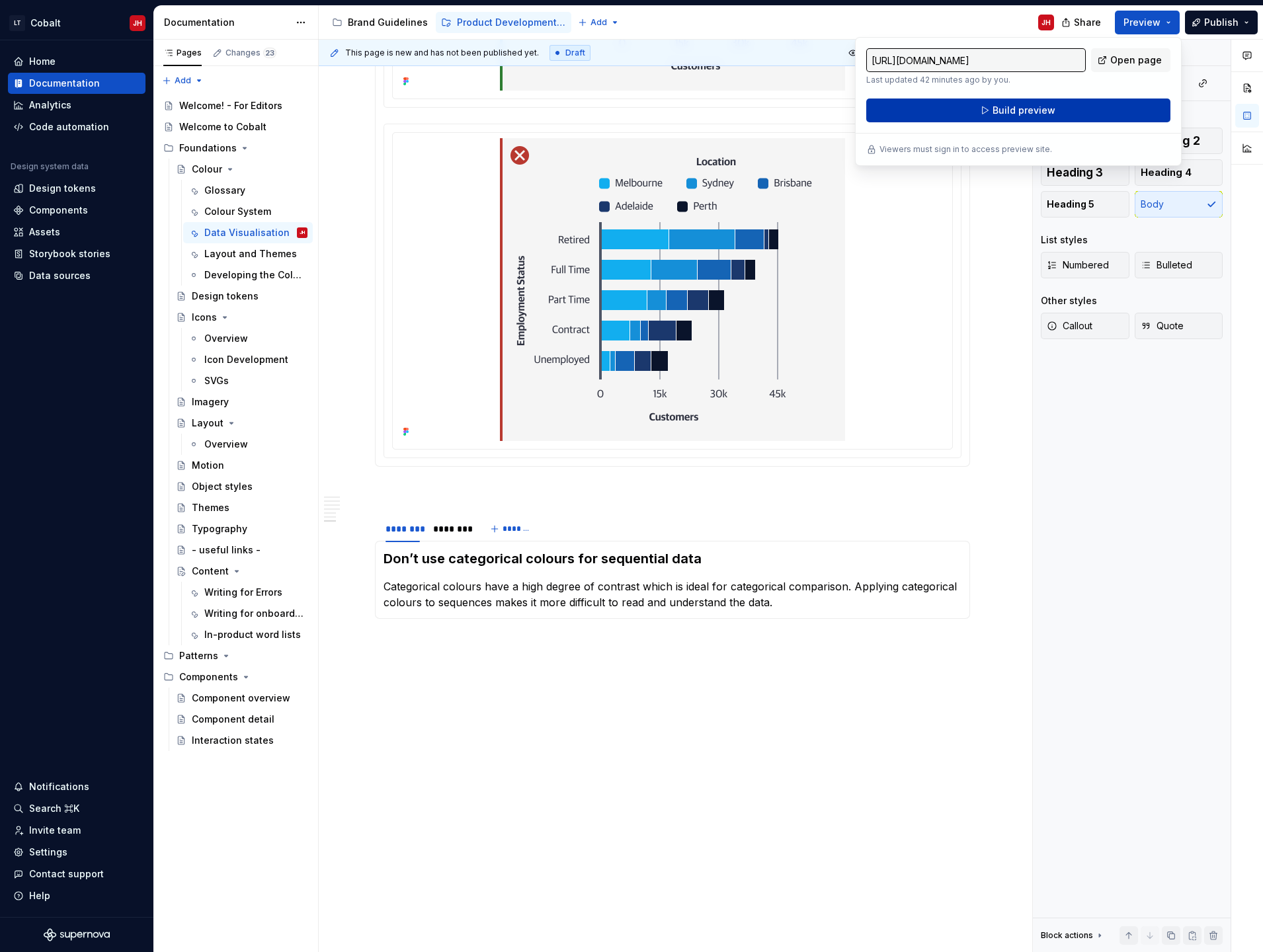 click on "Build preview" at bounding box center [1018, 110] 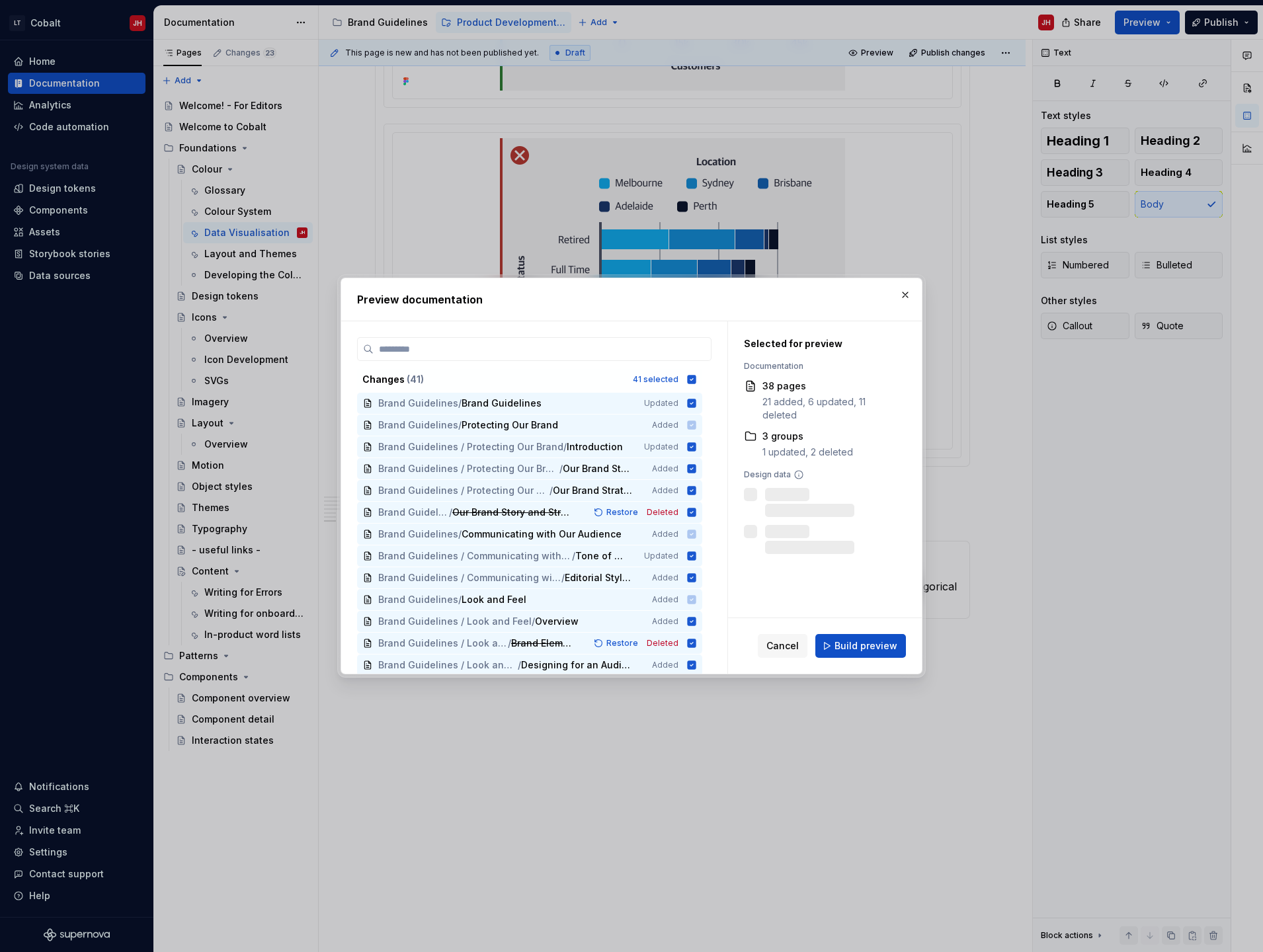 click on "Build preview" at bounding box center [860, 646] 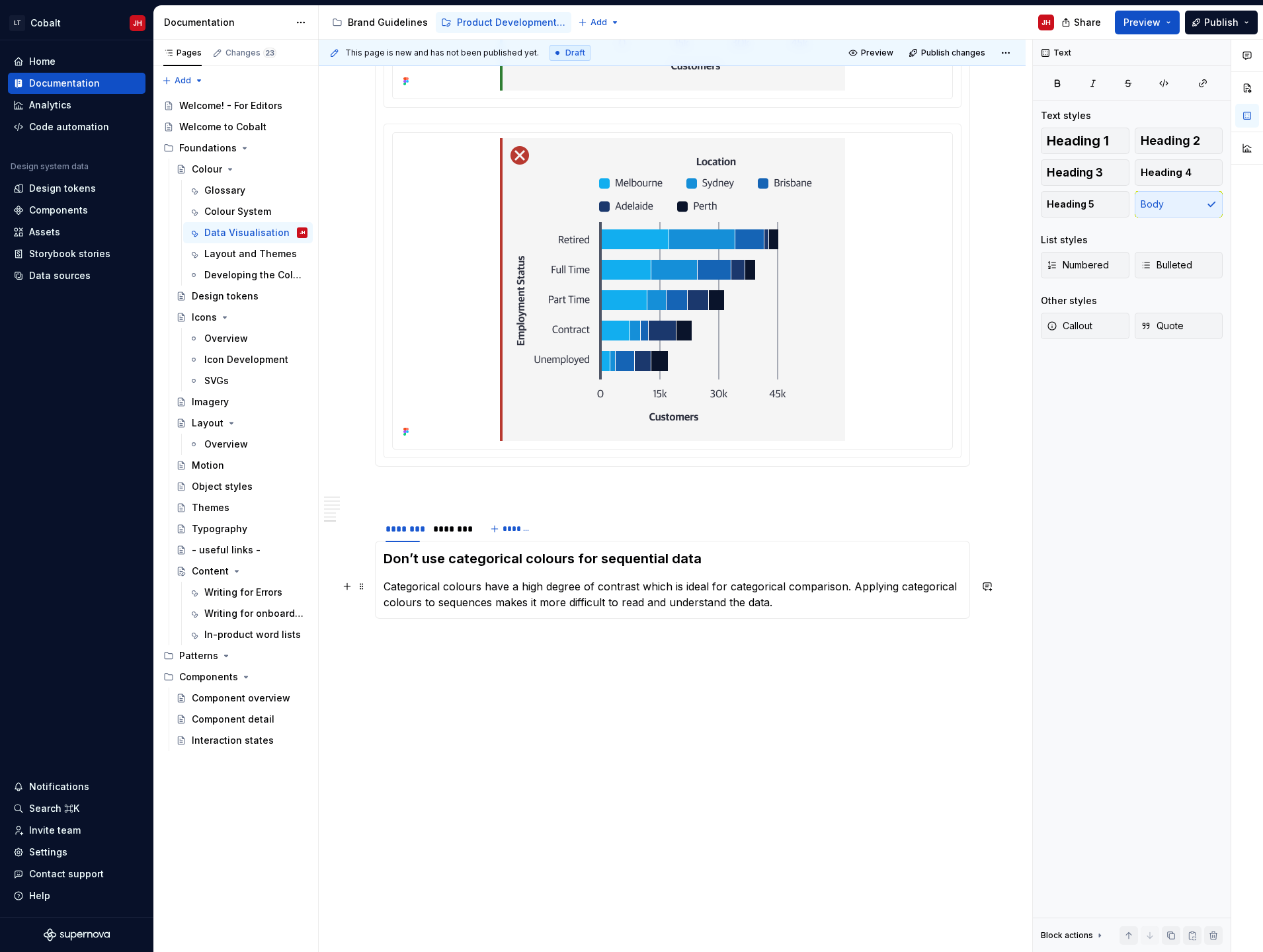 click on "Categorical colours have a high degree of contrast which is ideal for categorical comparison. Applying categorical colours to sequences makes it more difficult to read and understand the data." at bounding box center [672, 594] 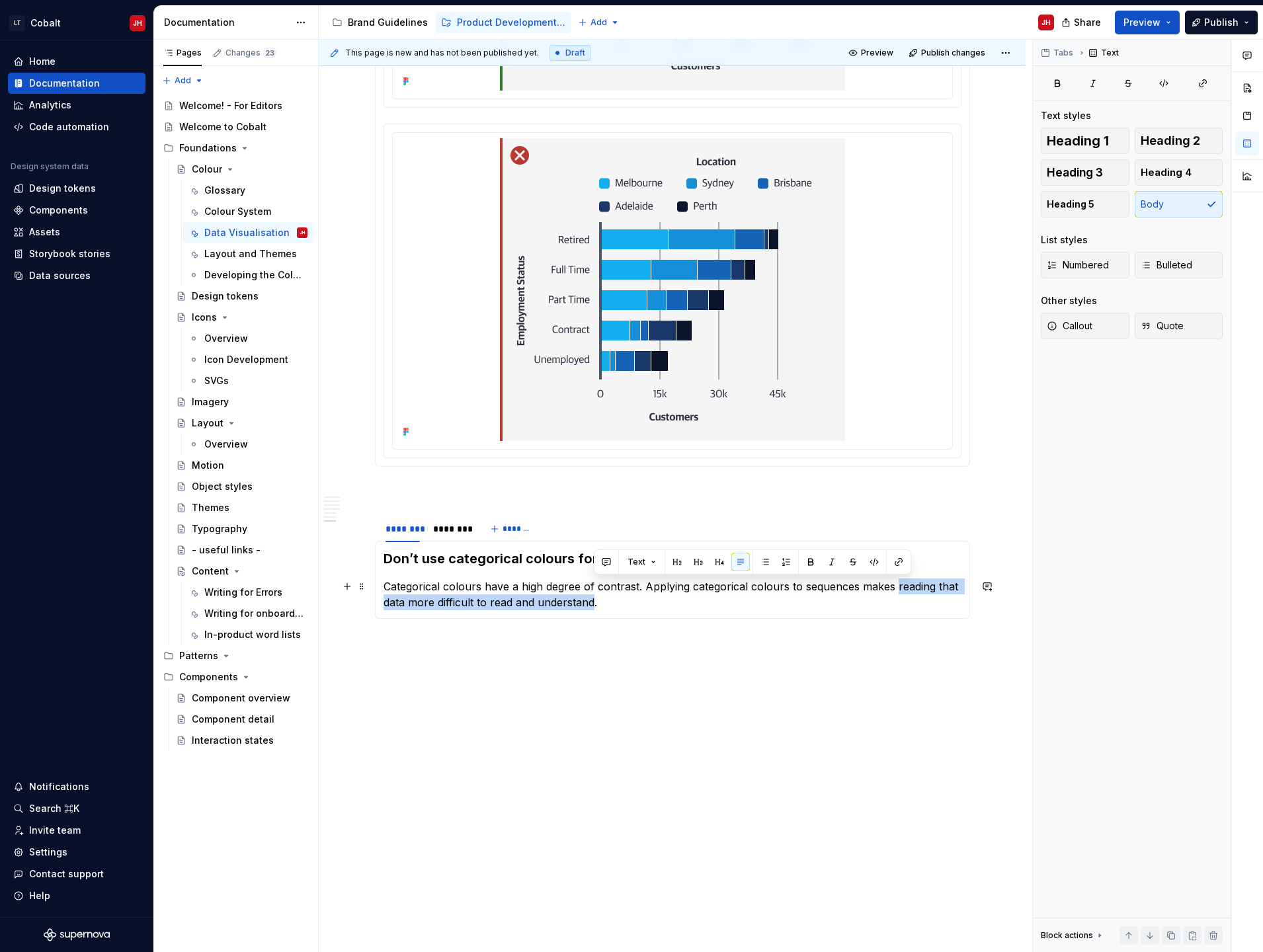 drag, startPoint x: 594, startPoint y: 603, endPoint x: 895, endPoint y: 577, distance: 302.12084 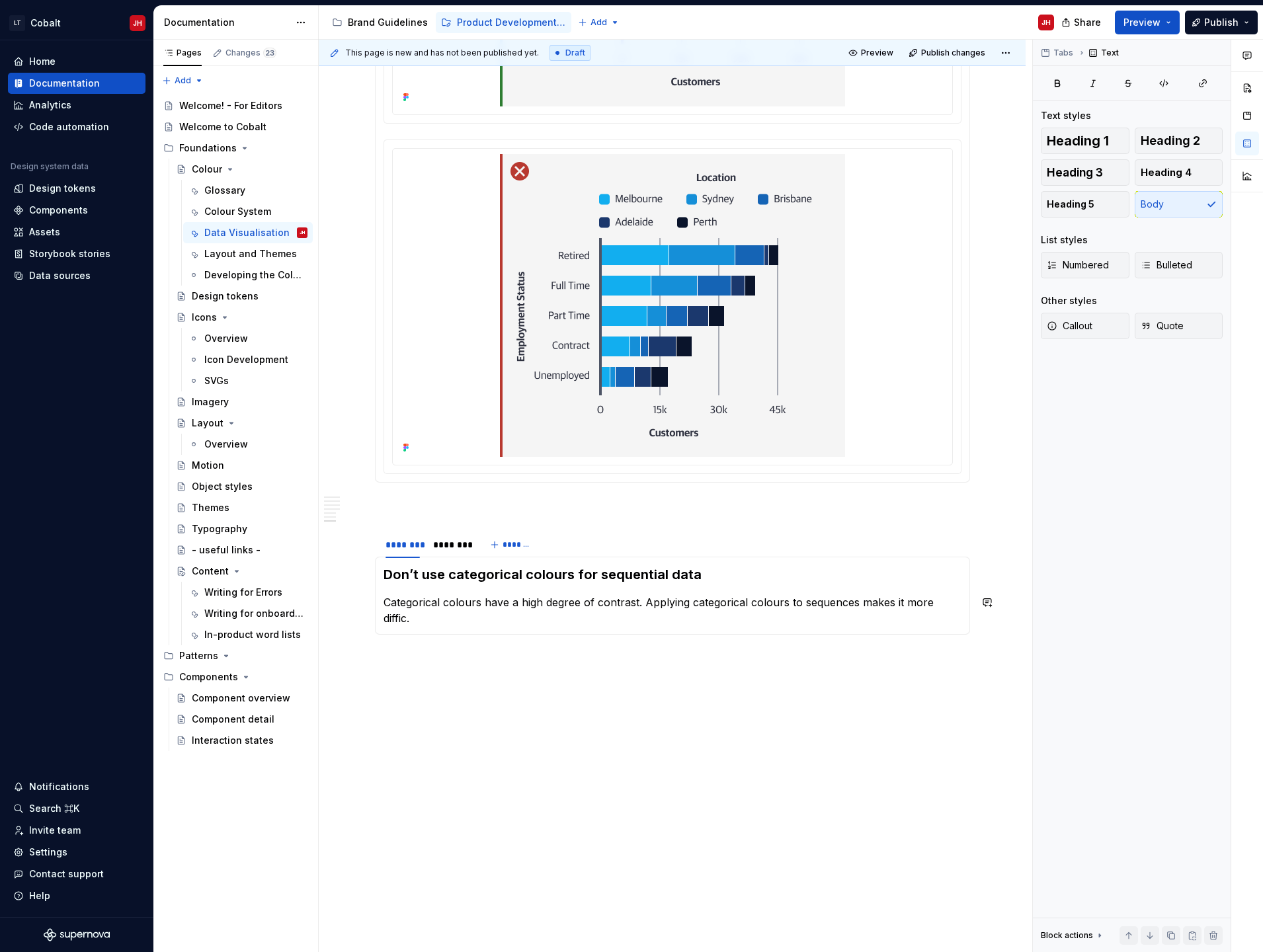 scroll, scrollTop: 3300, scrollLeft: 0, axis: vertical 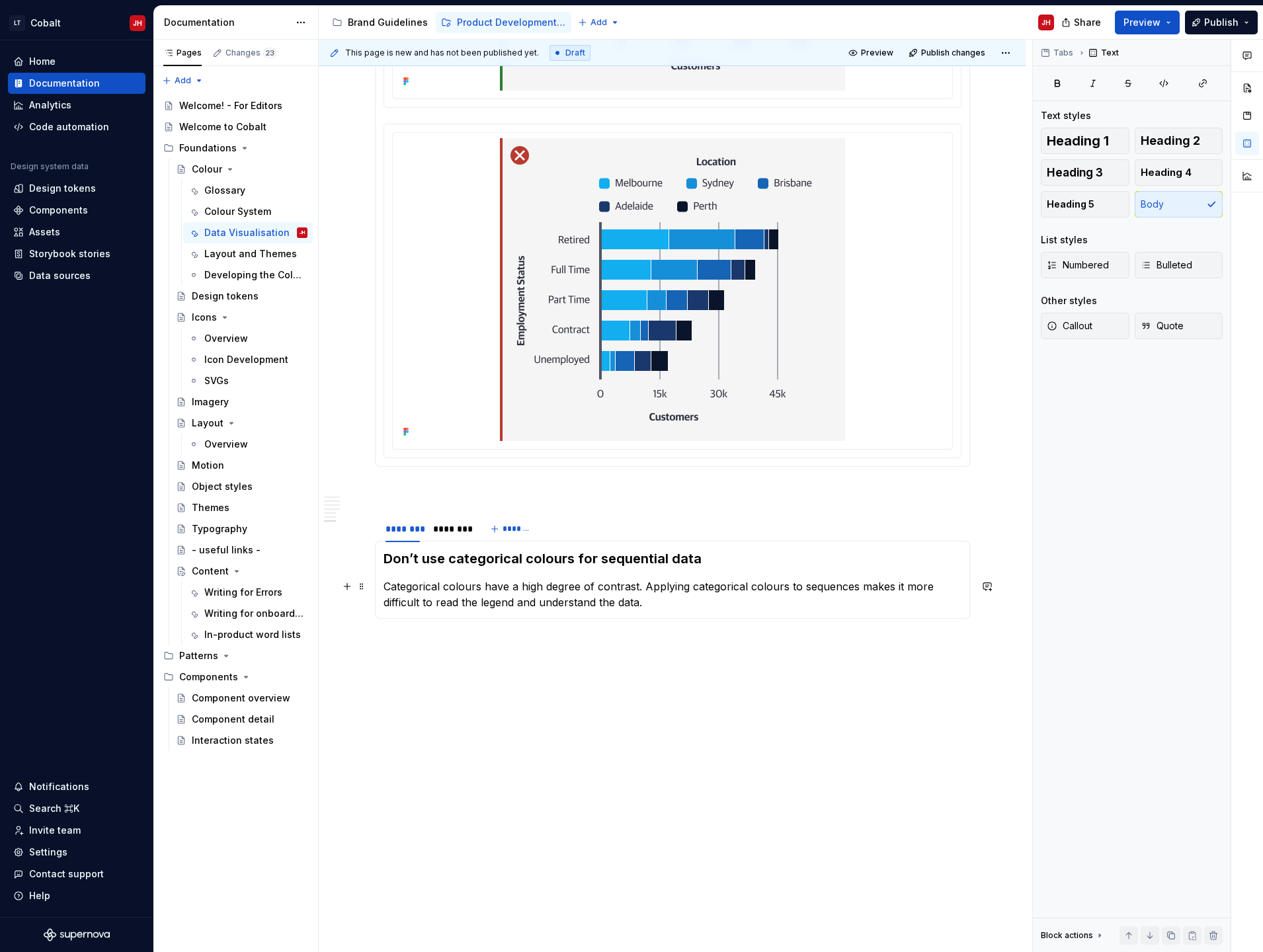 click on "Categorical colours have a high degree of contrast. Applying categorical colours to sequences makes it more difficult to read the legend and understand the data." at bounding box center (672, 594) 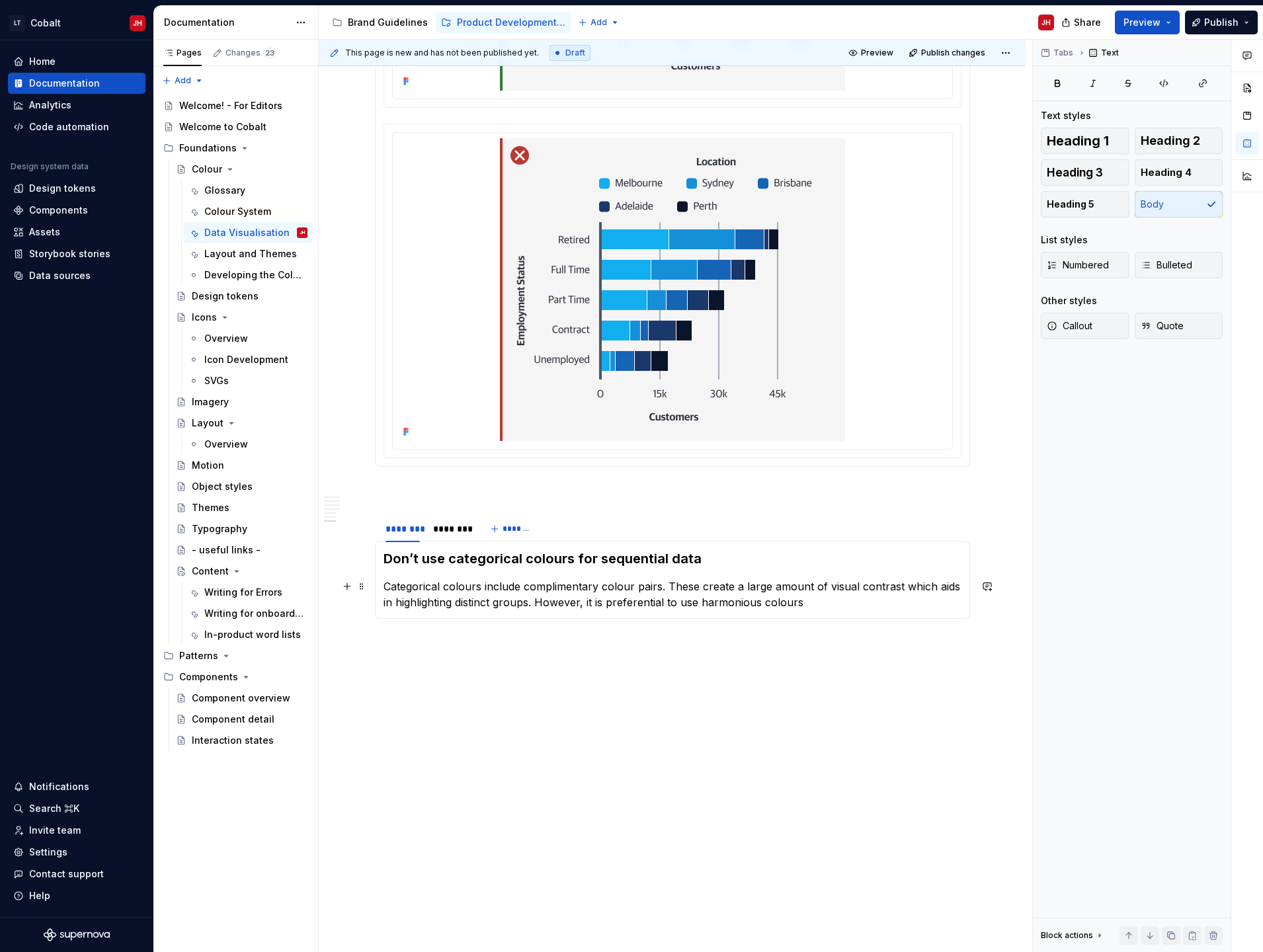 click on "Categorical colours include complimentary colour pairs. These create a large amount of visual contrast which aids in highlighting distinct groups. However, it is preferential to use harmonious colours" at bounding box center [672, 594] 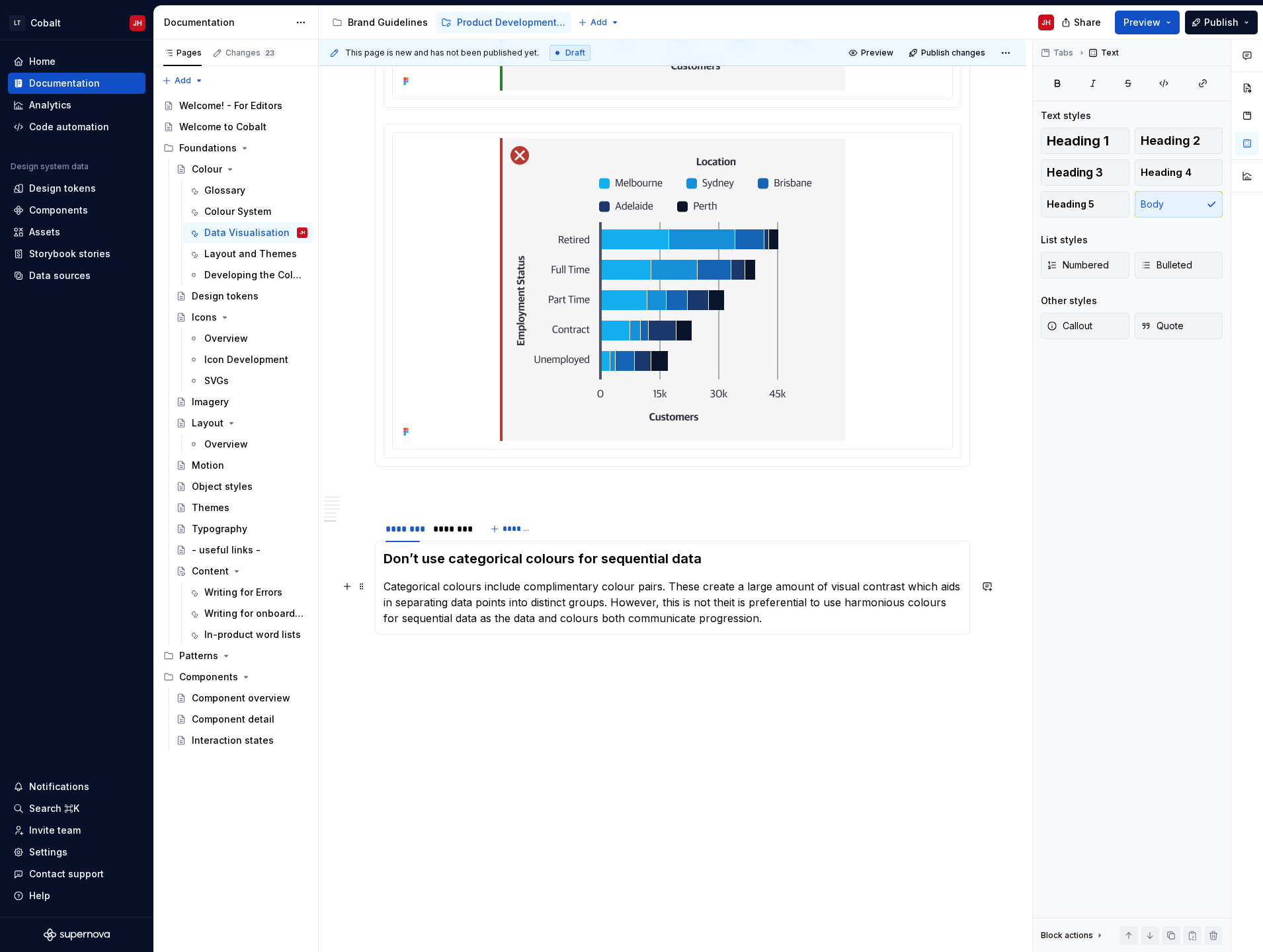 click on "Categorical colours include complimentary colour pairs. These create a large amount of visual contrast which aids in separating data points into distinct groups. However, this is not theit is preferential to use harmonious colours for sequential data as the data and colours both communicate progression." at bounding box center (672, 602) 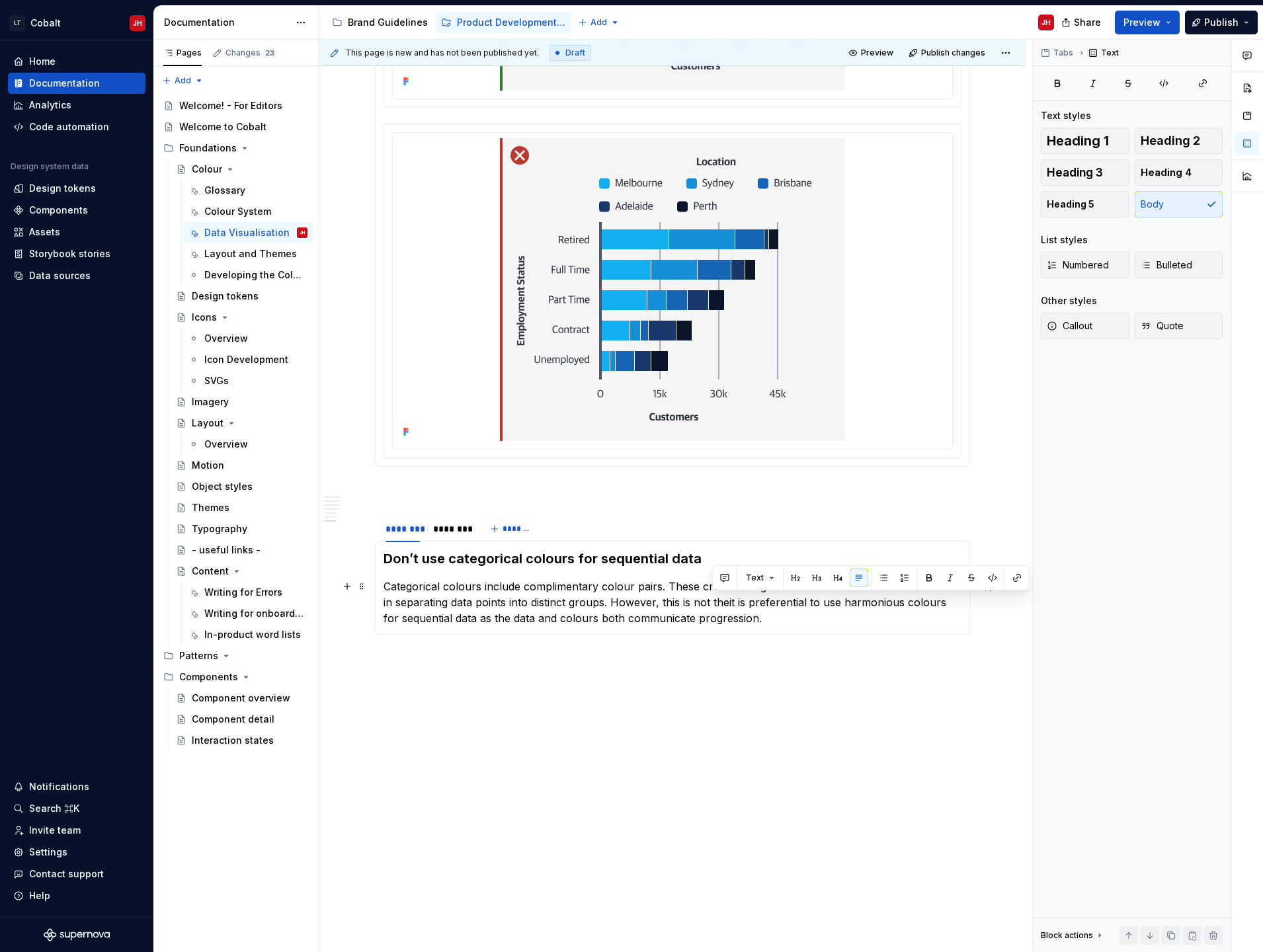 click on "Categorical colours include complimentary colour pairs. These create a large amount of visual contrast which aids in separating data points into distinct groups. However, this is not theit is preferential to use harmonious colours for sequential data as the data and colours both communicate progression." at bounding box center (672, 602) 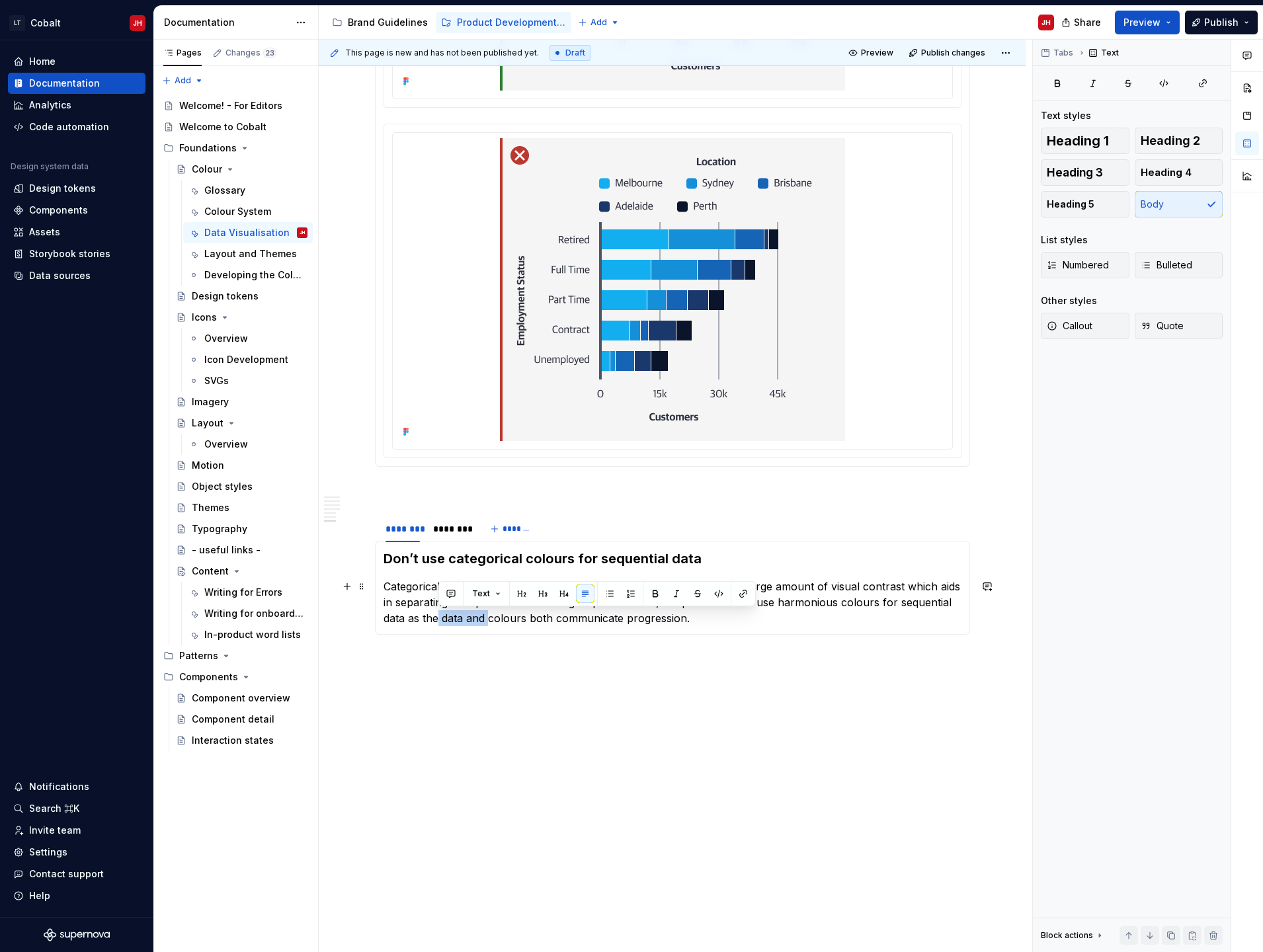 drag, startPoint x: 439, startPoint y: 620, endPoint x: 479, endPoint y: 628, distance: 40.792156 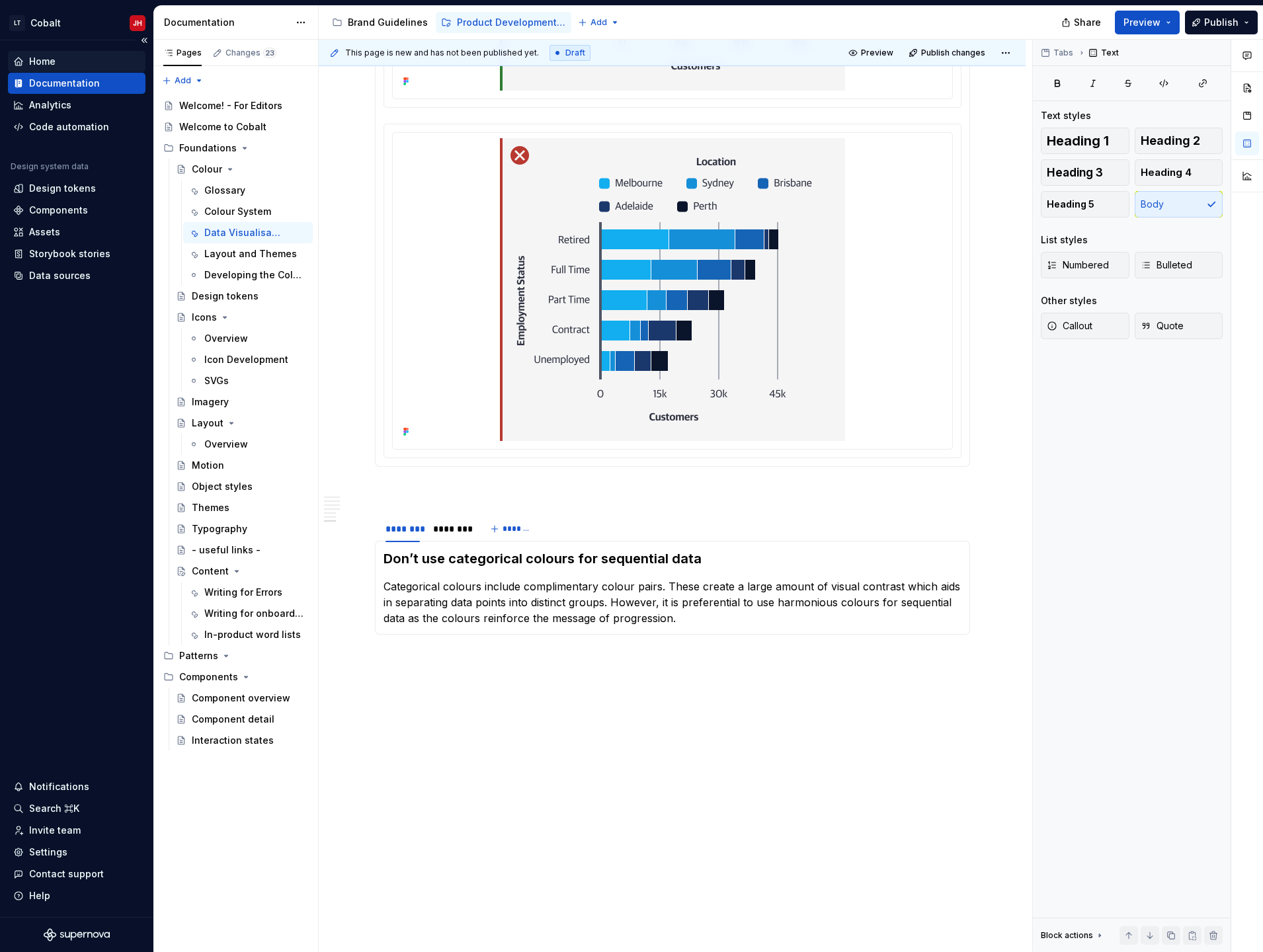 type on "*" 